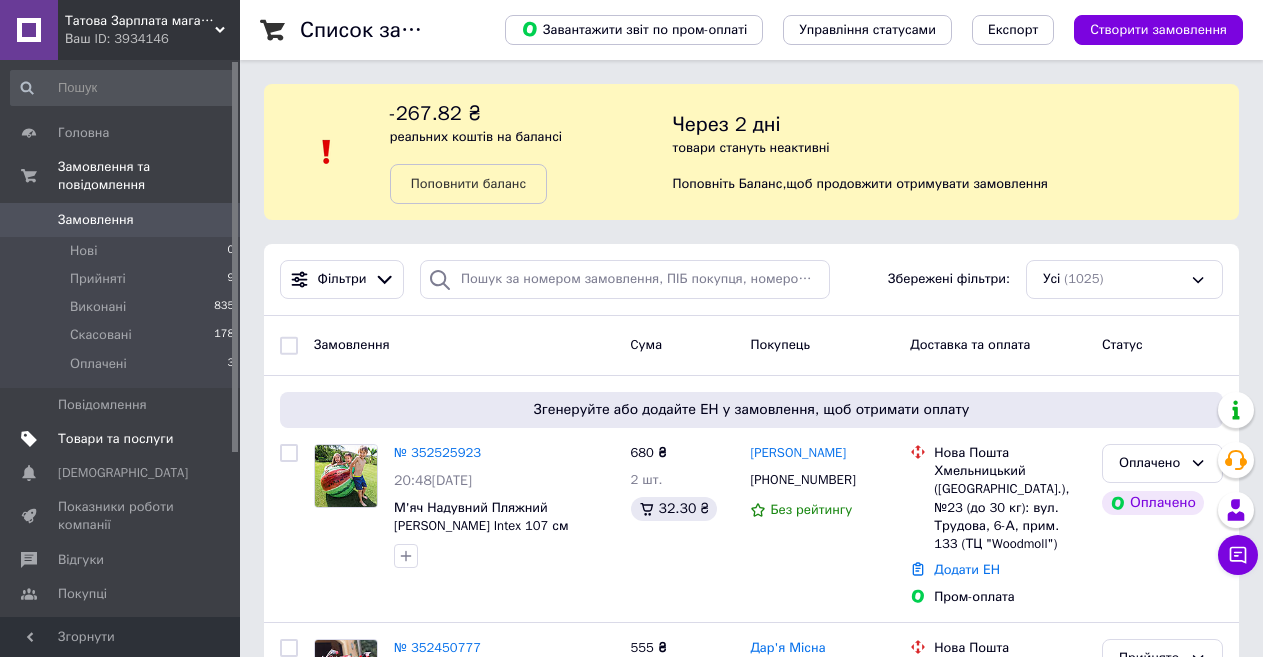 scroll, scrollTop: 200, scrollLeft: 0, axis: vertical 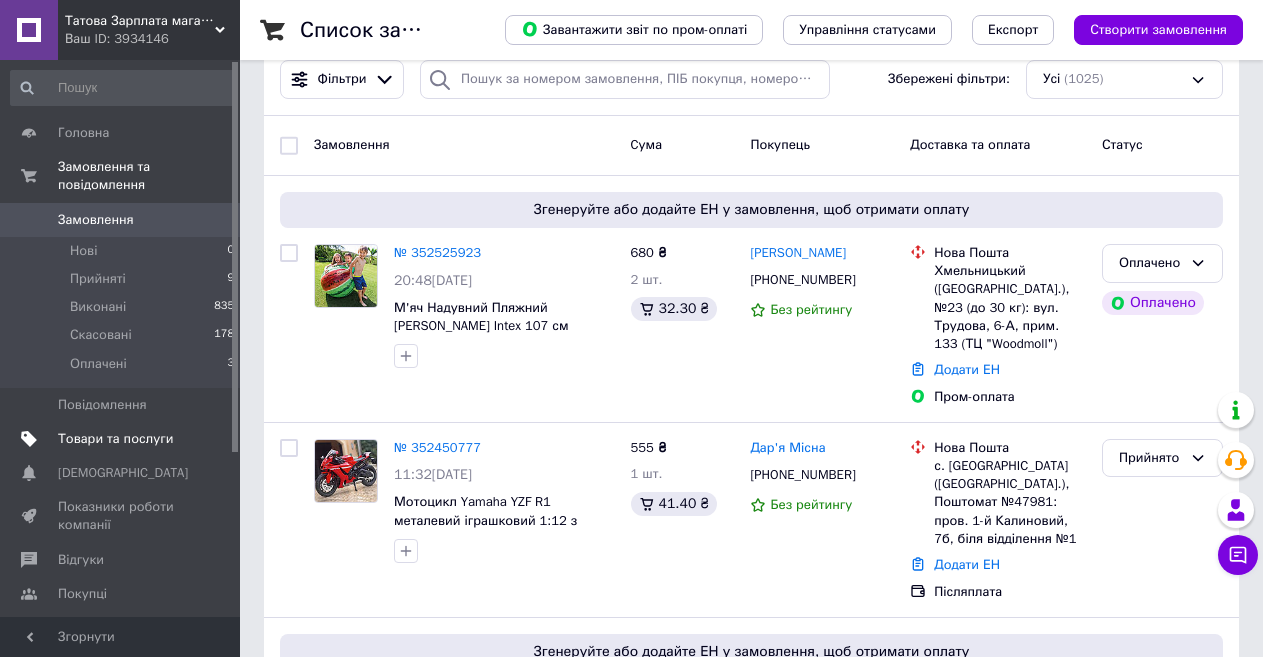 click on "Товари та послуги" at bounding box center [115, 439] 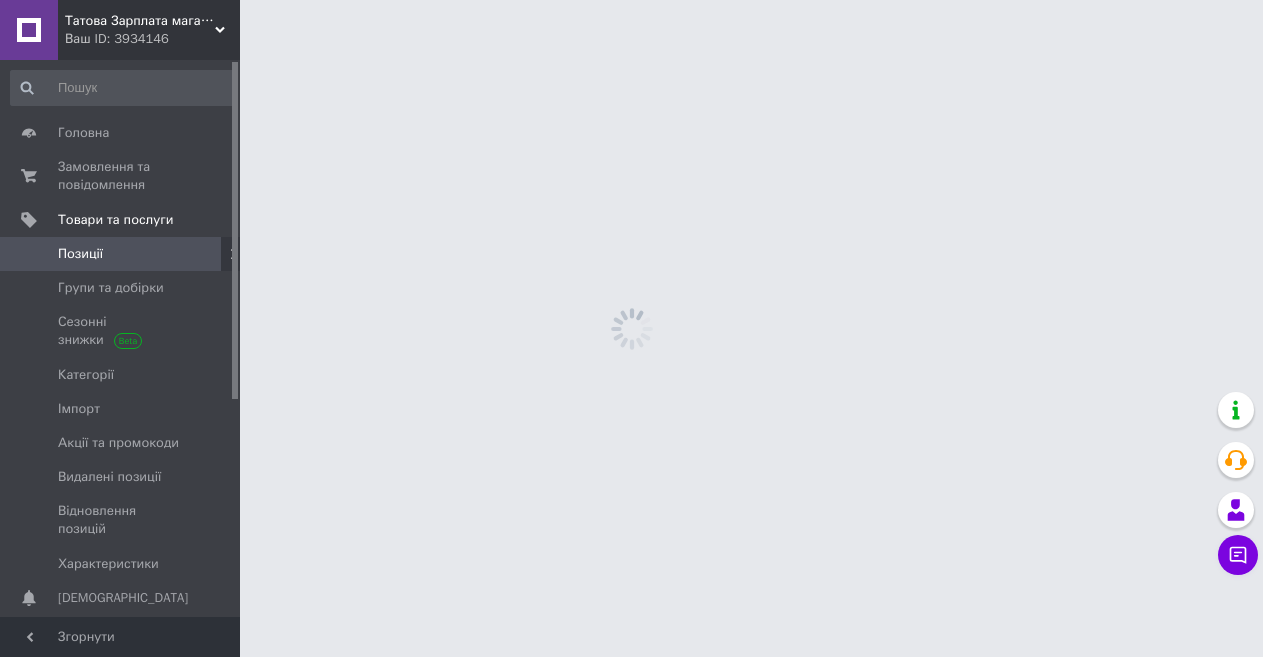 scroll, scrollTop: 0, scrollLeft: 0, axis: both 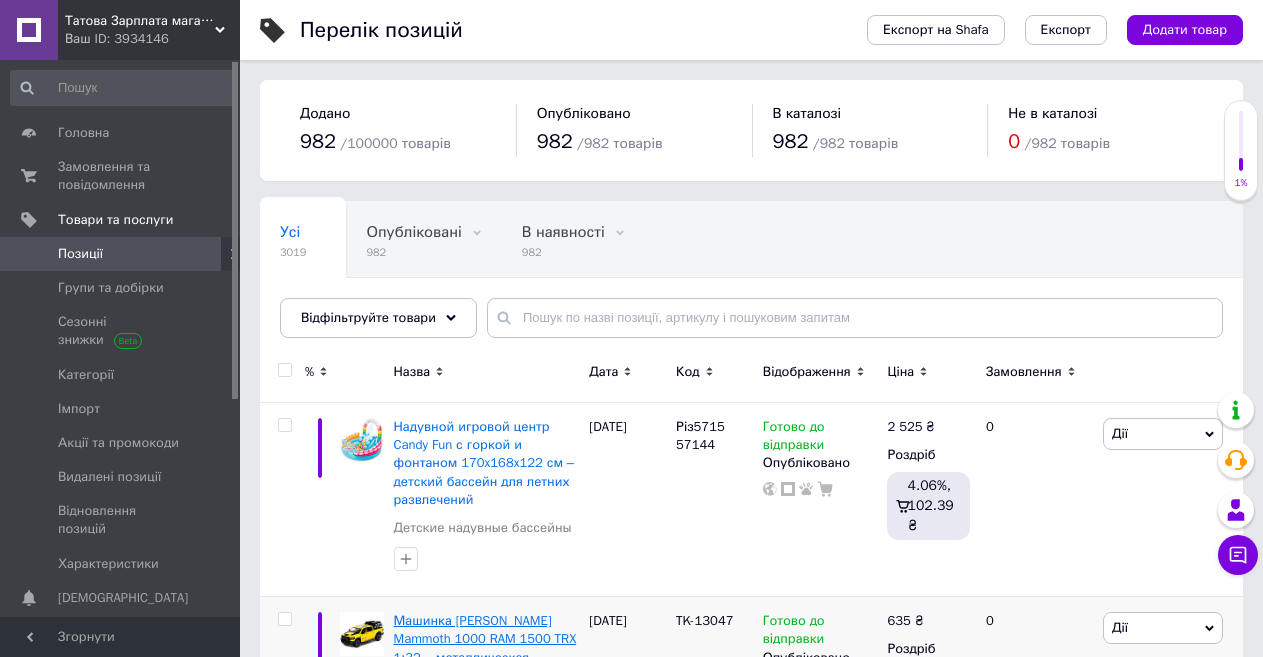 click on "Машинка [PERSON_NAME] Mammoth 1000 RAM 1500 TRX 1:32 – металлическая модель, инерция, свет, звук, открываются двер" at bounding box center (485, 657) 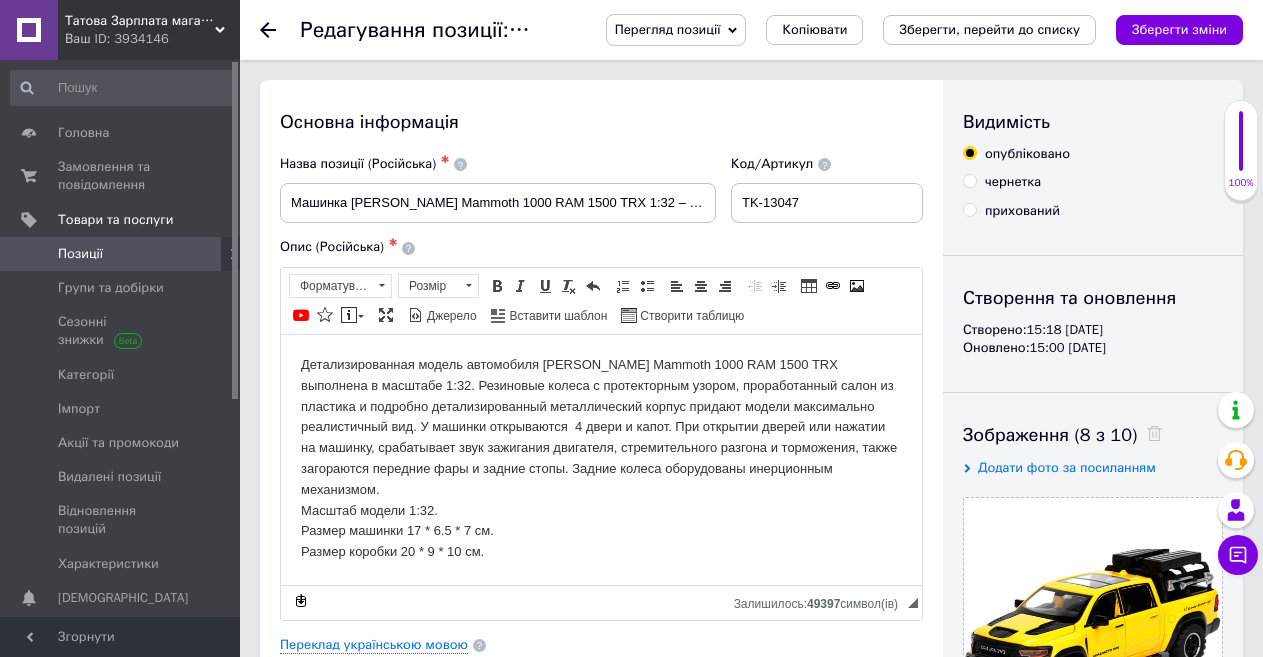 scroll, scrollTop: 0, scrollLeft: 0, axis: both 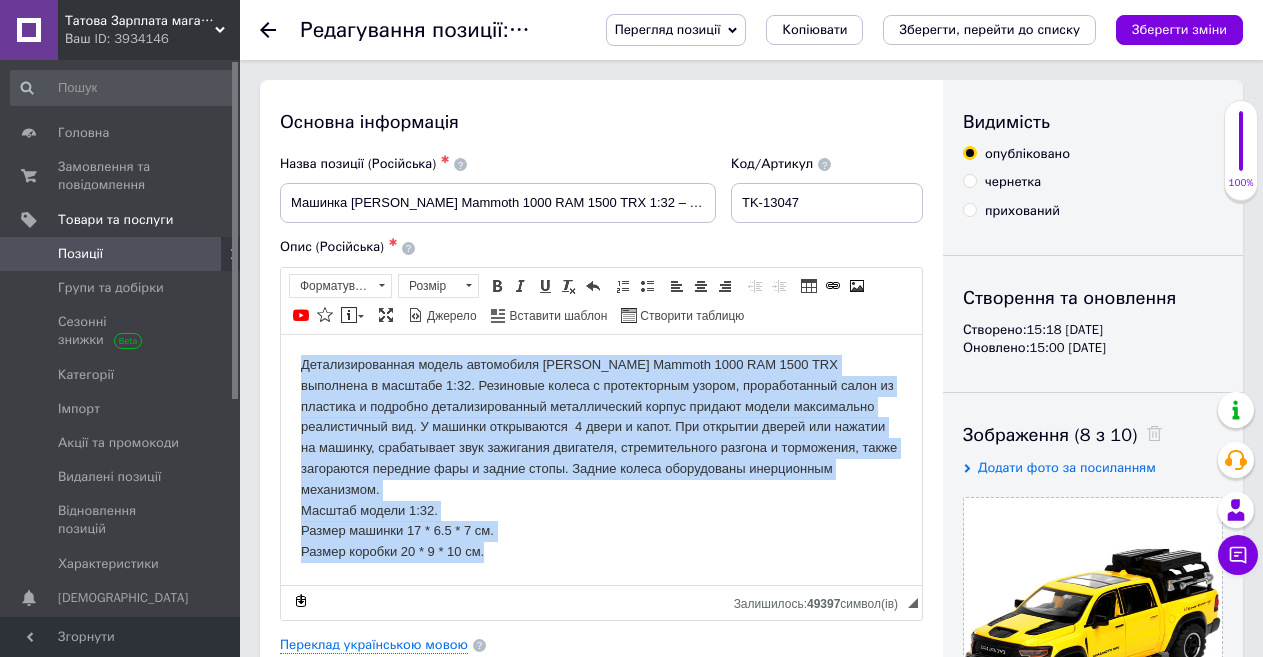 drag, startPoint x: 485, startPoint y: 533, endPoint x: 301, endPoint y: 371, distance: 245.15302 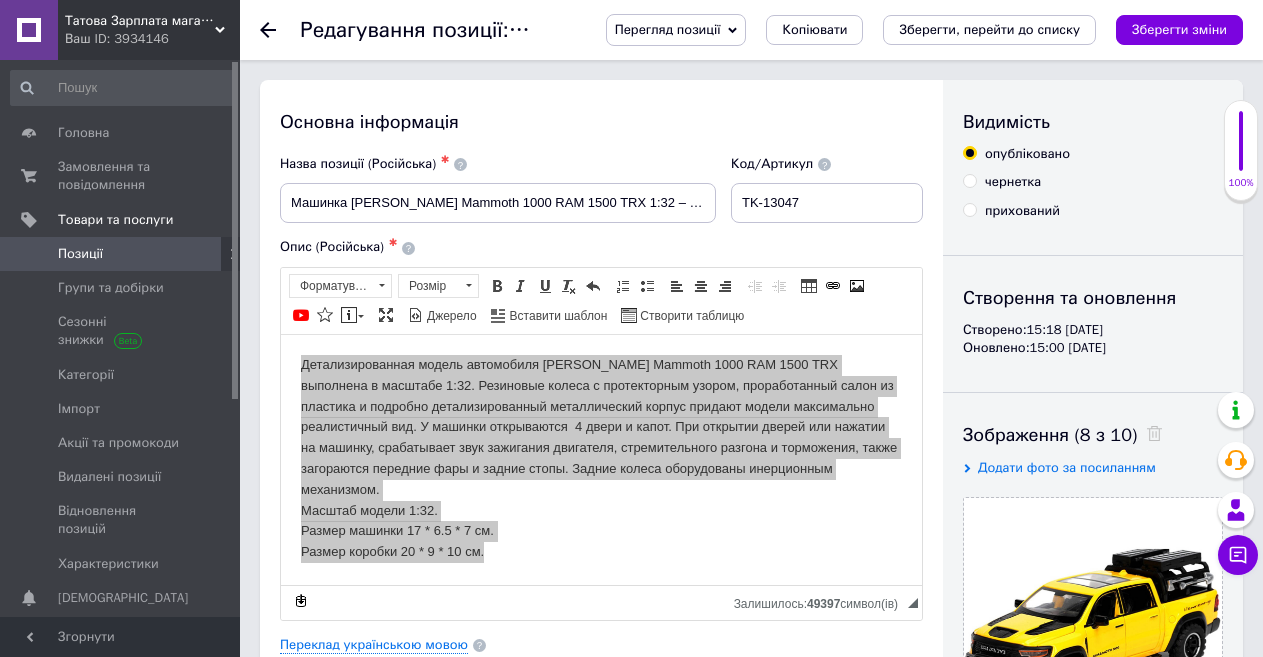 scroll, scrollTop: 0, scrollLeft: 0, axis: both 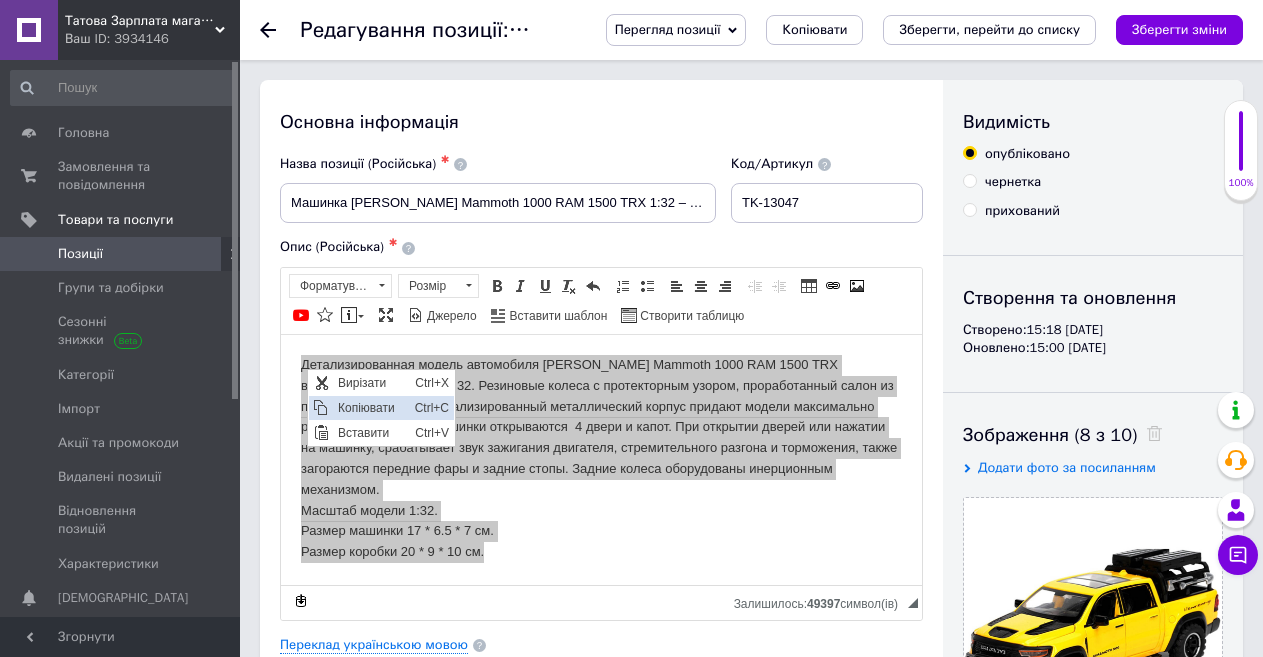 click on "Копіювати" at bounding box center (371, 407) 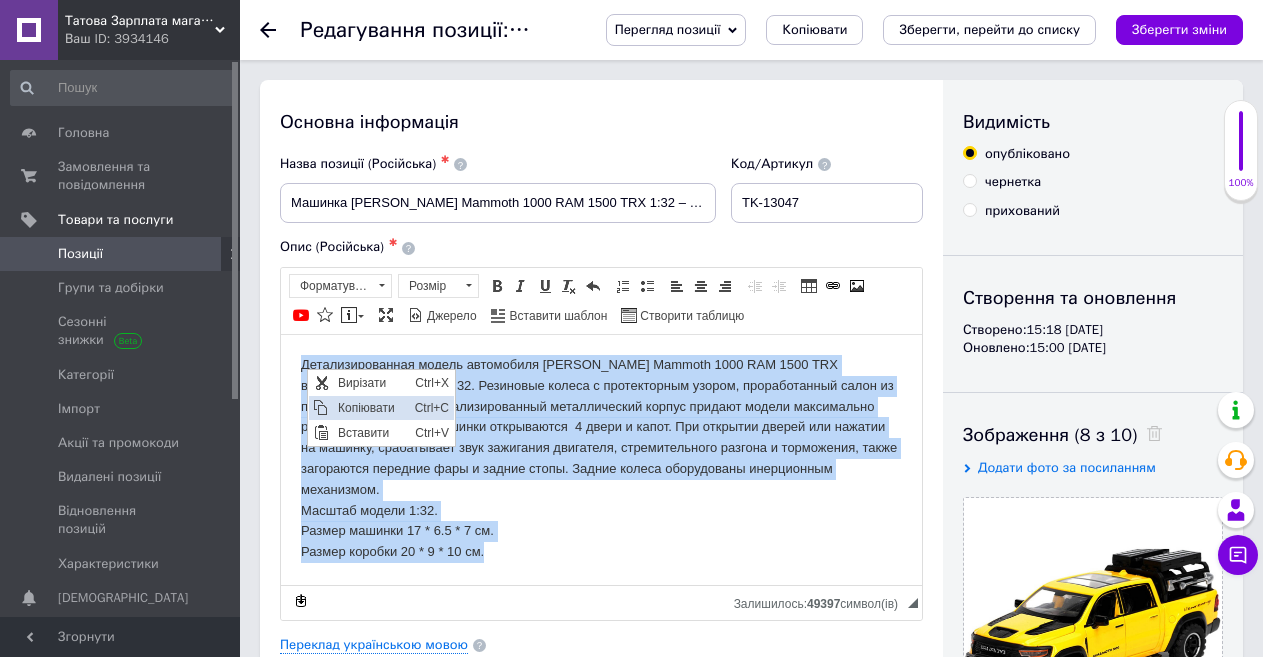 copy on "Loremipsumdolors ametco adipiscing Elitseddo Eiusmod 5604 TEM 1416 INC utlaboree d magnaali 1:53. Enimadmin veniam q nostrudexerc ullamc, laborisnisial exeac co duisaute i inrepreh voluptatevelites cillumfugiatn pariat excepte sintoc cupidatatno proidentsunt cul. Q officia deseruntmol  9 animi e labor. Per undeomni istena err volupta ac dolorem, laudantiumt rema eaqueipsa quaeabill, inventoreverit quasiar b vitaedicta, expli nemoenimip quiavolu aspe a oditfu conse. Magnid eosrat sequinesciu nequeporroq doloremadi. Numquam eiusmo 0:11. Tempor incidun 75 * 3.8 * 6 ma. Quaera etiammi 60 * 9 * 78 so...." 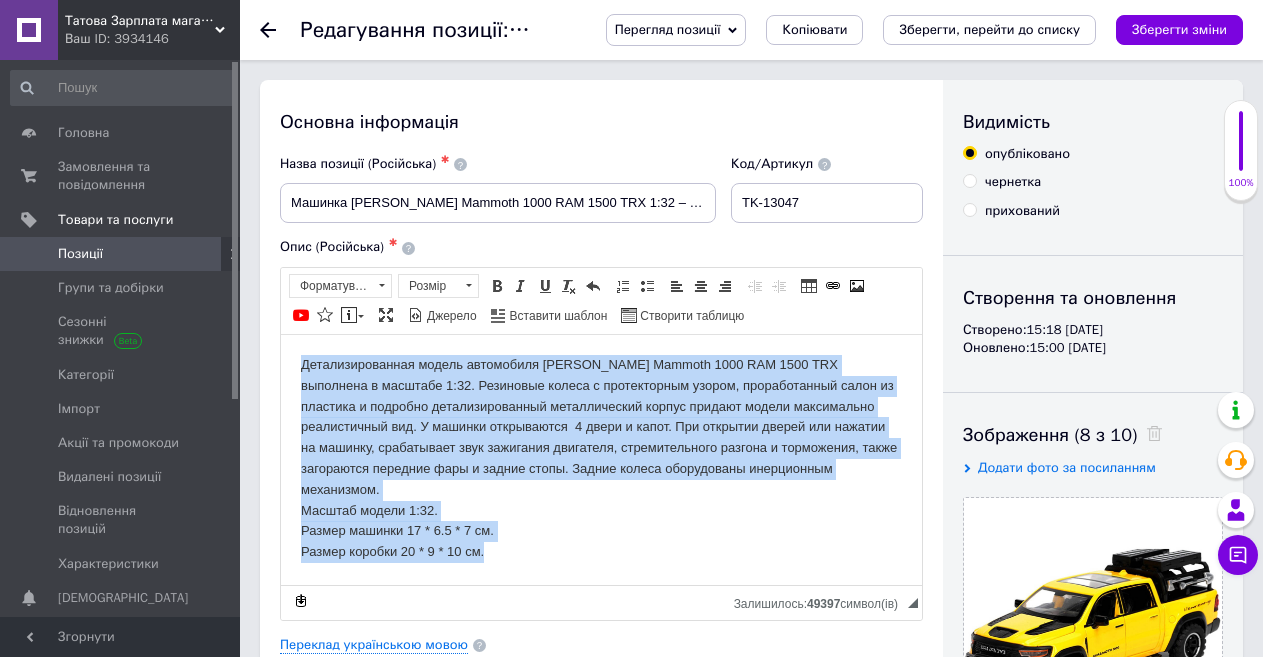 click on "Детализированная модель автомобиля [PERSON_NAME] Mammoth 1000 RAM 1500 TRX выполнена в масштабе 1:32. Резиновые колеса с протекторным узором, проработанный салон из пластика и подробно детализированный металлический корпус придают модели максимально реалистичный вид. У машинки открываются  4 двери и капот. При открытии дверей или нажатии на машинку, срабатывает звук зажигания двигателя, стремительного разгона и торможения, также загораются передние фары и задние стопы. Задние колеса оборудованы инерционным механизмом. Масштаб модели 1:32. Размер машинки 17 * 6.5 * 7 см." at bounding box center [601, 458] 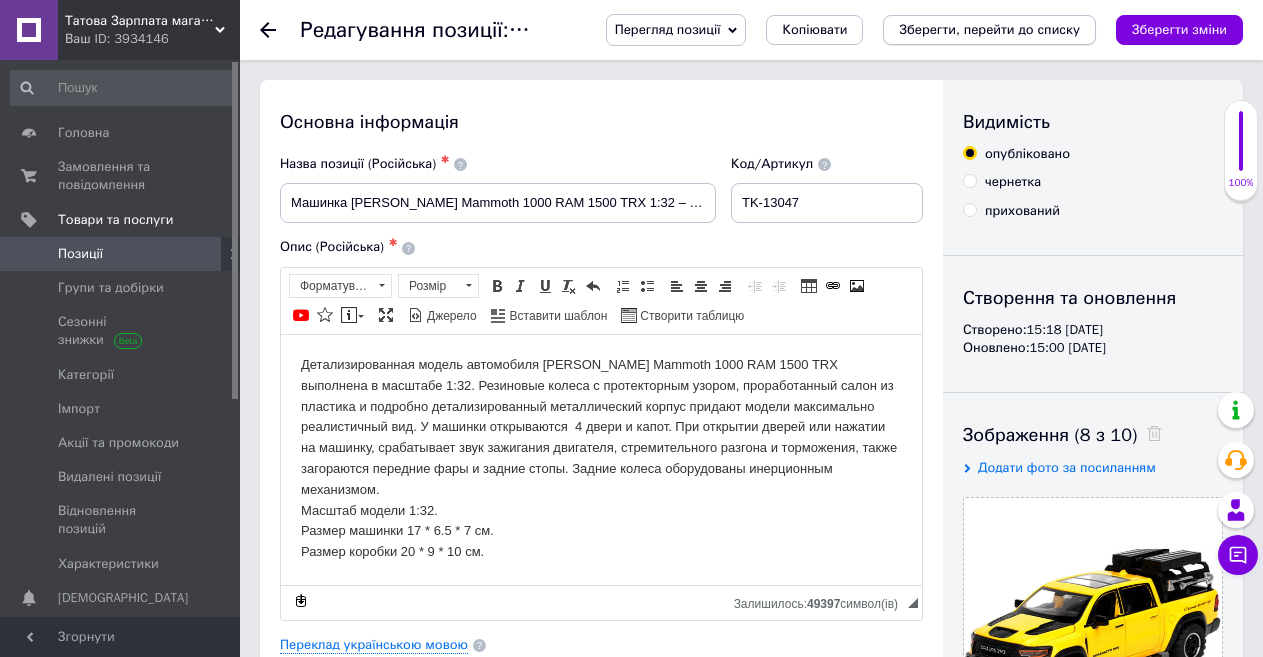 click on "Зберегти, перейти до списку" at bounding box center [989, 29] 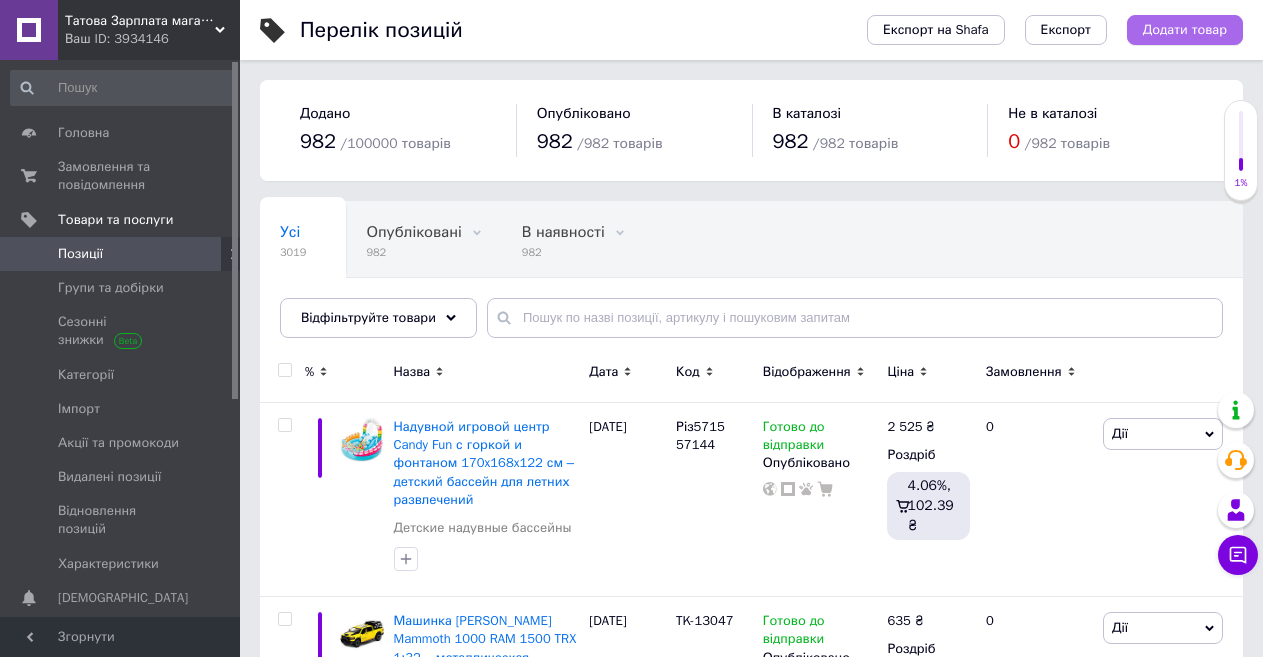 click on "Додати товар" at bounding box center (1185, 30) 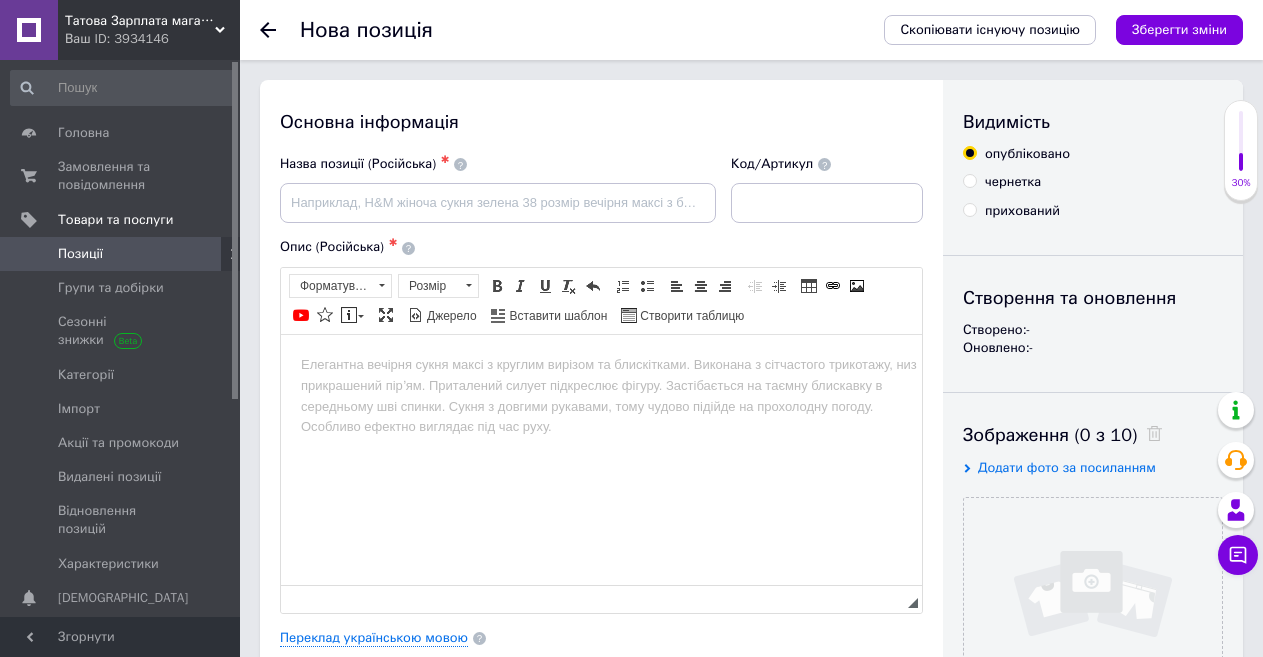scroll, scrollTop: 0, scrollLeft: 0, axis: both 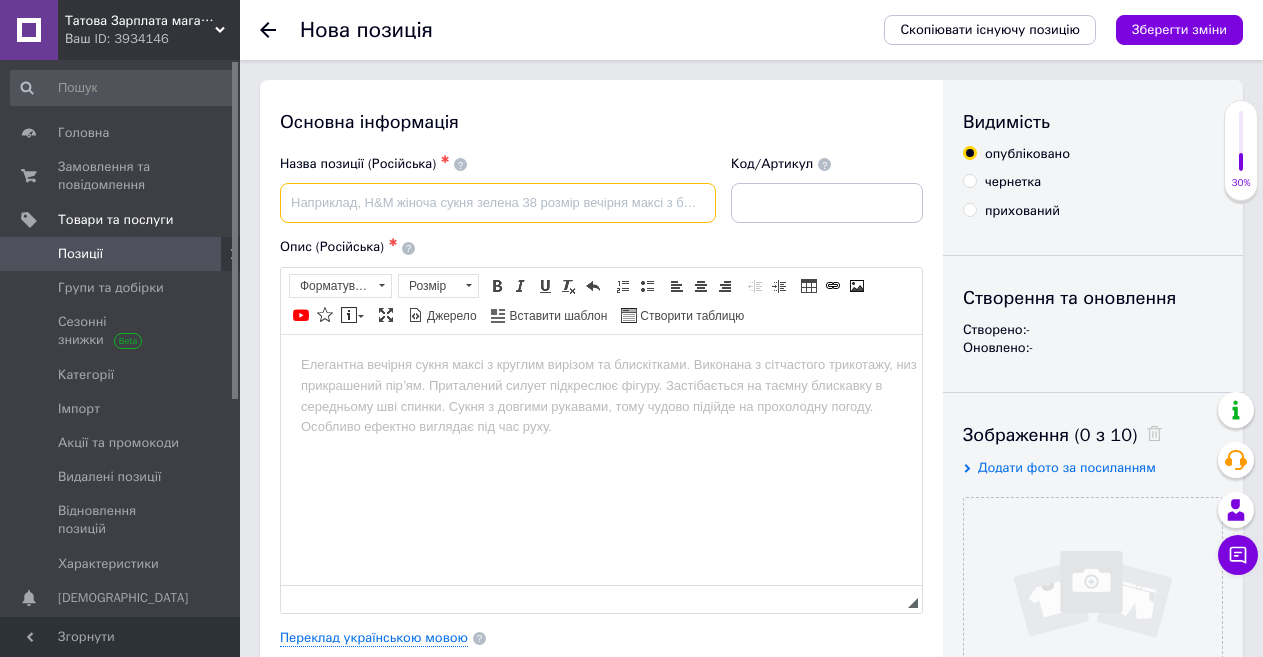 paste on "Металлическая модель машинки Mitsubishi Lancer Evolution IX 1:32 — инерция, свет, звук, открываются двери, кап" 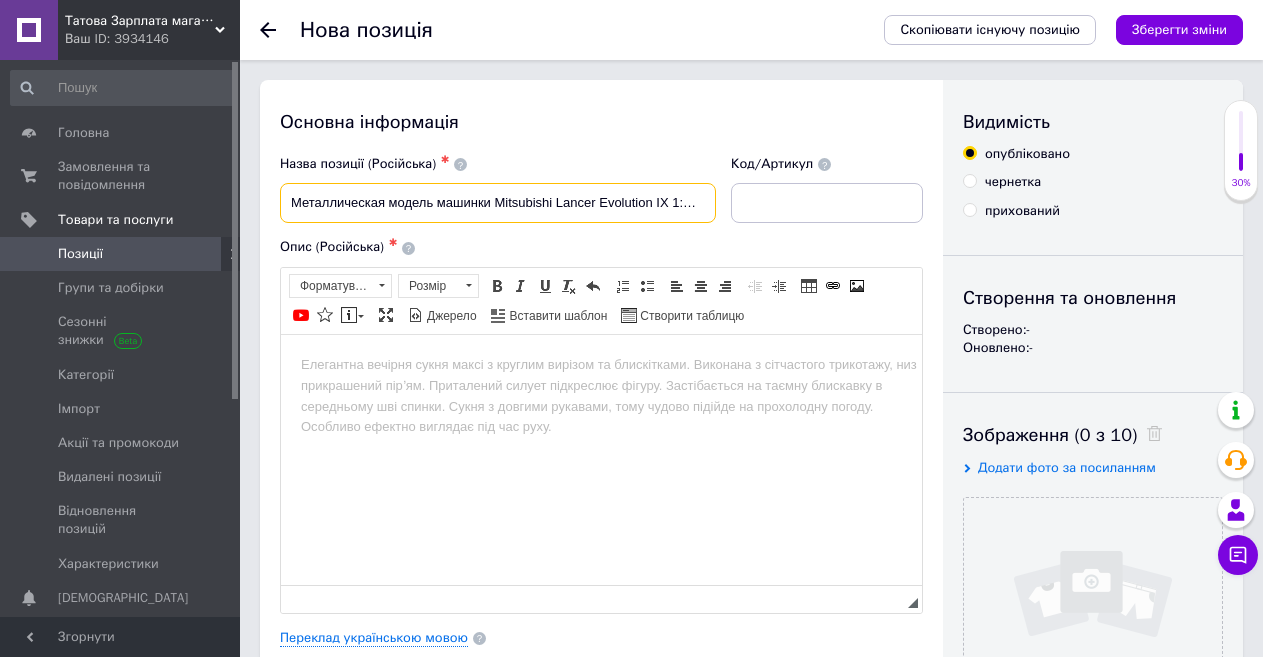 scroll, scrollTop: 0, scrollLeft: 281, axis: horizontal 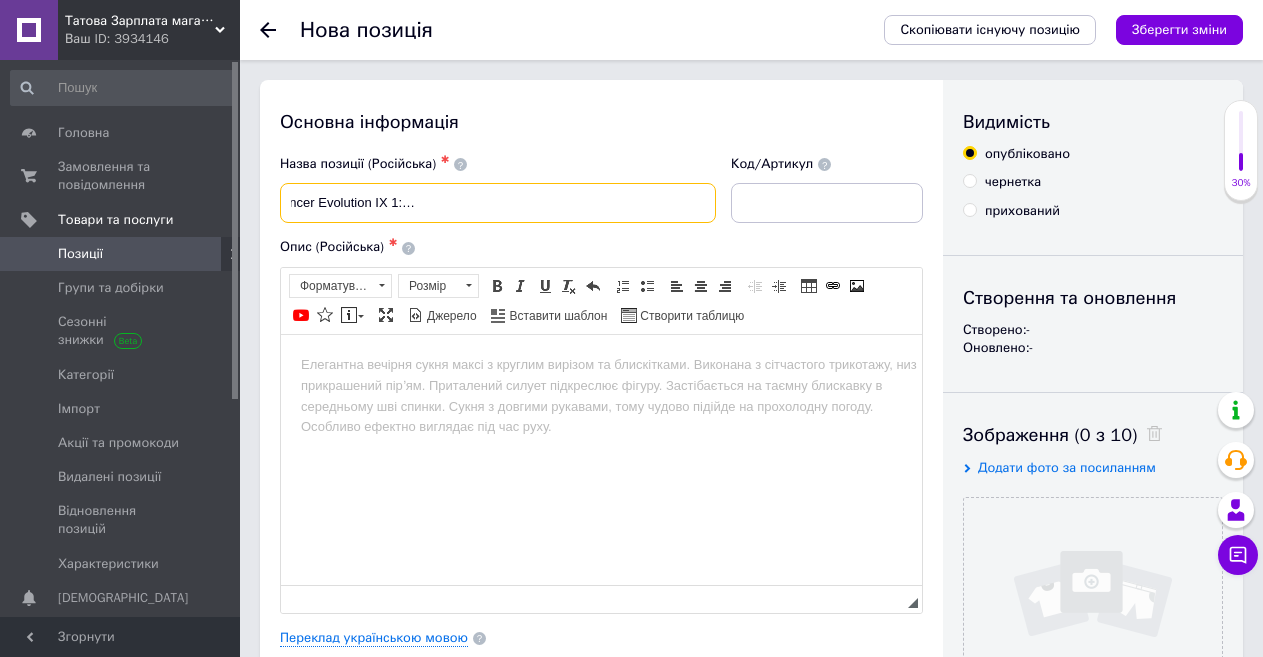 type on "Металлическая модель машинки Mitsubishi Lancer Evolution IX 1:32 — инерция, свет, звук, открываются двери, кап" 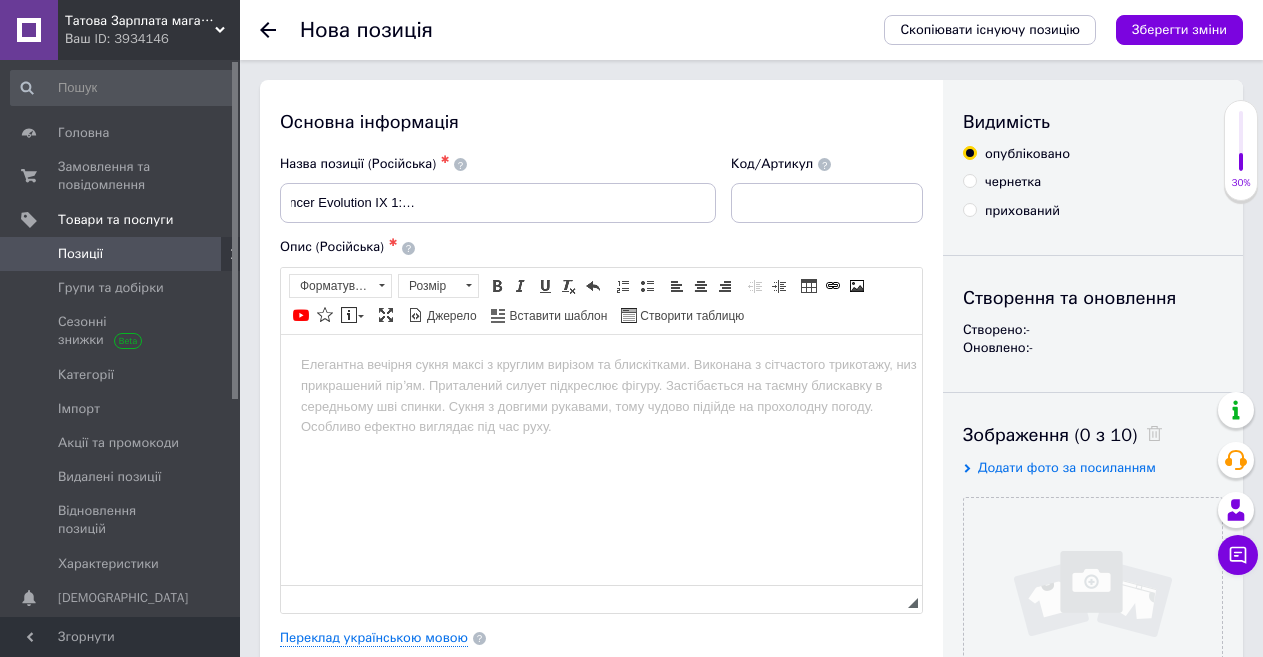 click on "Основна інформація" at bounding box center [601, 122] 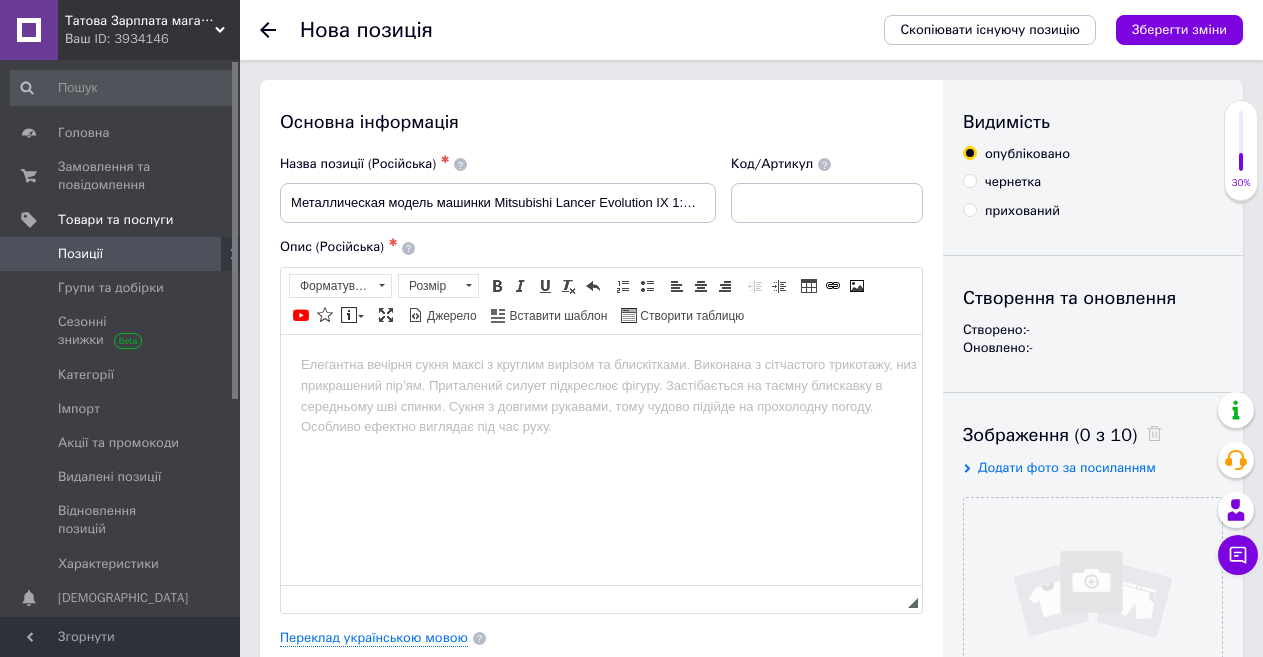 click on "Основна інформація" at bounding box center (601, 122) 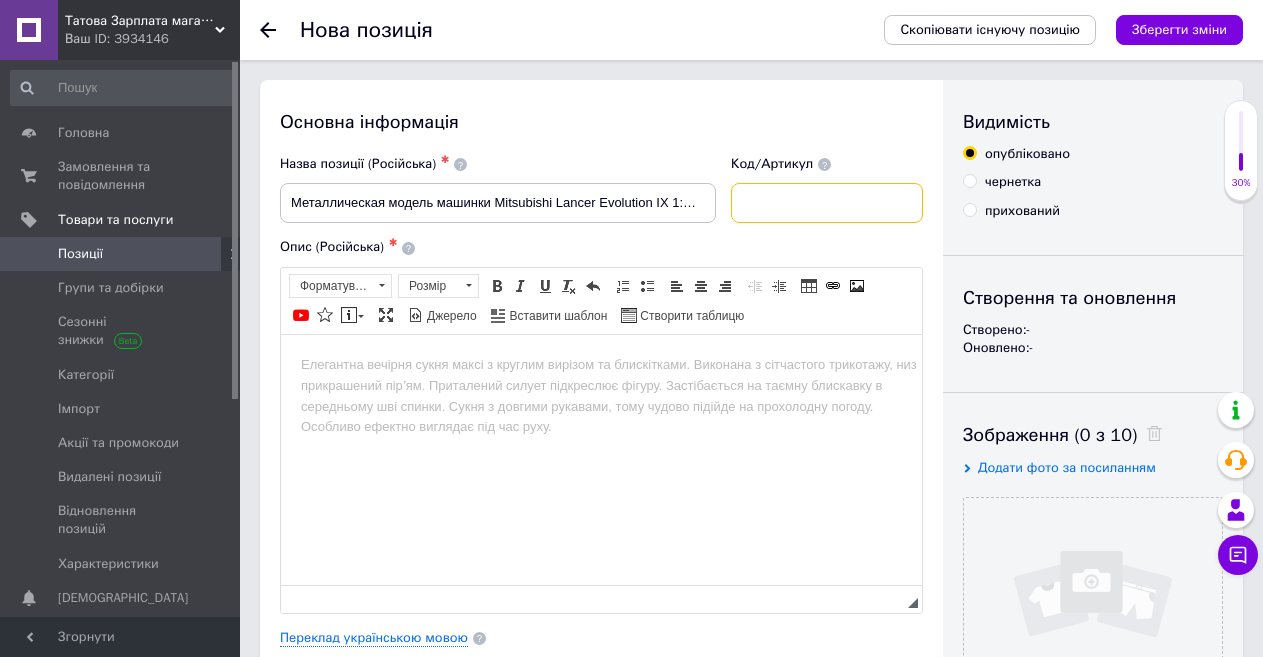 paste on "TK-20651" 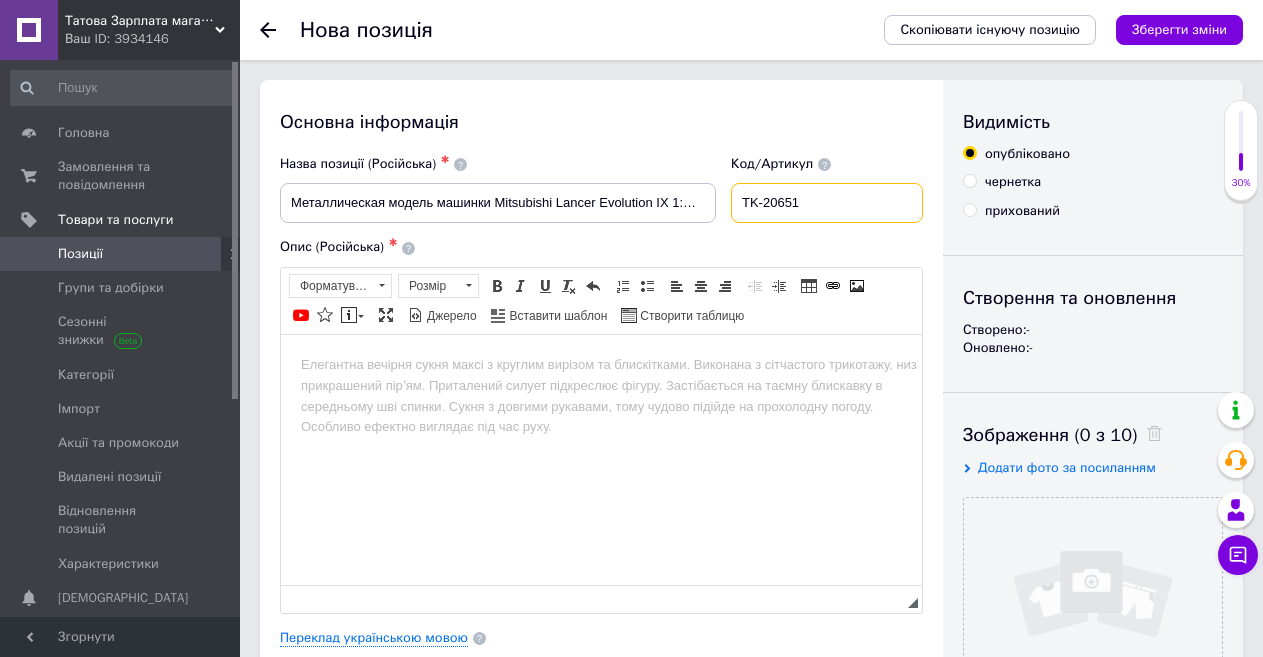 type on "TK-20651" 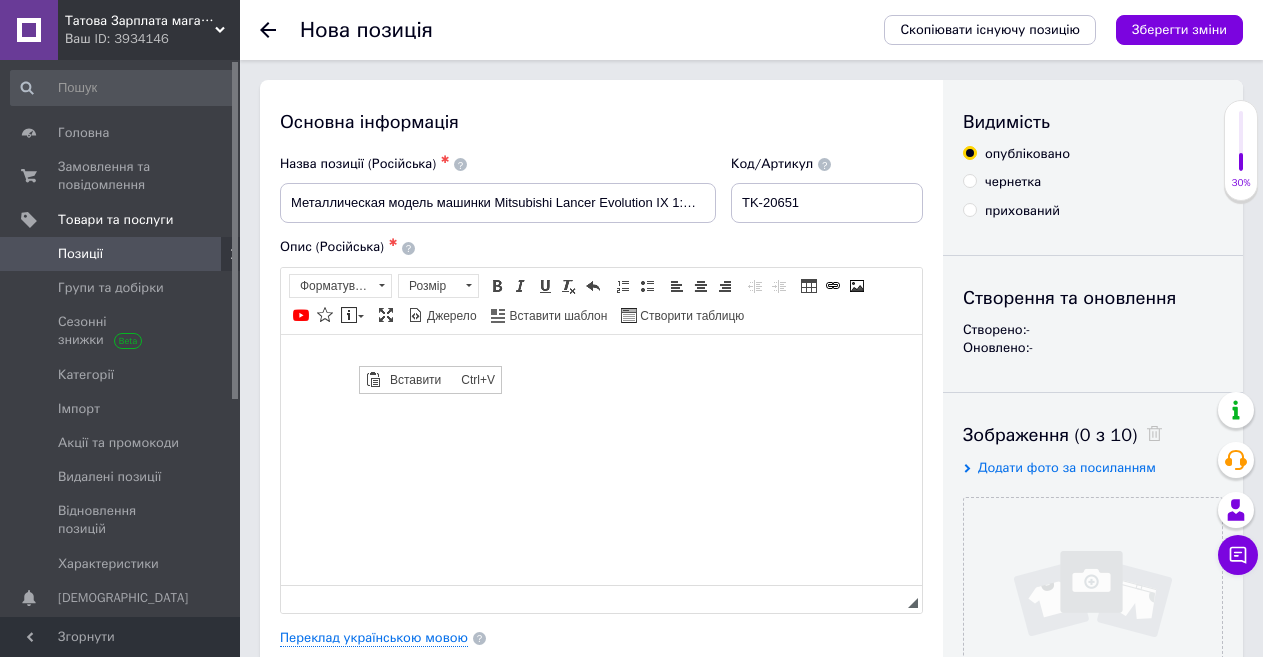 scroll, scrollTop: 0, scrollLeft: 0, axis: both 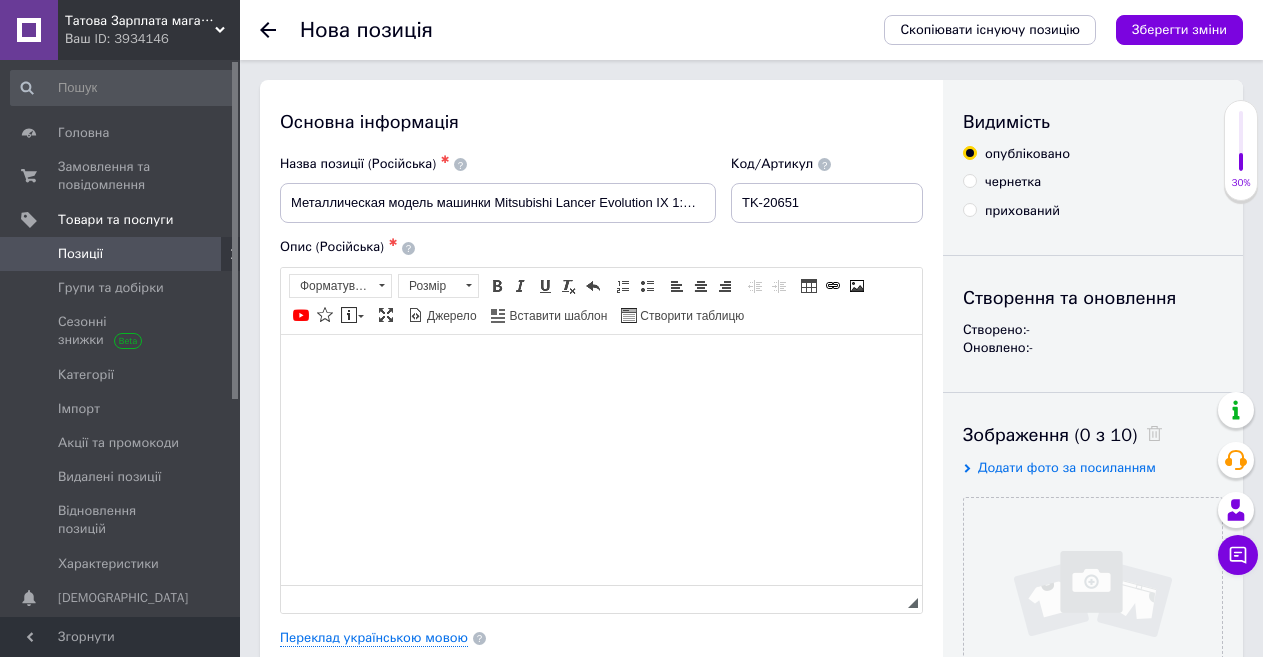 click at bounding box center (601, 364) 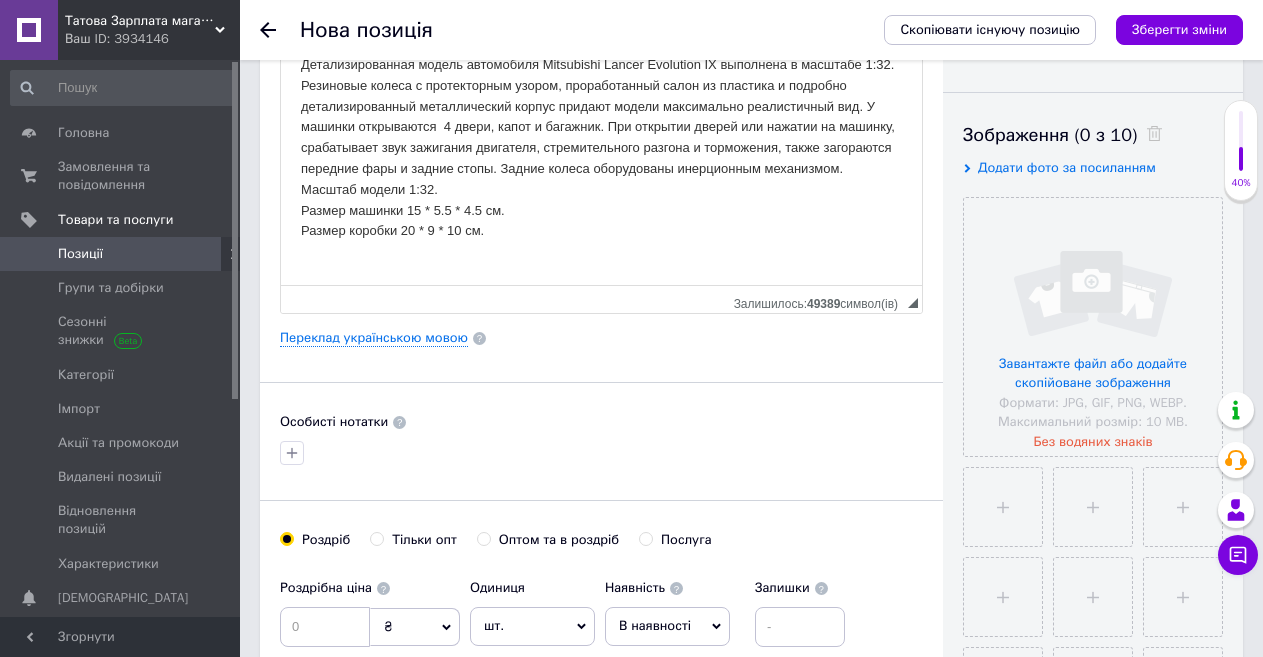 scroll, scrollTop: 400, scrollLeft: 0, axis: vertical 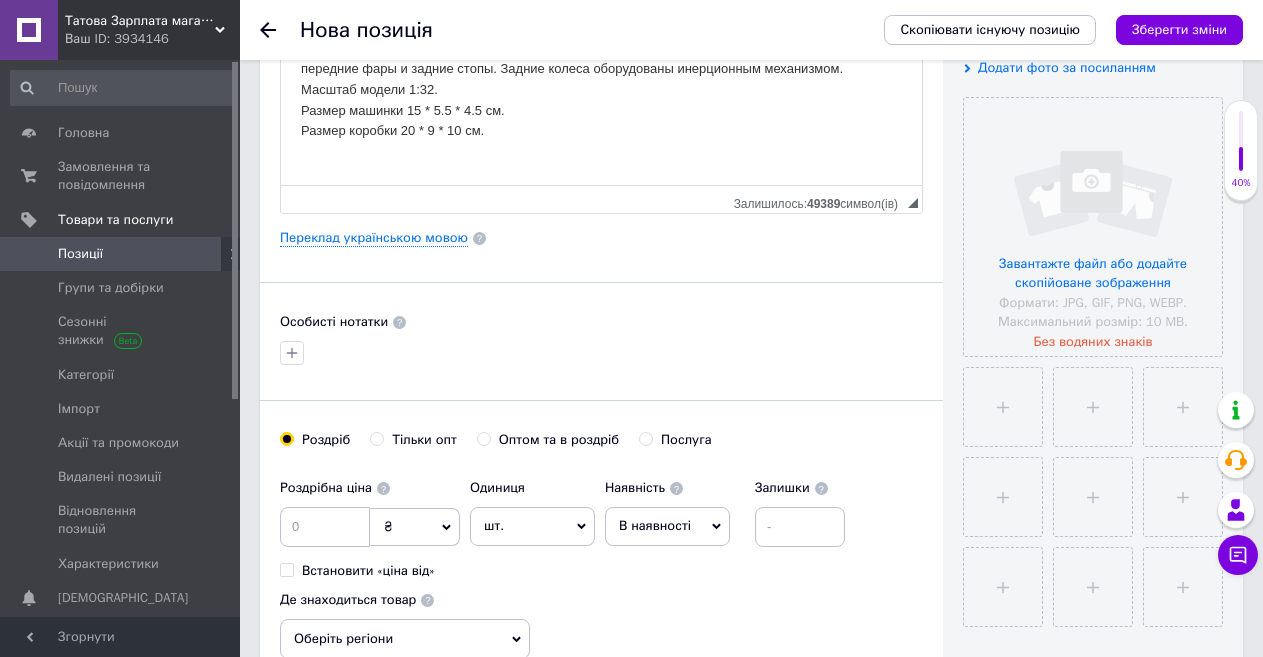 click on "В наявності" at bounding box center [655, 525] 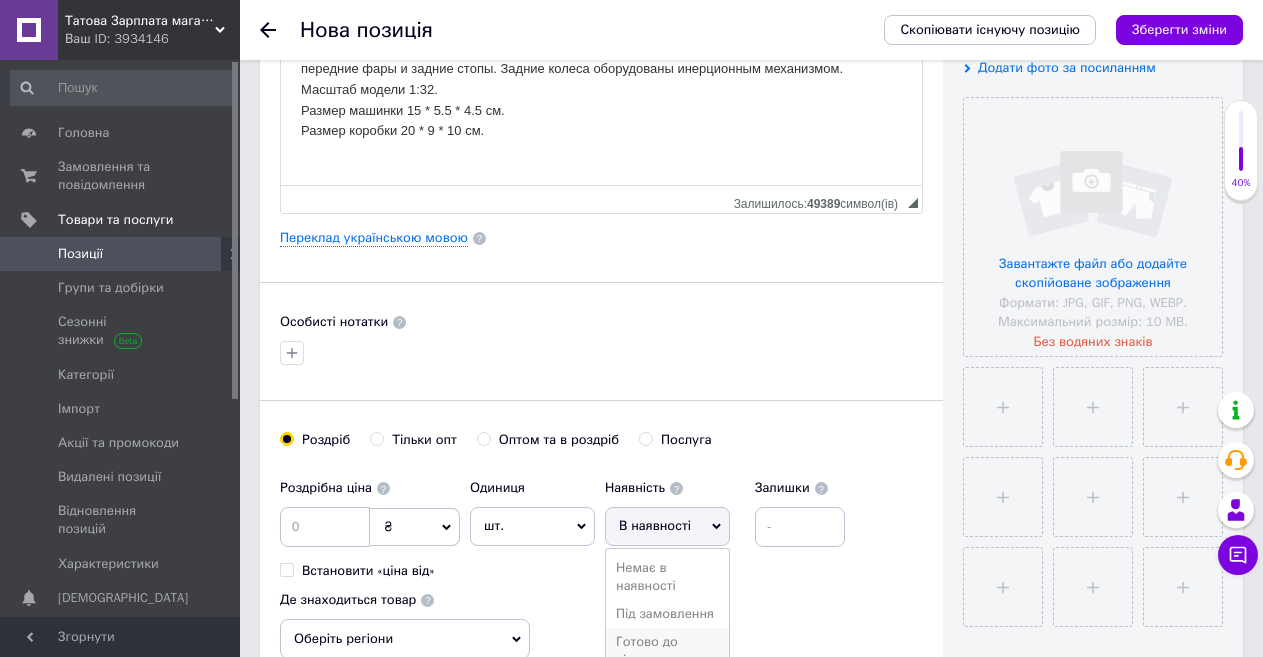 click on "Готово до відправки" at bounding box center (667, 651) 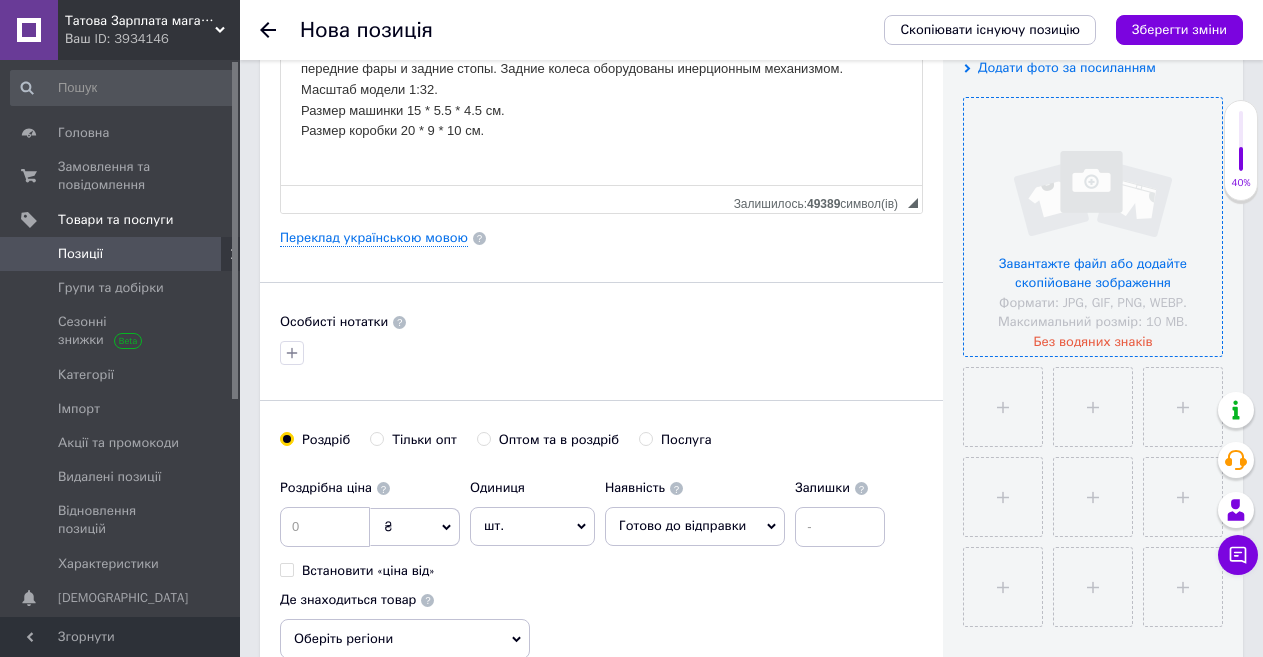 click at bounding box center (1093, 227) 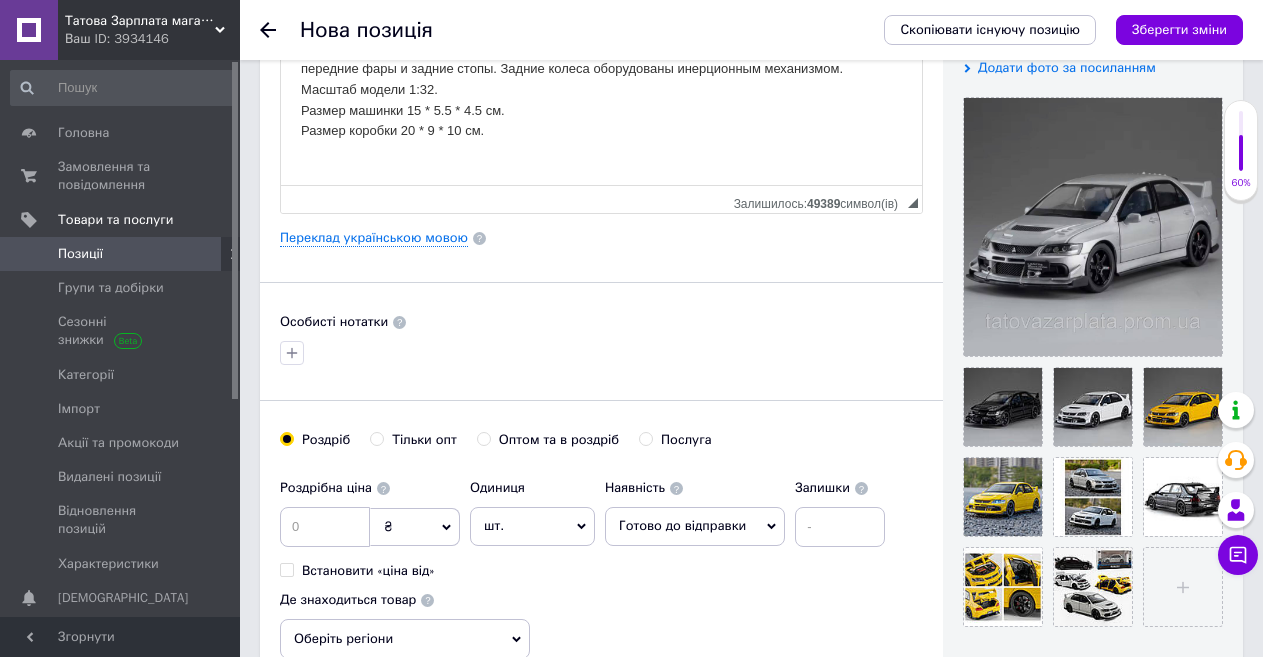 click at bounding box center [601, 353] 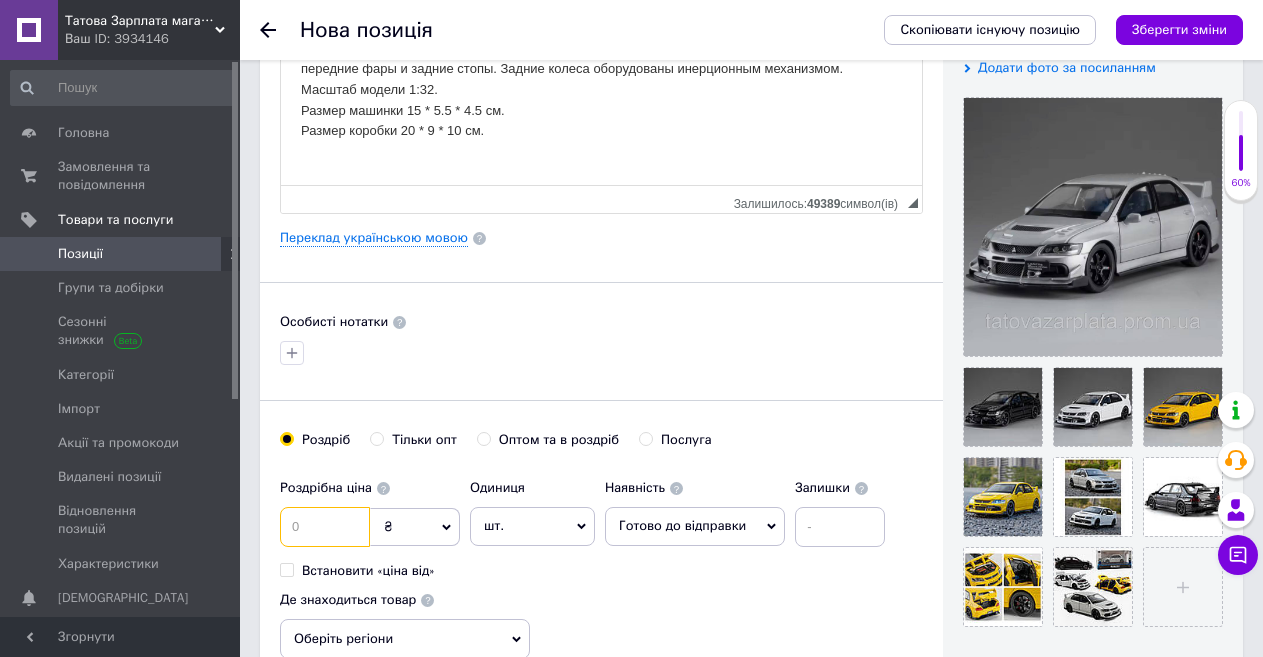 click at bounding box center [325, 527] 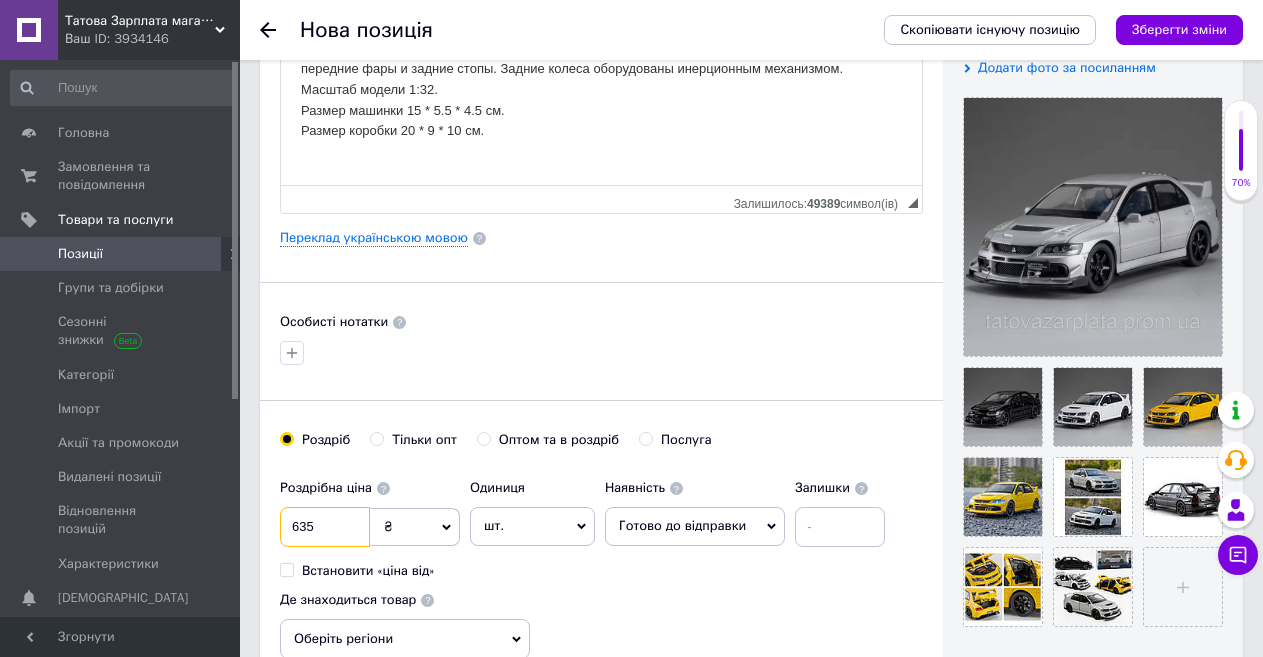 drag, startPoint x: 325, startPoint y: 527, endPoint x: 289, endPoint y: 527, distance: 36 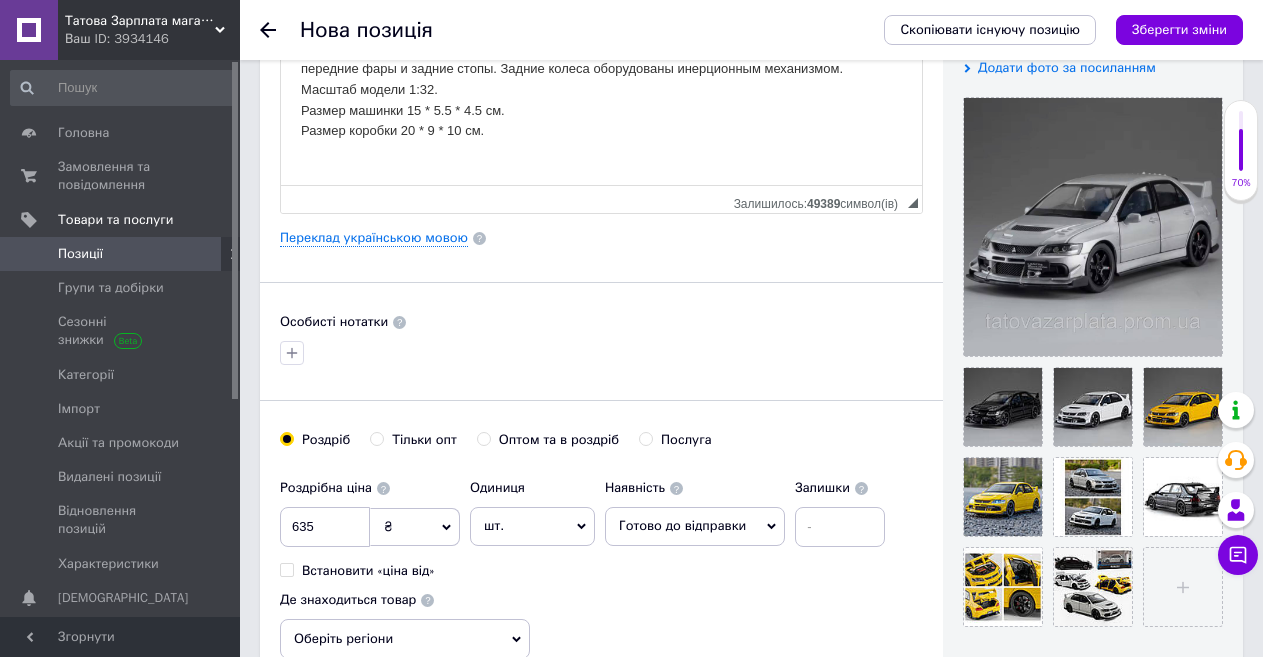 click at bounding box center (601, 353) 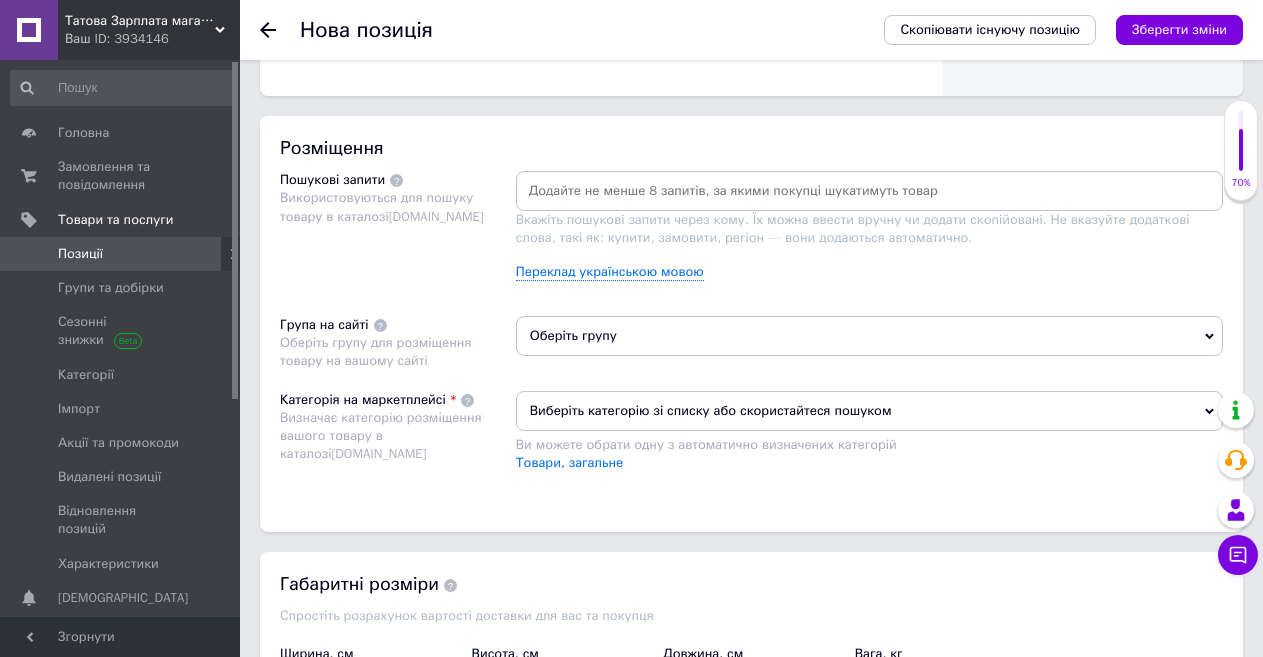 scroll, scrollTop: 1200, scrollLeft: 0, axis: vertical 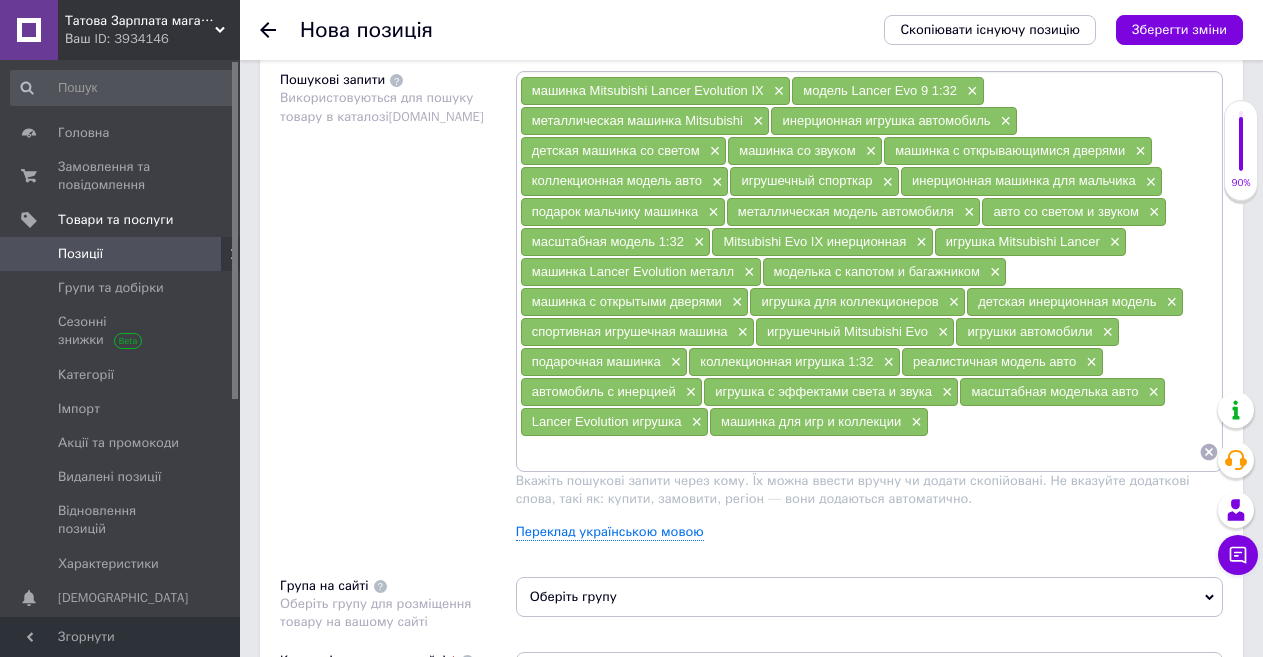 click on "Пошукові запити Використовуються для пошуку товару в каталозі  [DOMAIN_NAME]" at bounding box center (398, 313) 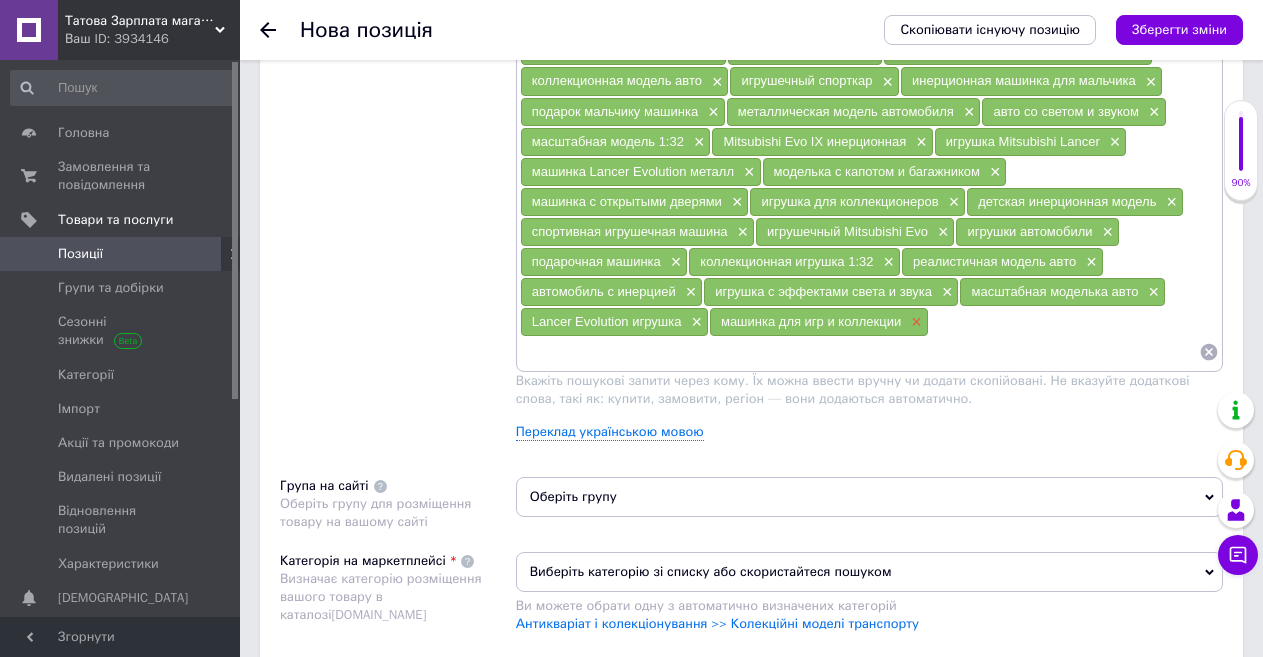 click on "×" at bounding box center (914, 322) 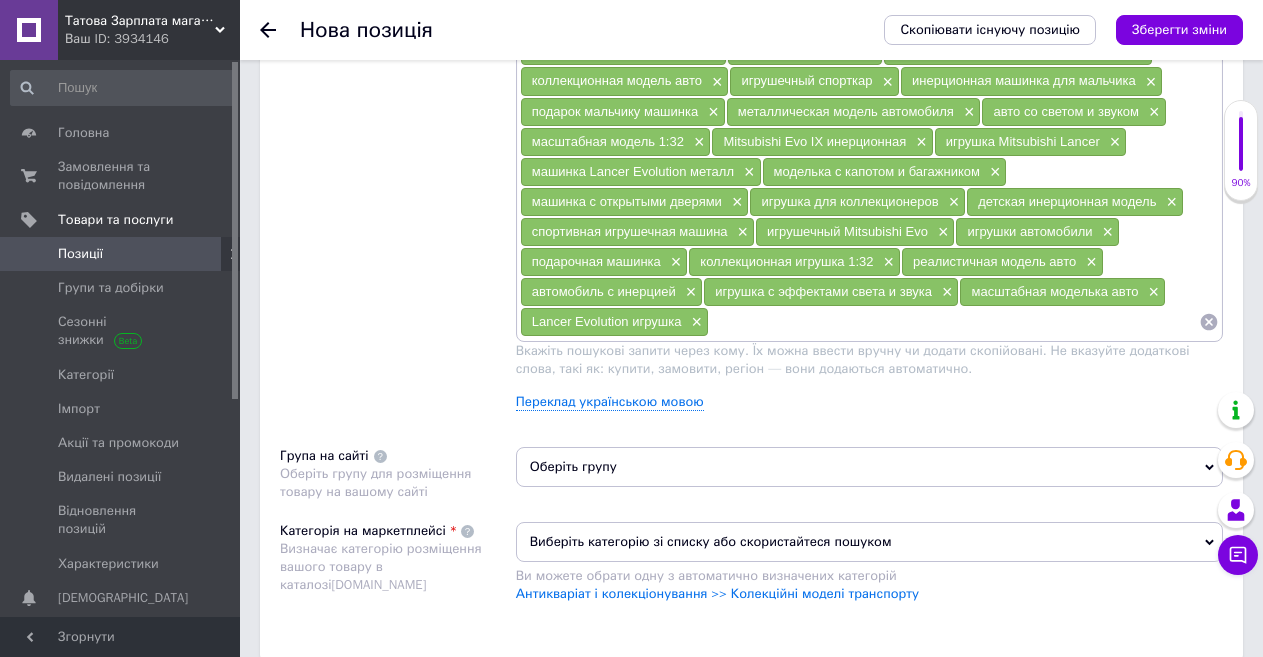 click on "Пошукові запити Використовуються для пошуку товару в каталозі  [DOMAIN_NAME]" at bounding box center [398, 198] 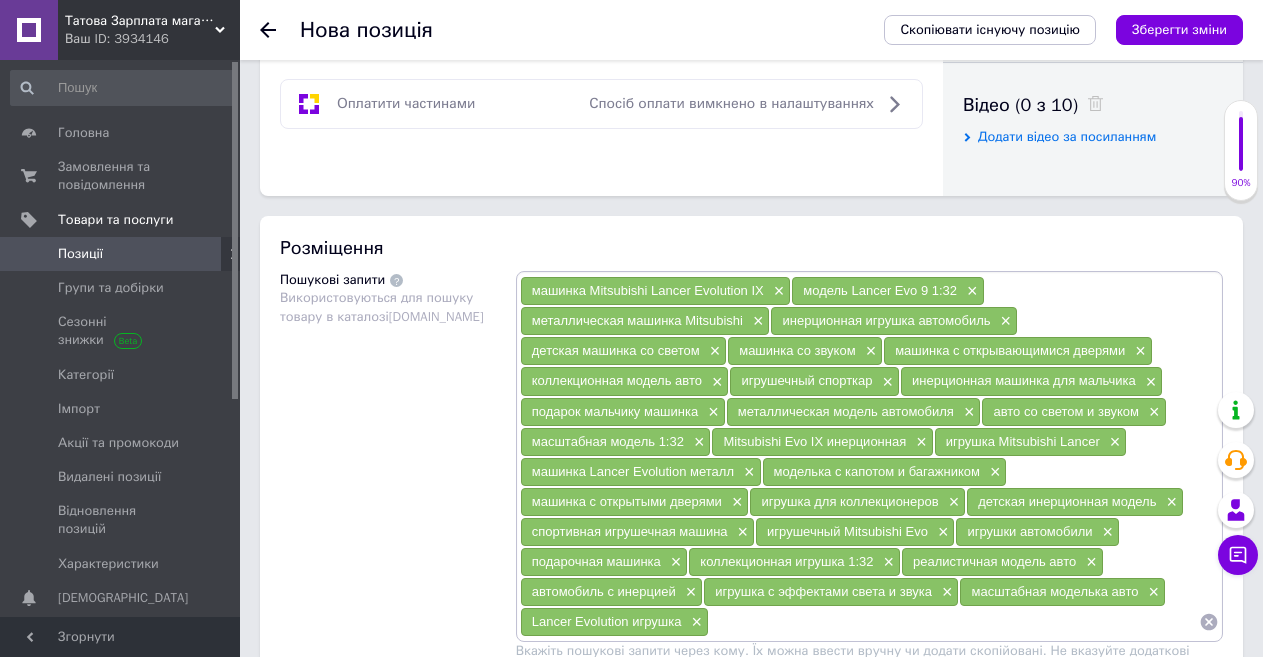 scroll, scrollTop: 1100, scrollLeft: 0, axis: vertical 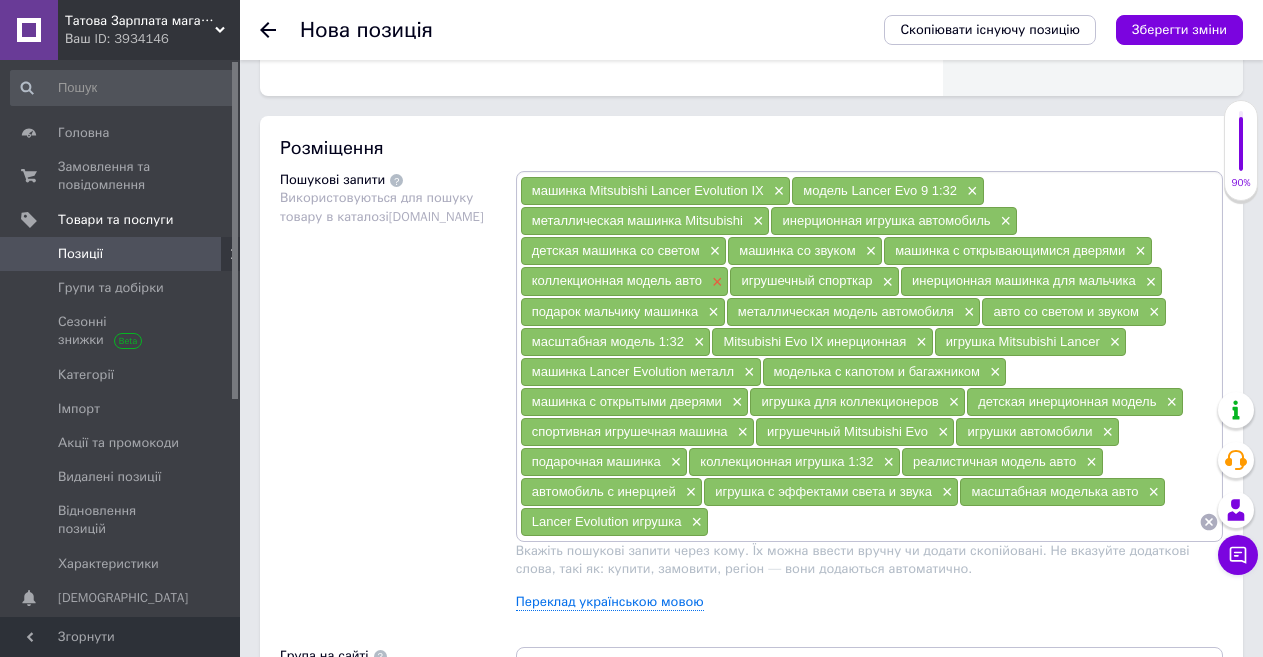 click on "×" at bounding box center (715, 282) 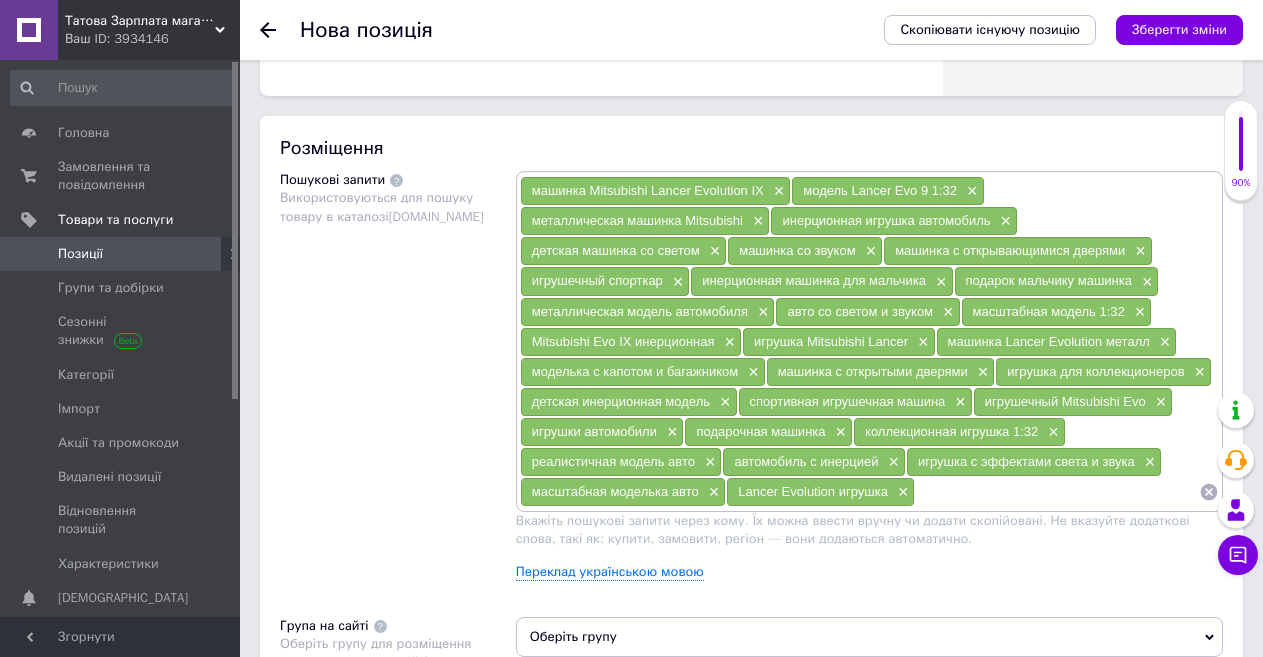 click on "Пошукові запити Використовуються для пошуку товару в каталозі  [DOMAIN_NAME]" at bounding box center [398, 383] 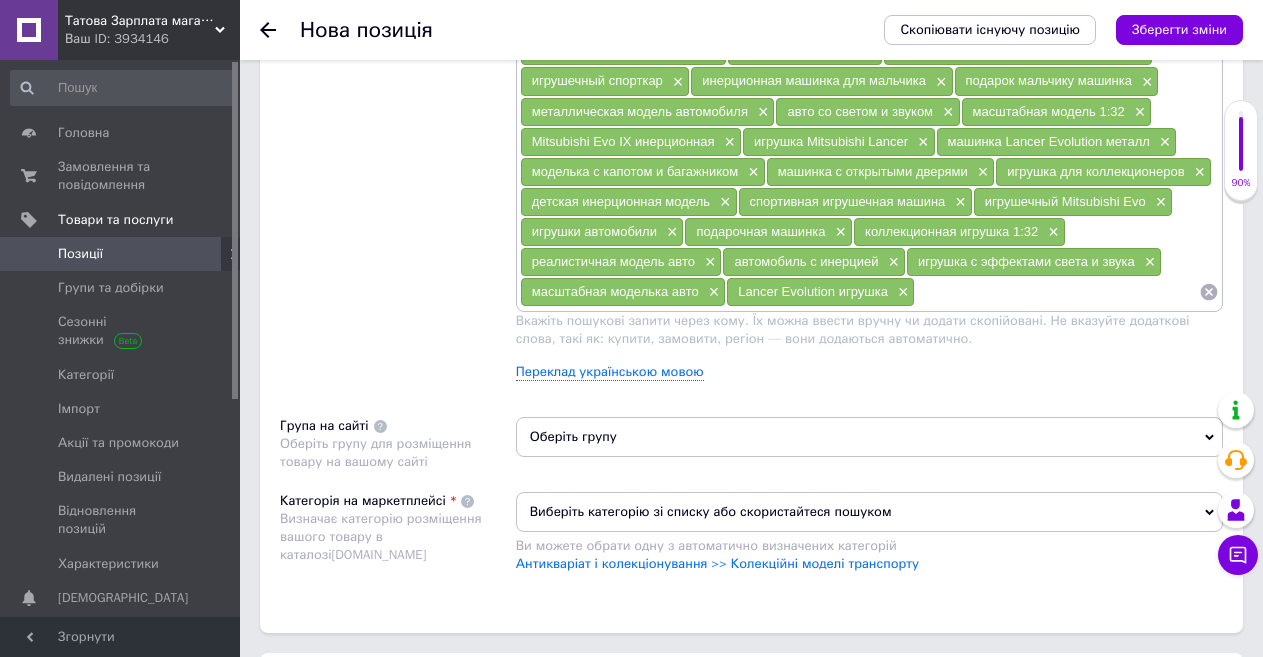click on "Пошукові запити Використовуються для пошуку товару в каталозі  [DOMAIN_NAME]" at bounding box center (398, 183) 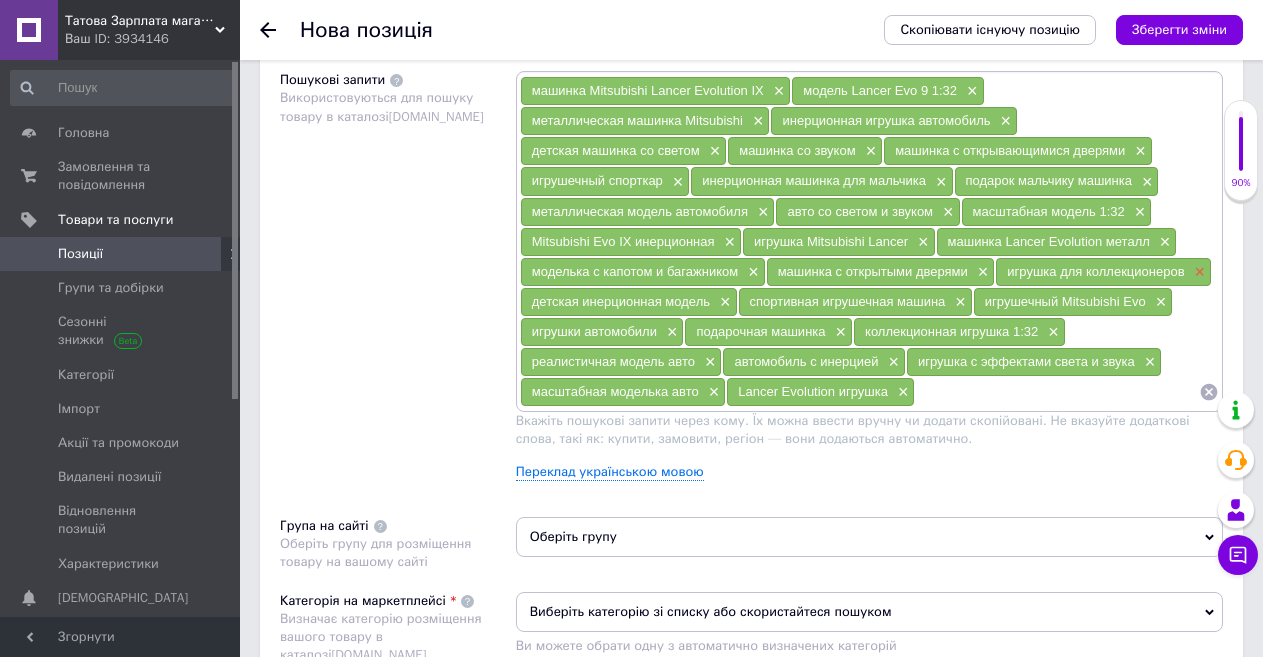 click on "×" at bounding box center (1198, 272) 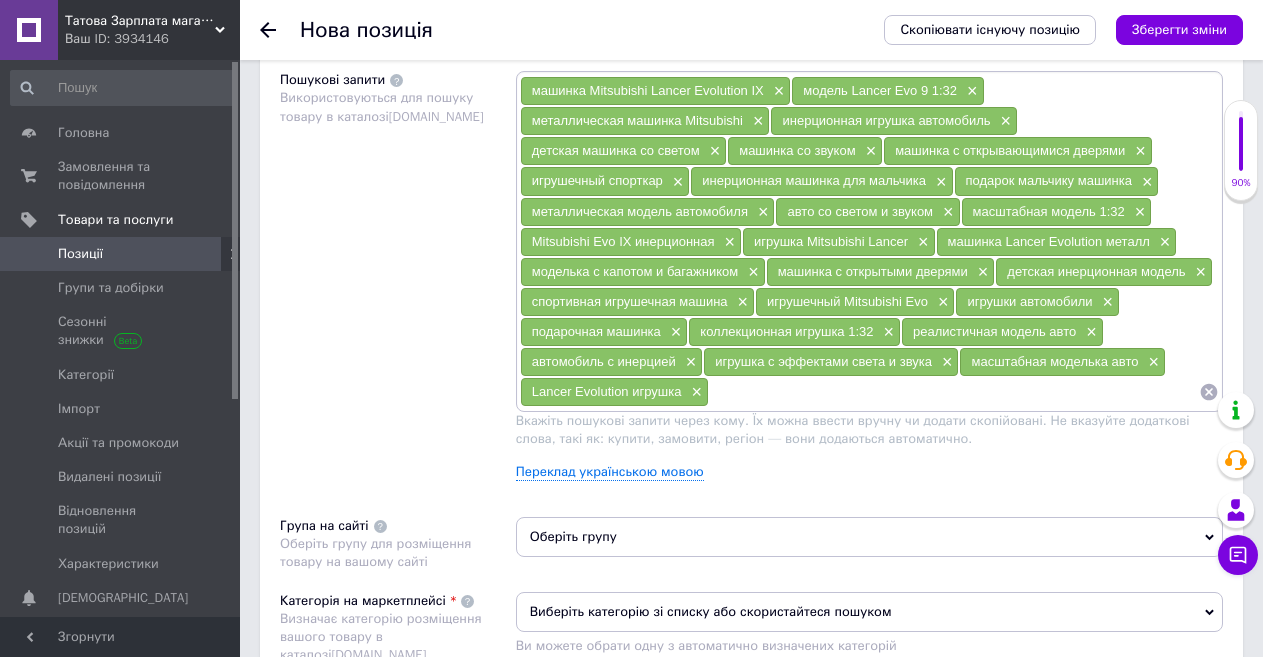 click on "Пошукові запити Використовуються для пошуку товару в каталозі  [DOMAIN_NAME]" at bounding box center [398, 283] 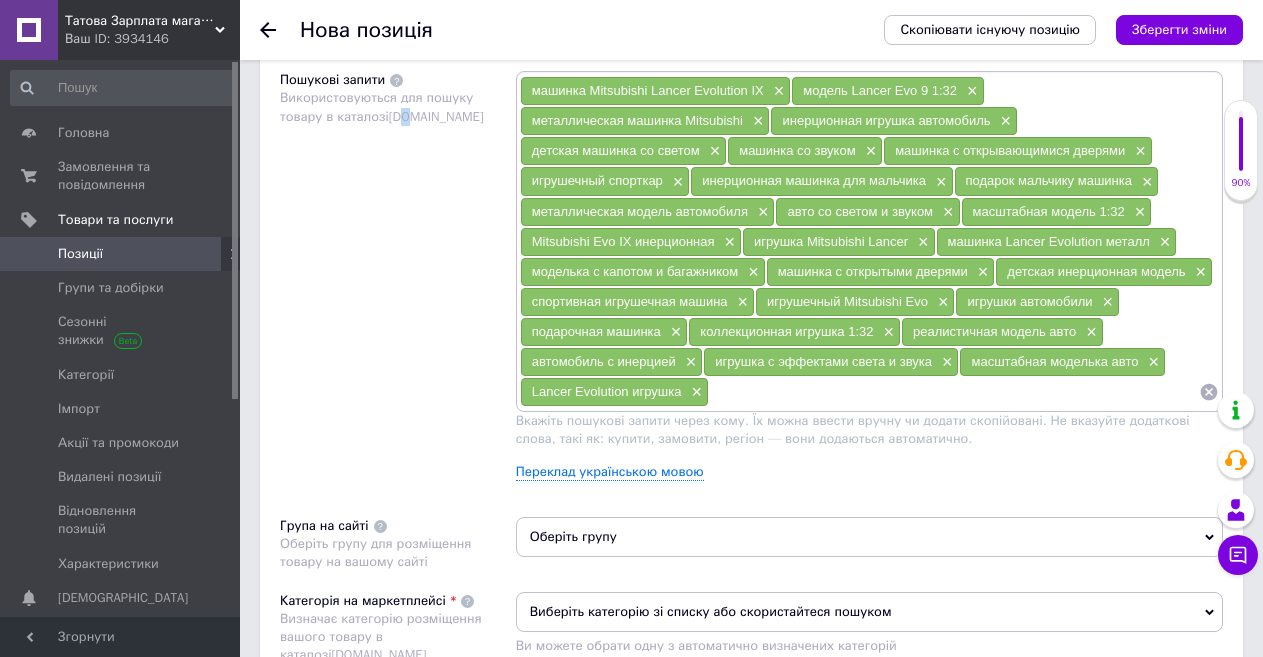 scroll, scrollTop: 1100, scrollLeft: 0, axis: vertical 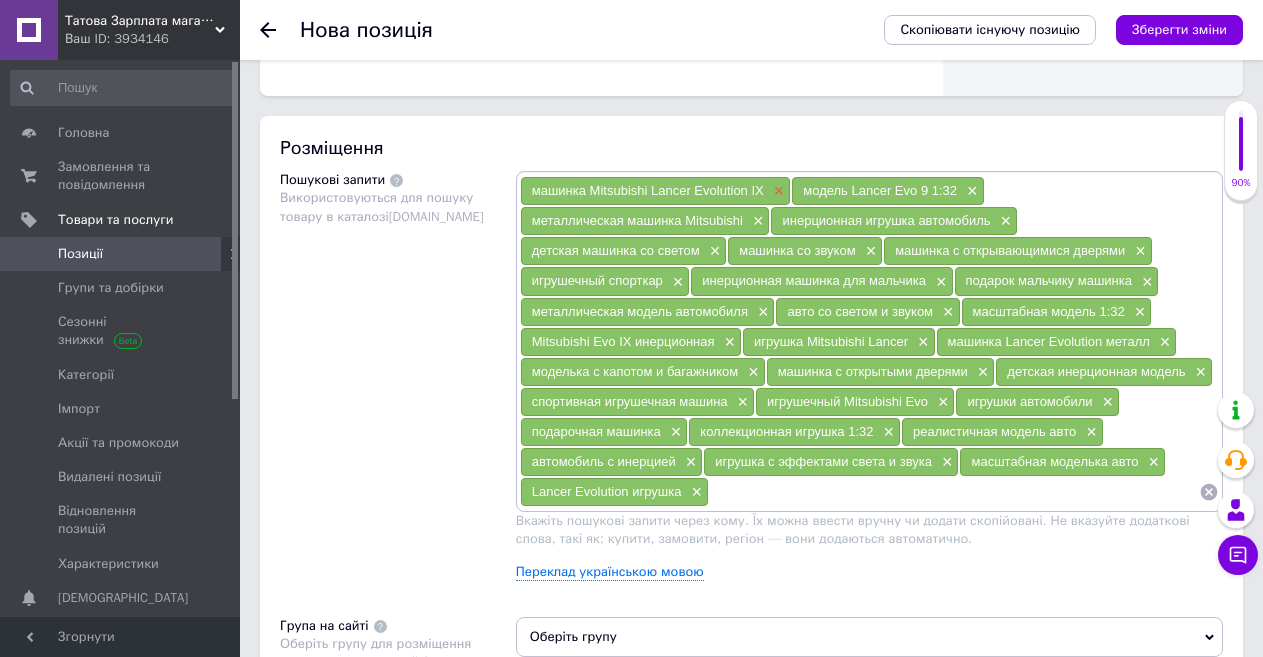 click on "×" at bounding box center (777, 191) 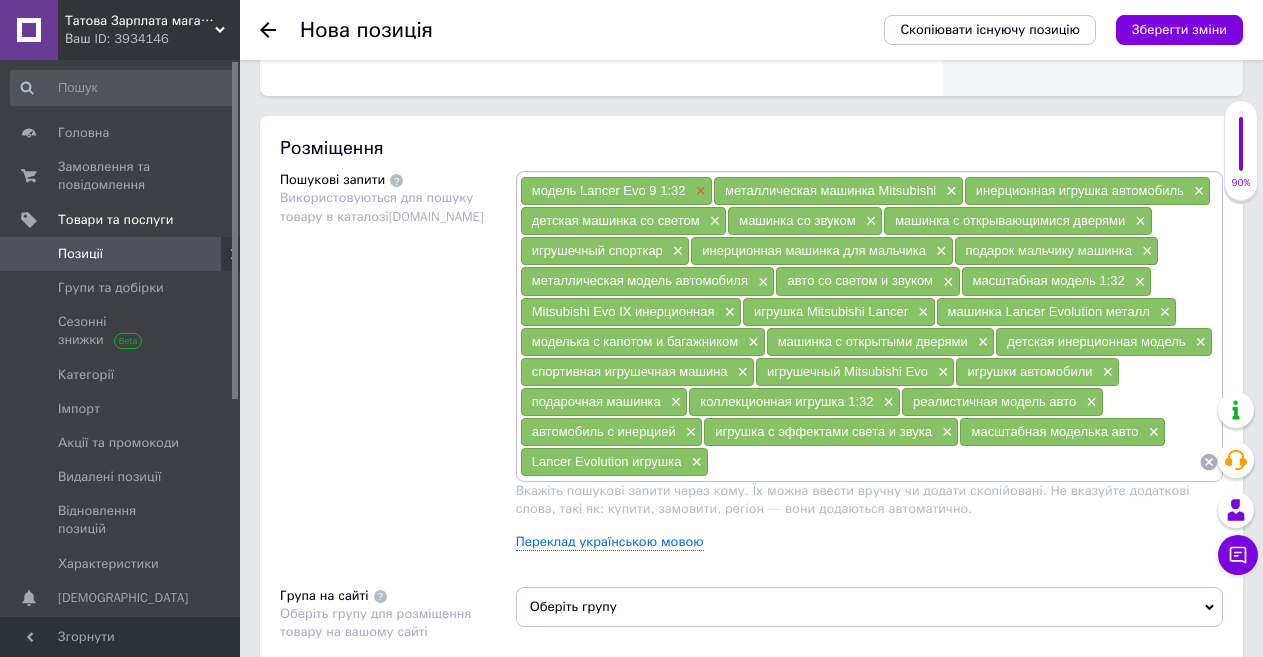 click on "×" at bounding box center (699, 191) 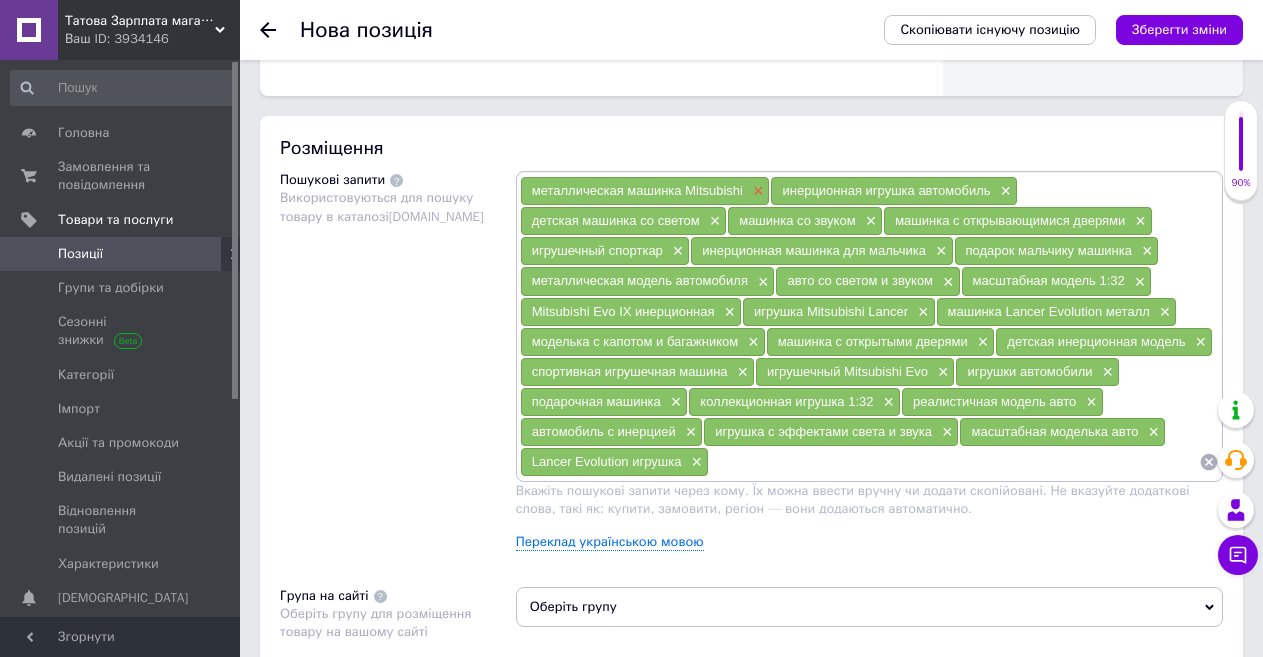 click on "×" at bounding box center [756, 191] 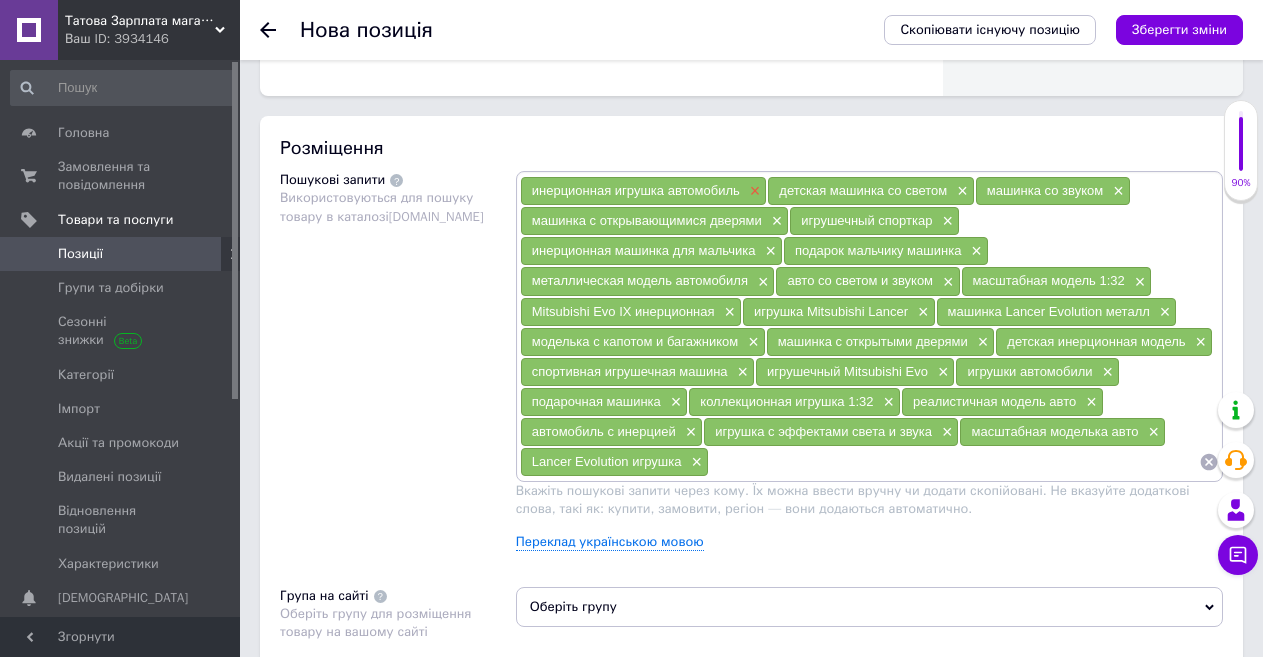 click on "×" at bounding box center [753, 191] 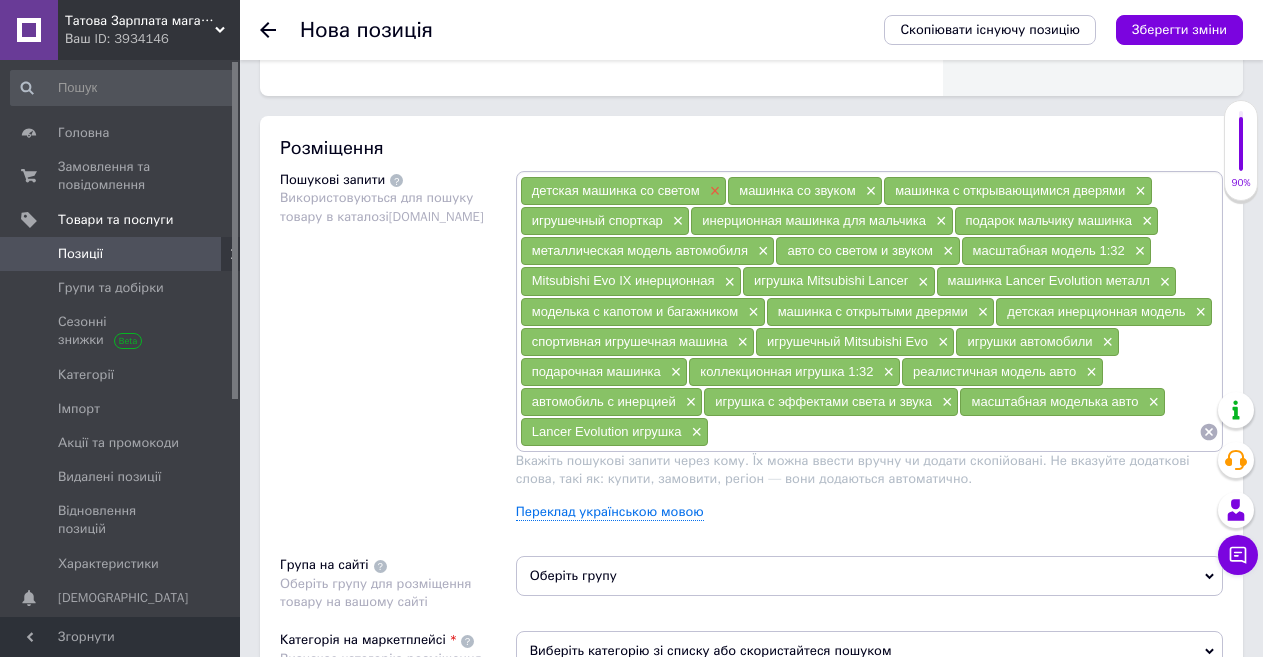 click on "×" at bounding box center [713, 191] 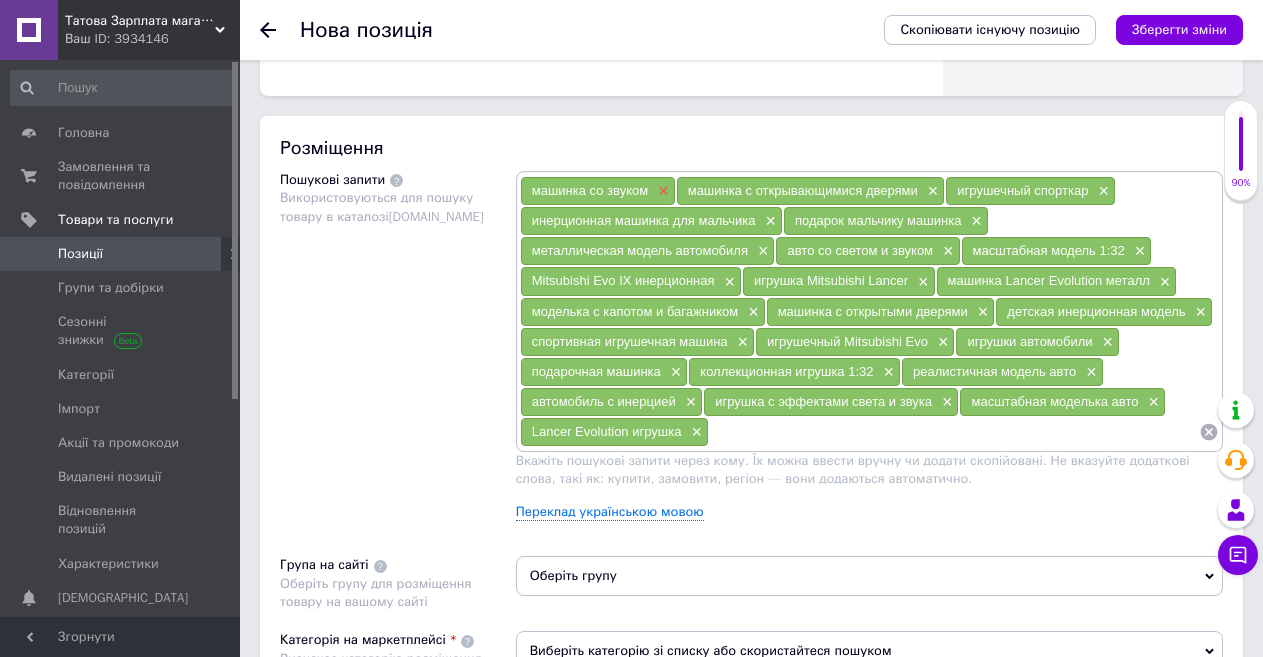 click on "×" at bounding box center (661, 191) 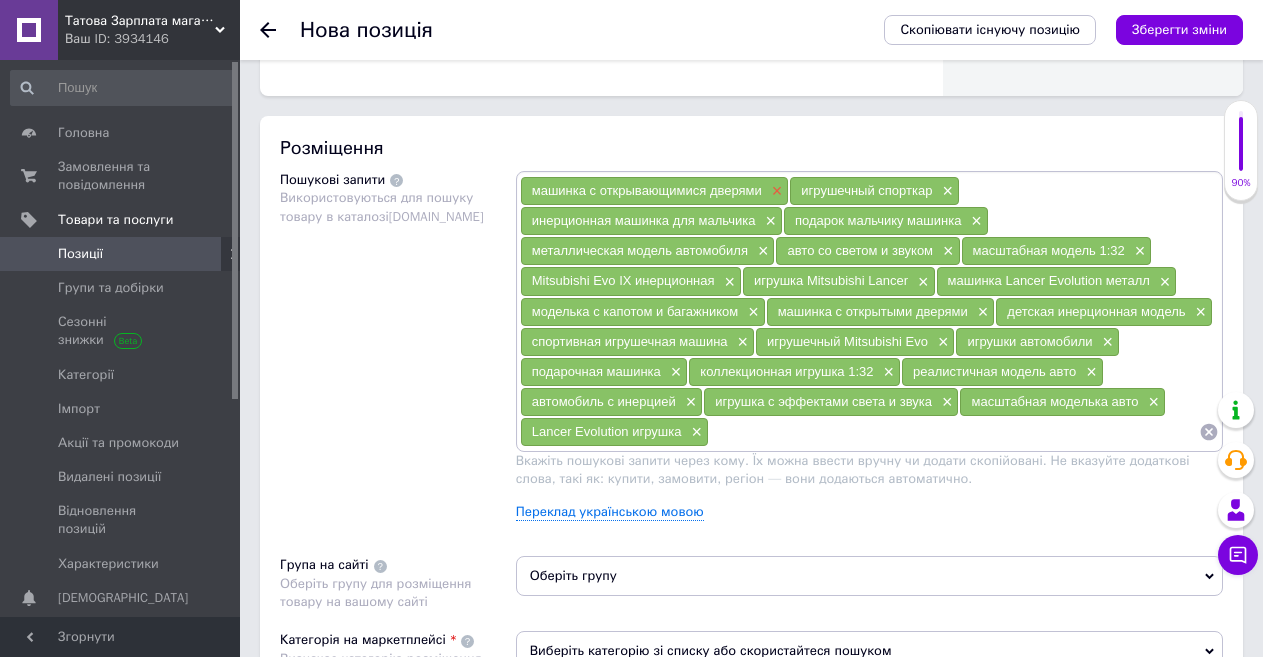 click on "×" at bounding box center (775, 191) 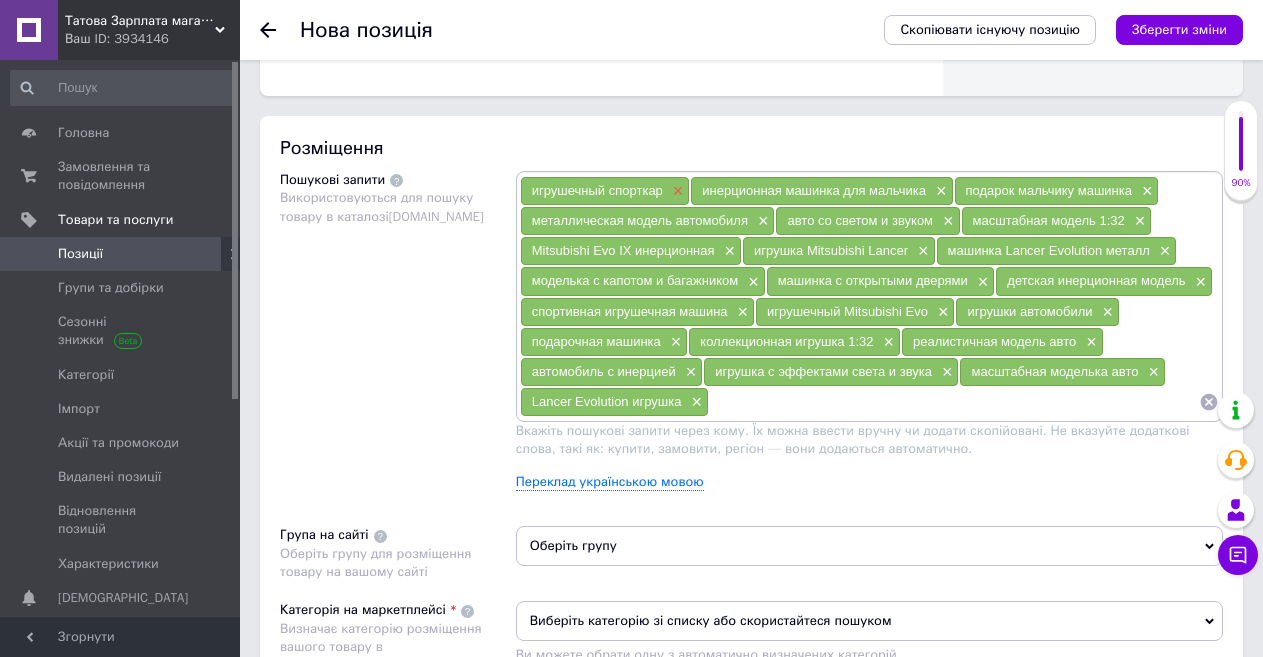 click on "×" at bounding box center [676, 191] 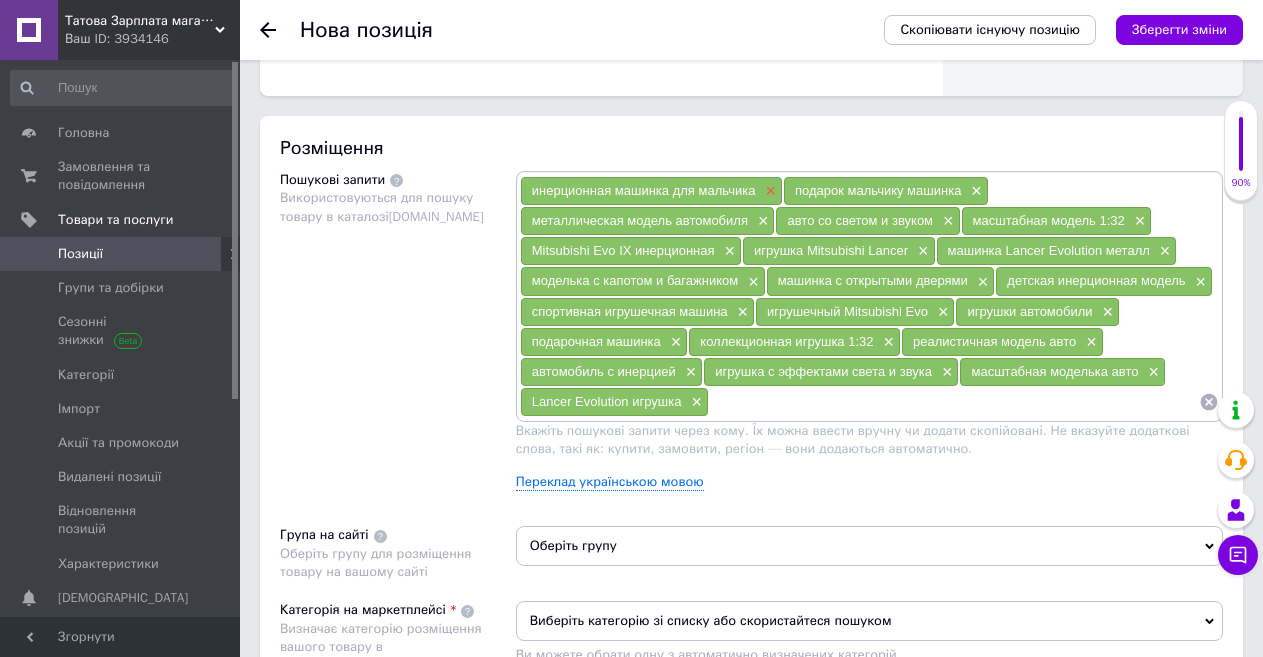 click on "×" at bounding box center [768, 191] 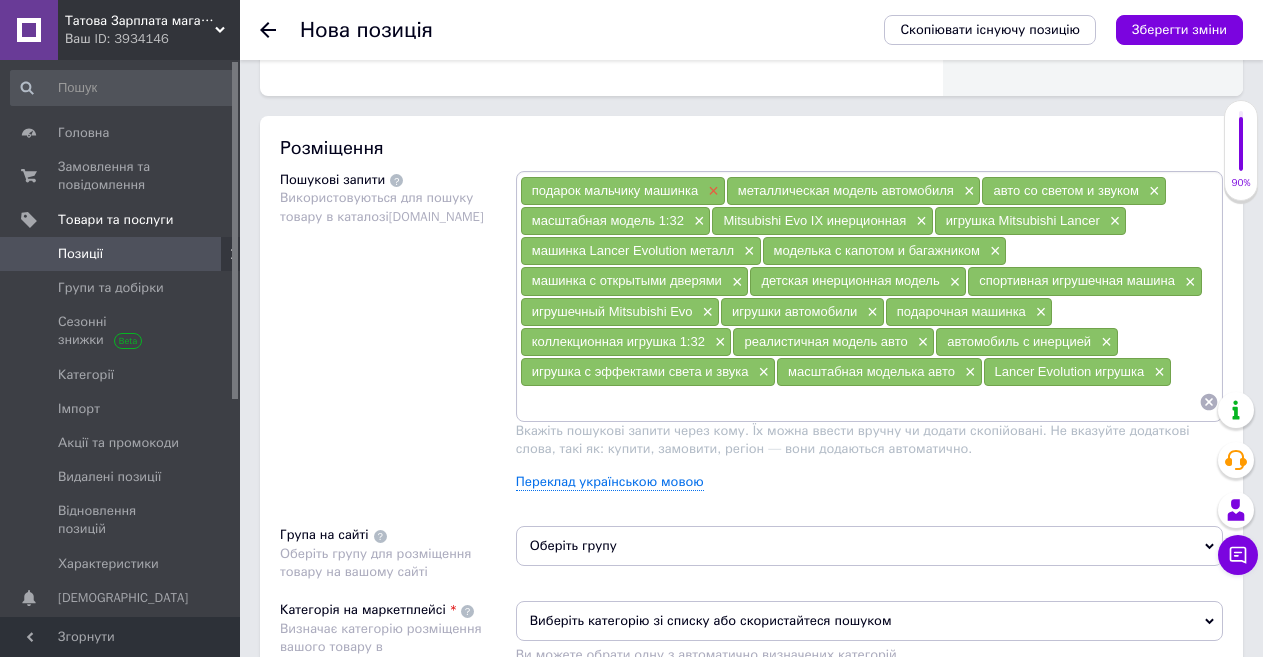 click on "×" at bounding box center [711, 191] 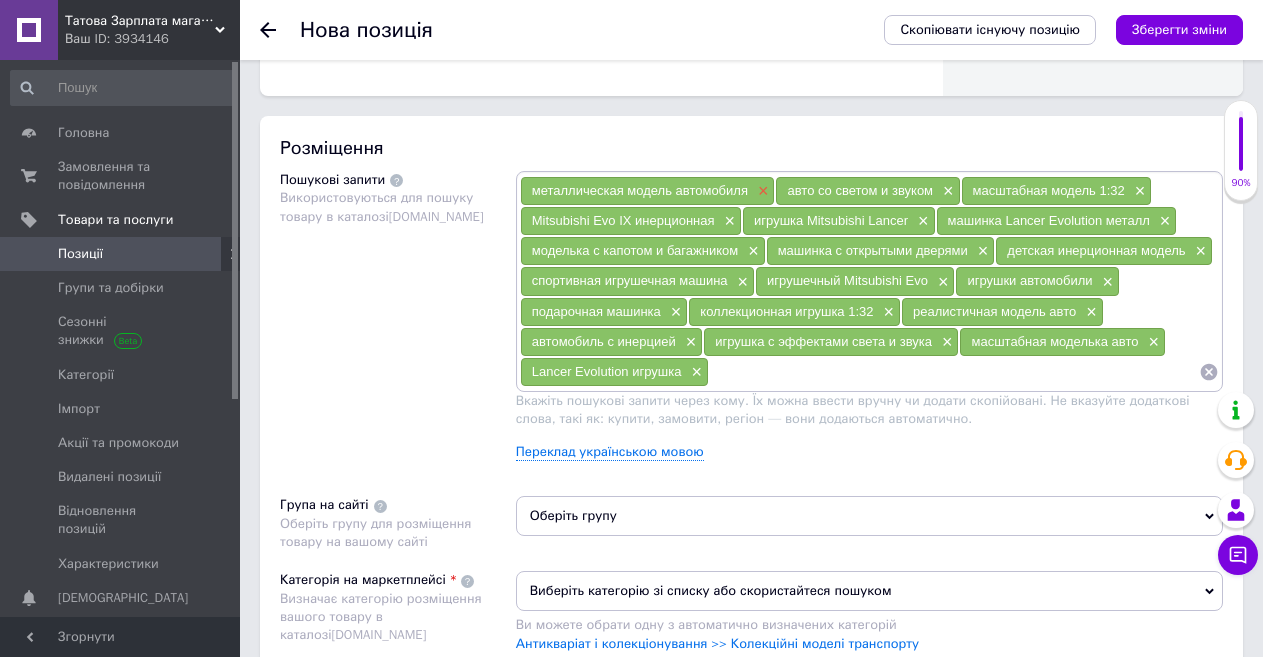 click on "×" at bounding box center [761, 191] 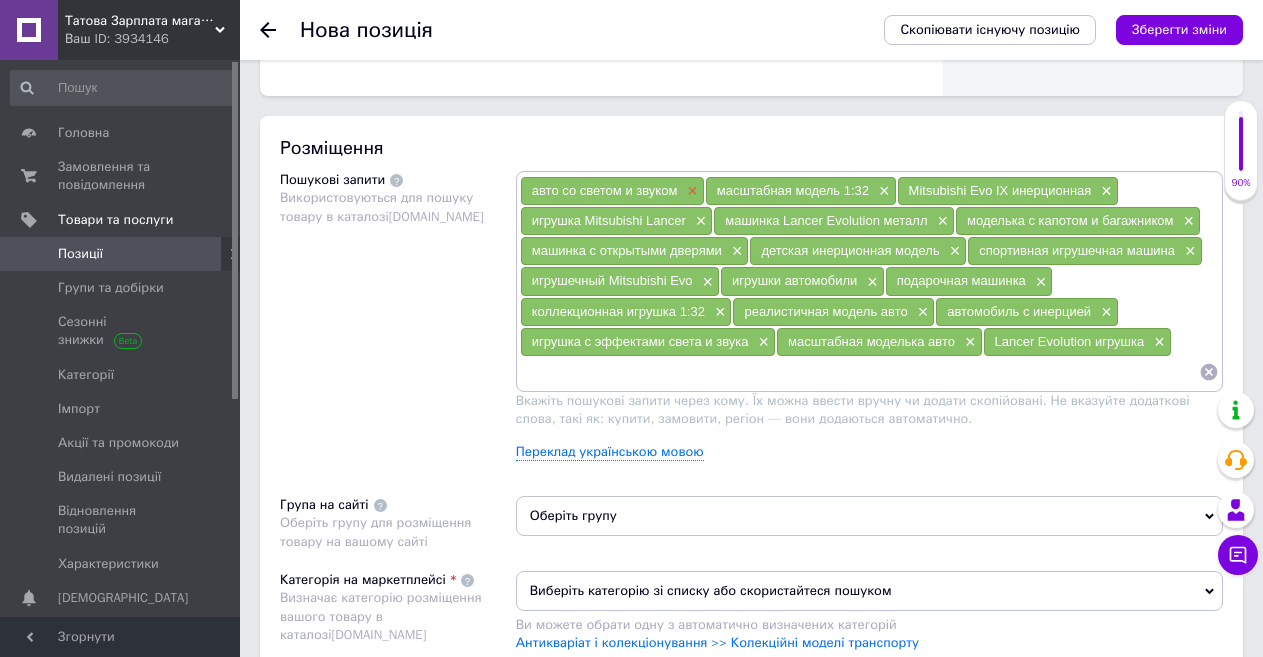 click on "×" at bounding box center (690, 191) 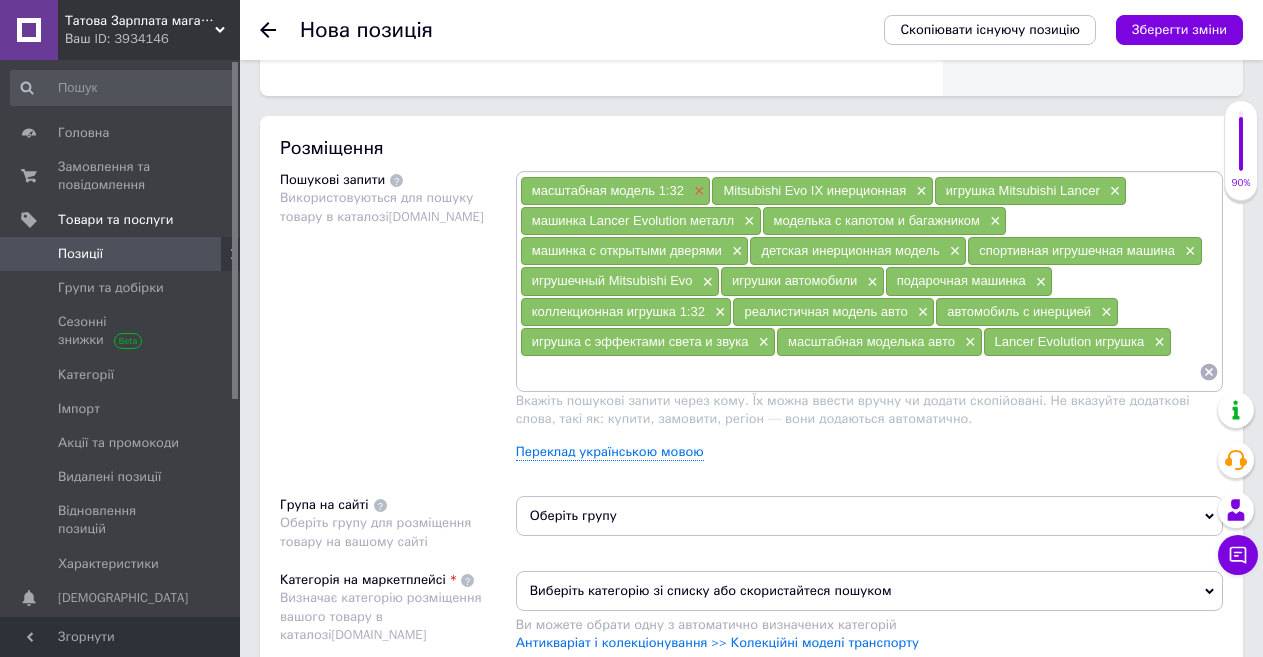 click on "×" at bounding box center [697, 191] 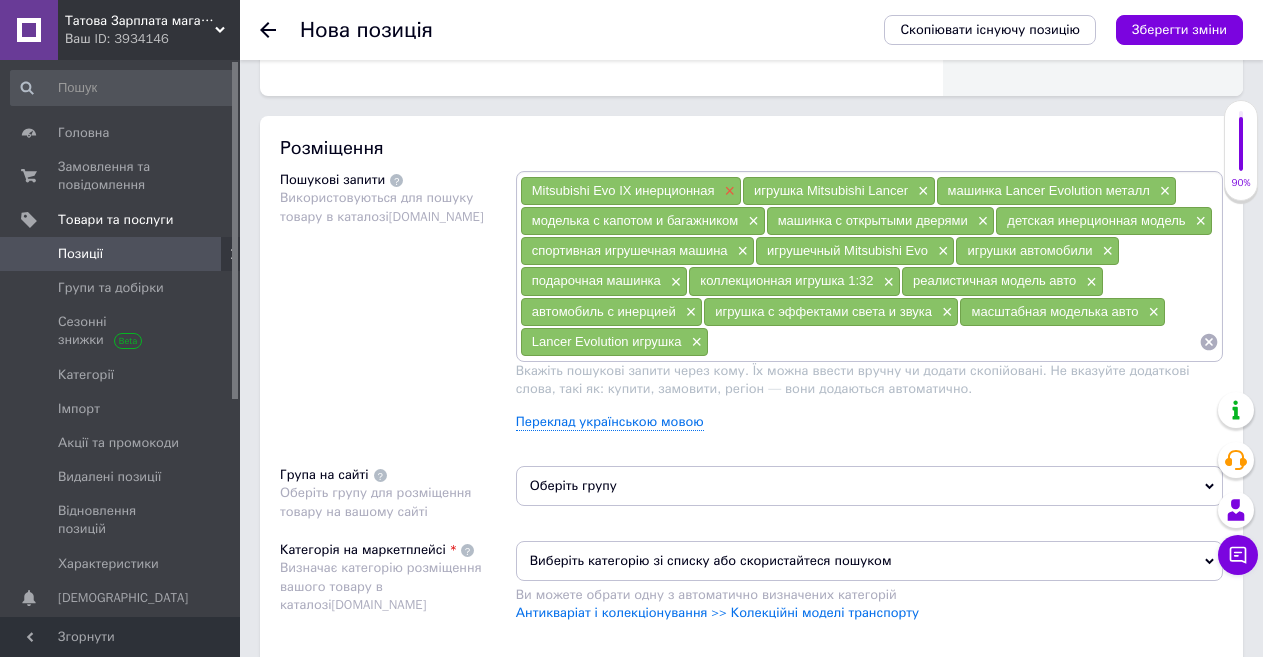 click on "×" at bounding box center [728, 191] 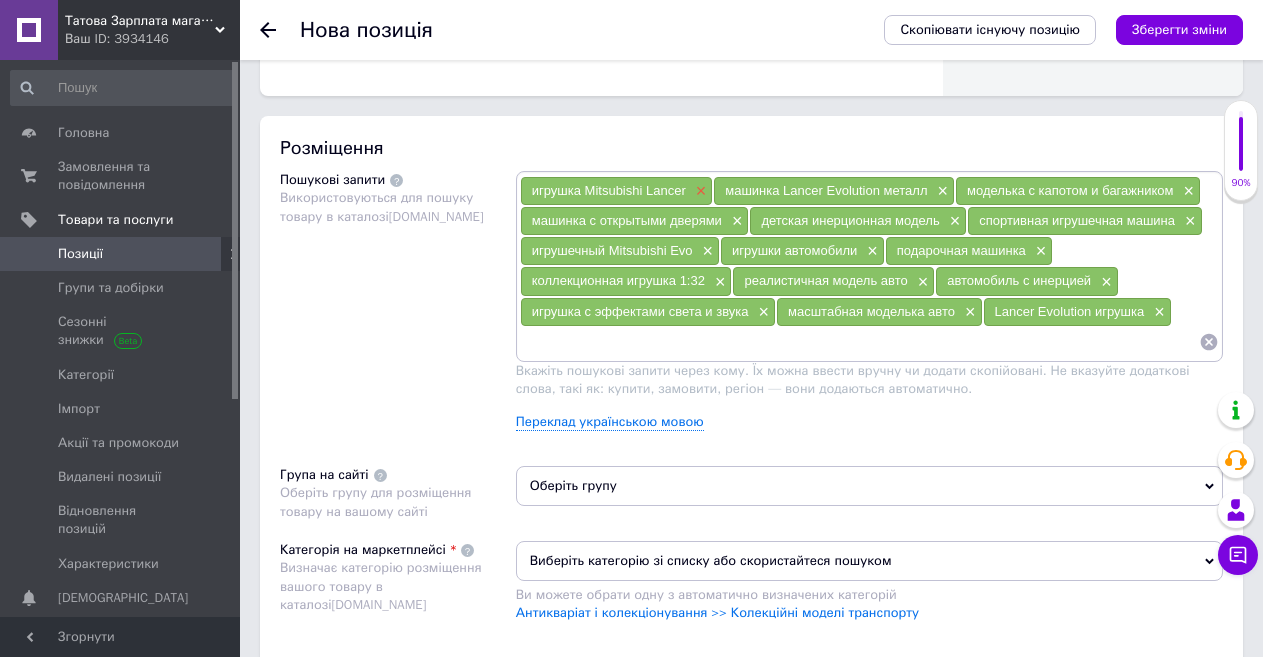click on "×" at bounding box center (699, 191) 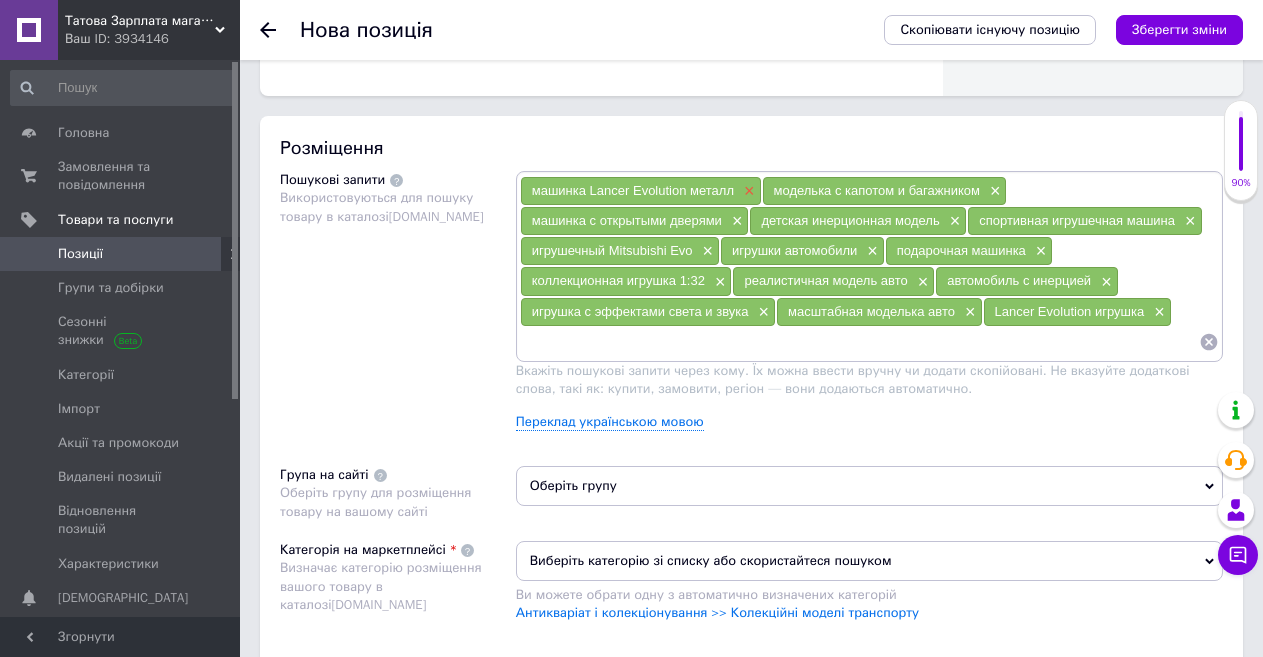 click on "×" at bounding box center (747, 191) 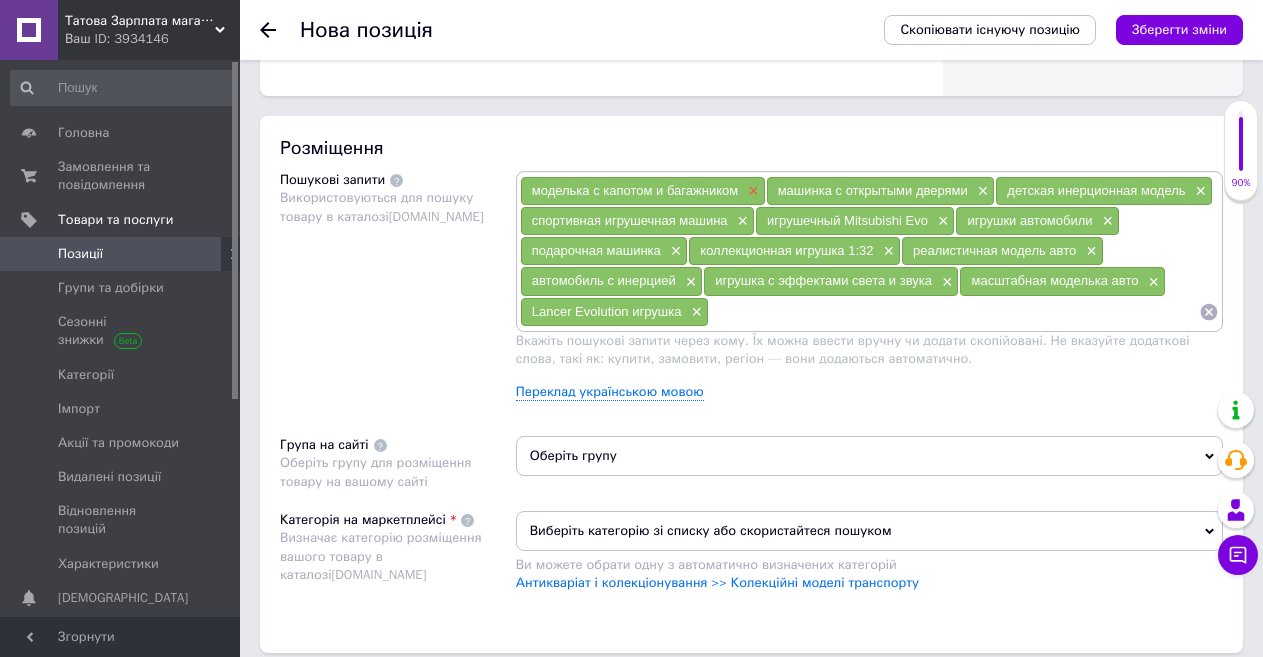 click on "×" at bounding box center (751, 191) 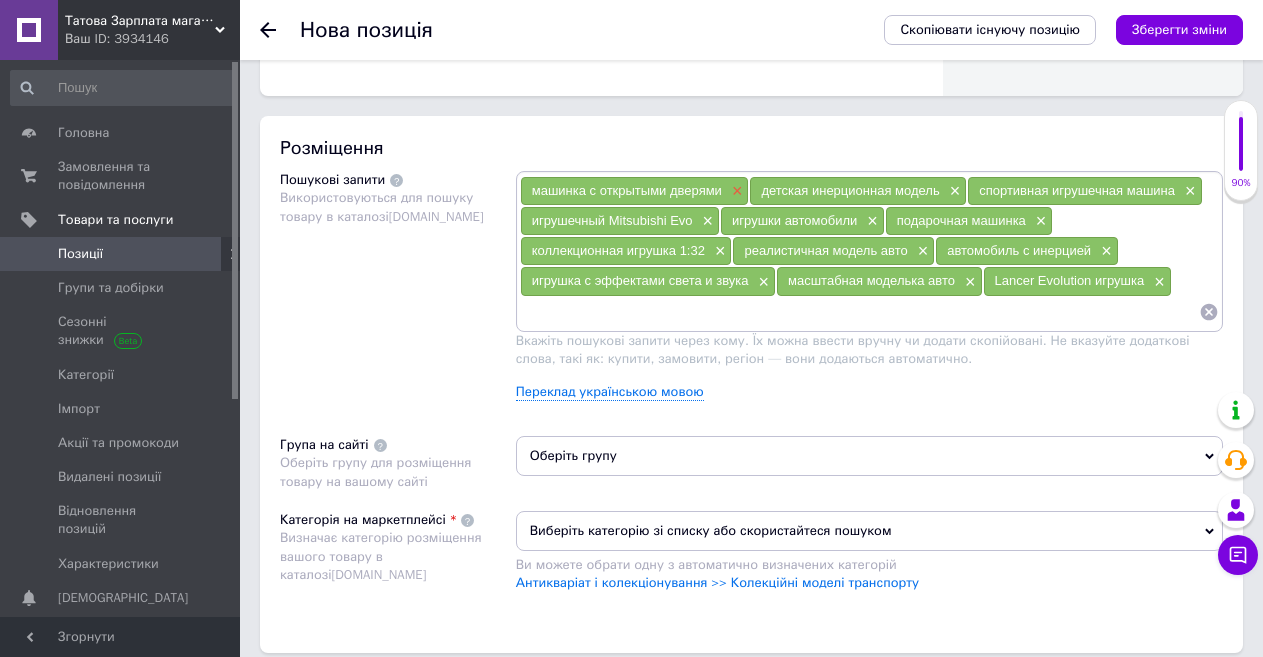 click on "×" at bounding box center [735, 191] 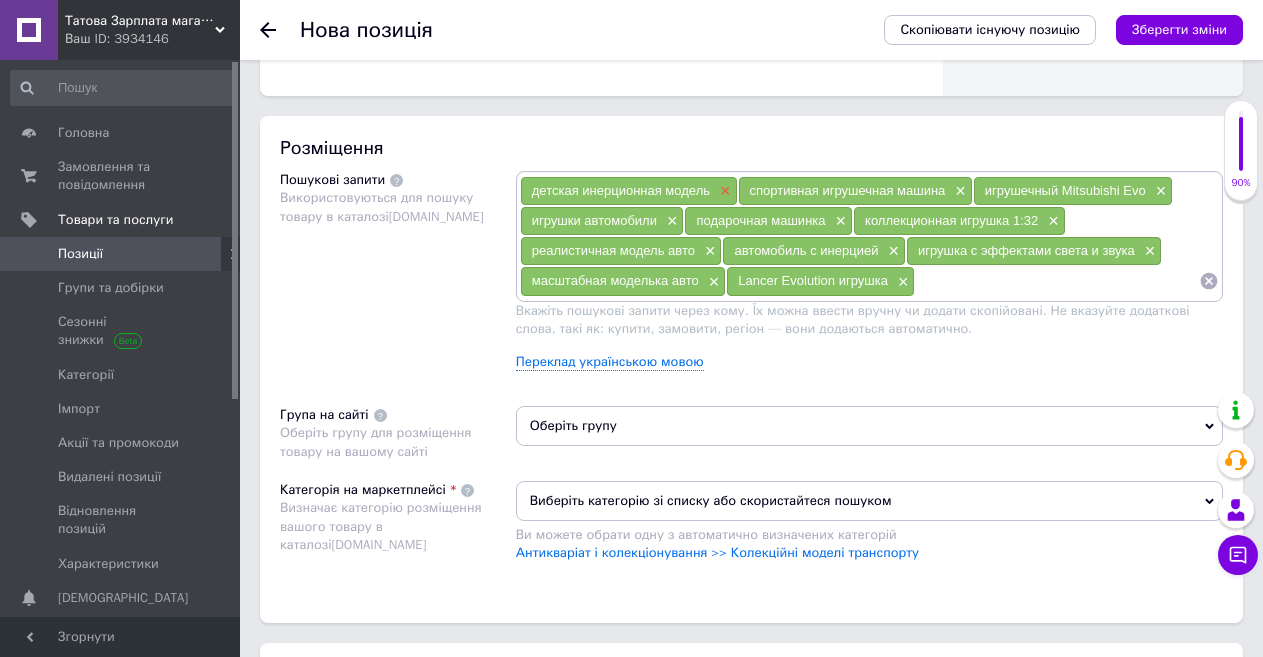 click on "×" at bounding box center [723, 191] 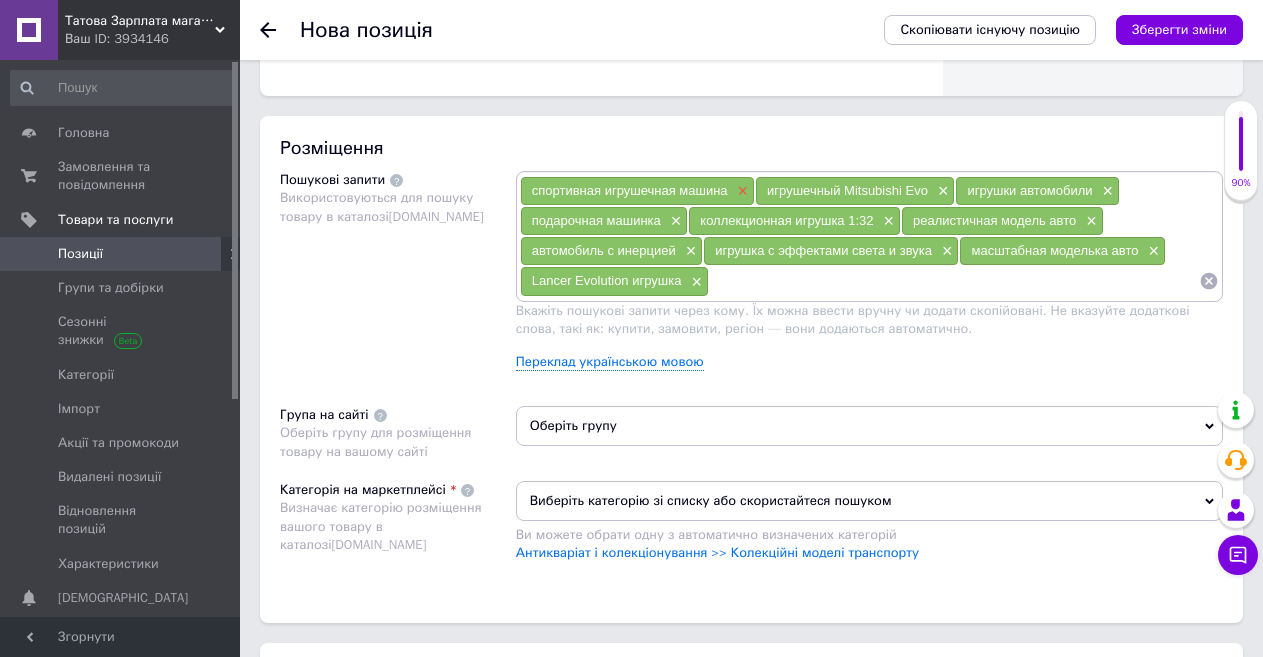 click on "×" at bounding box center [741, 191] 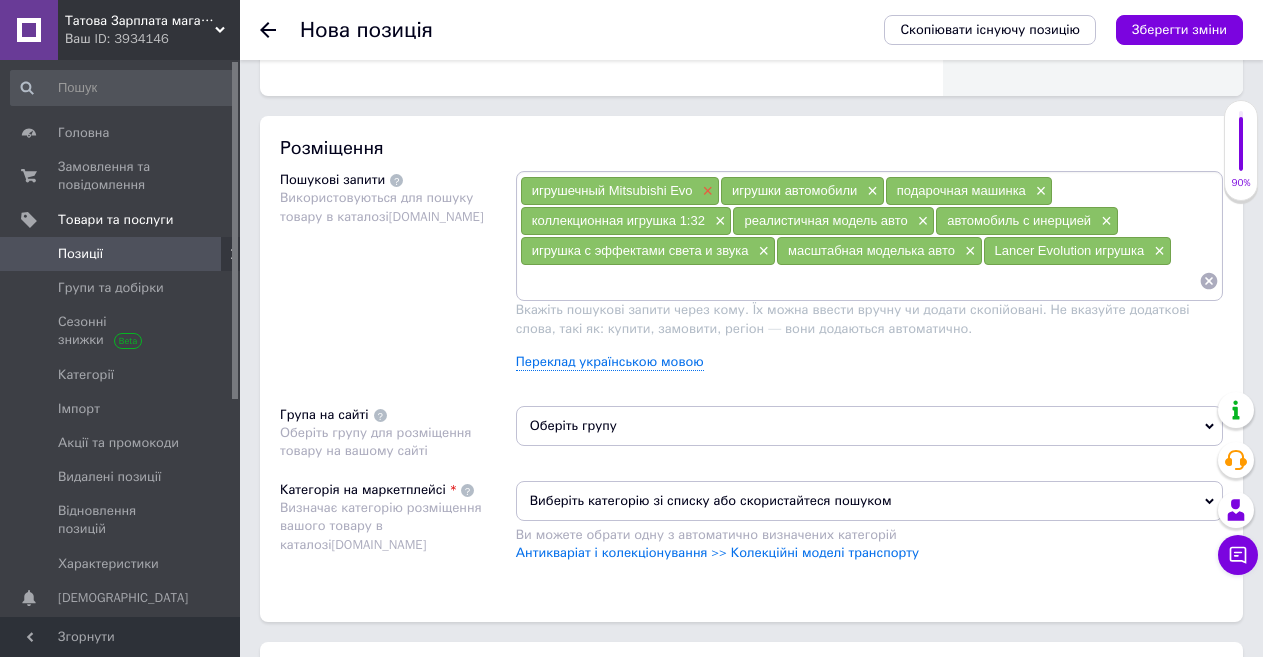 click on "×" at bounding box center (706, 191) 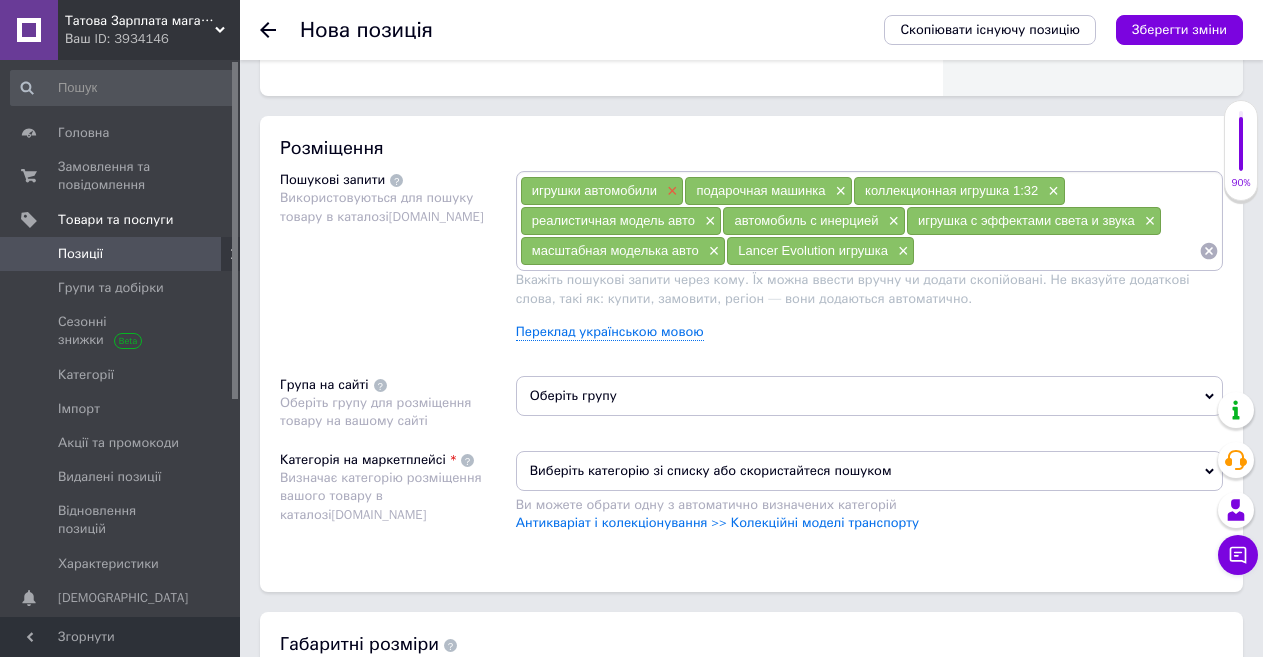 click on "×" at bounding box center (670, 191) 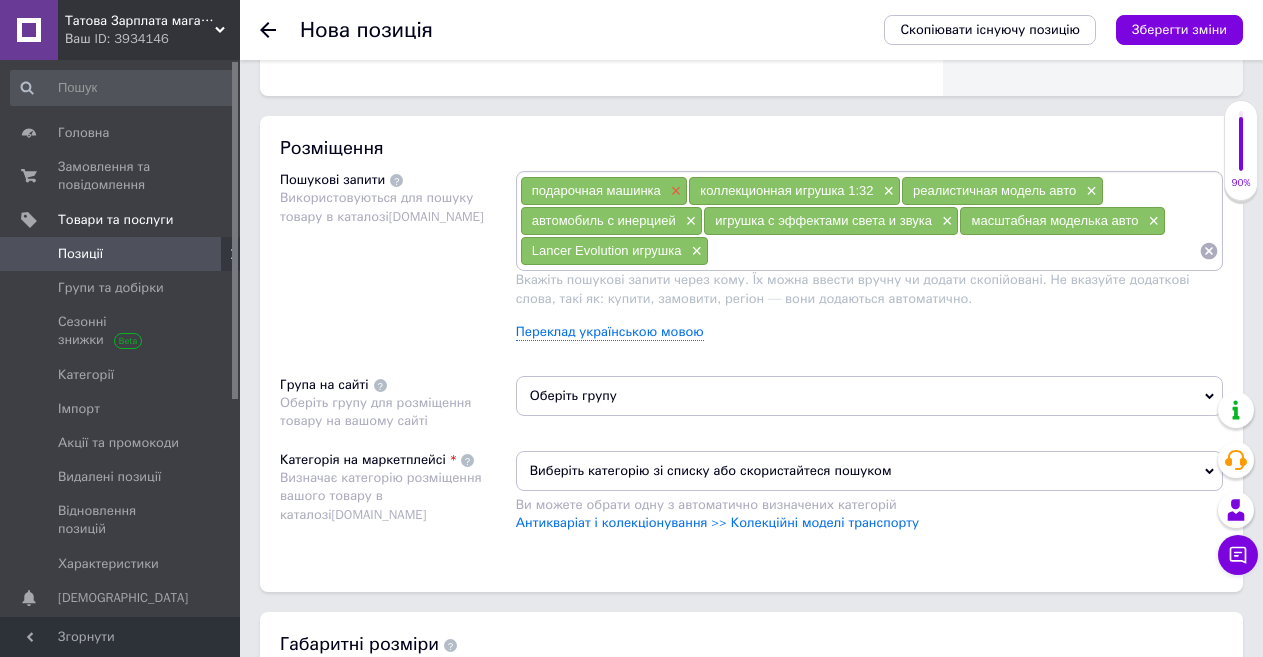 click on "×" at bounding box center [674, 191] 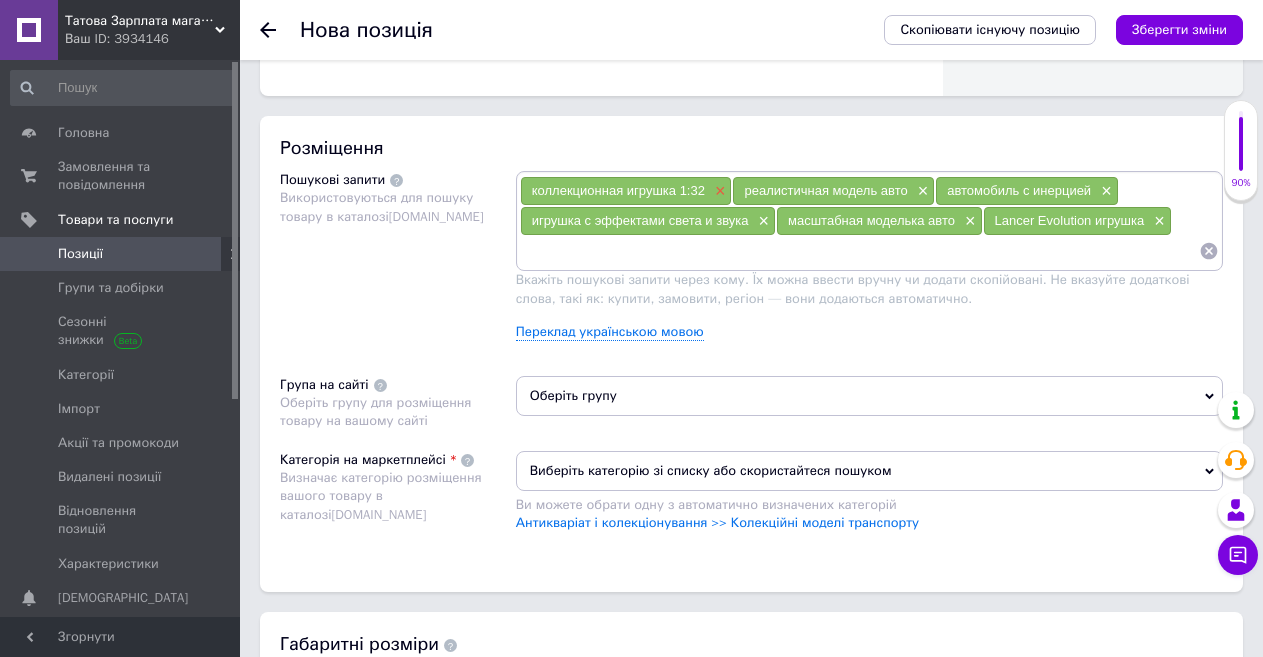 click on "×" at bounding box center [718, 191] 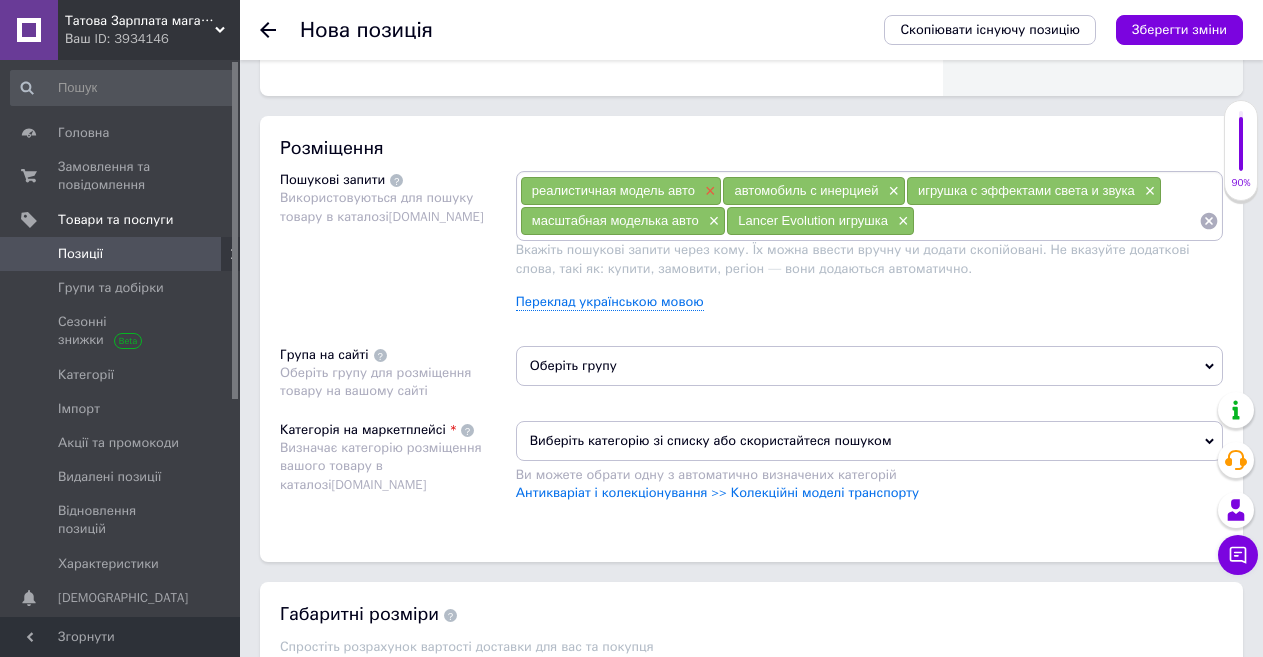 click on "×" at bounding box center [708, 191] 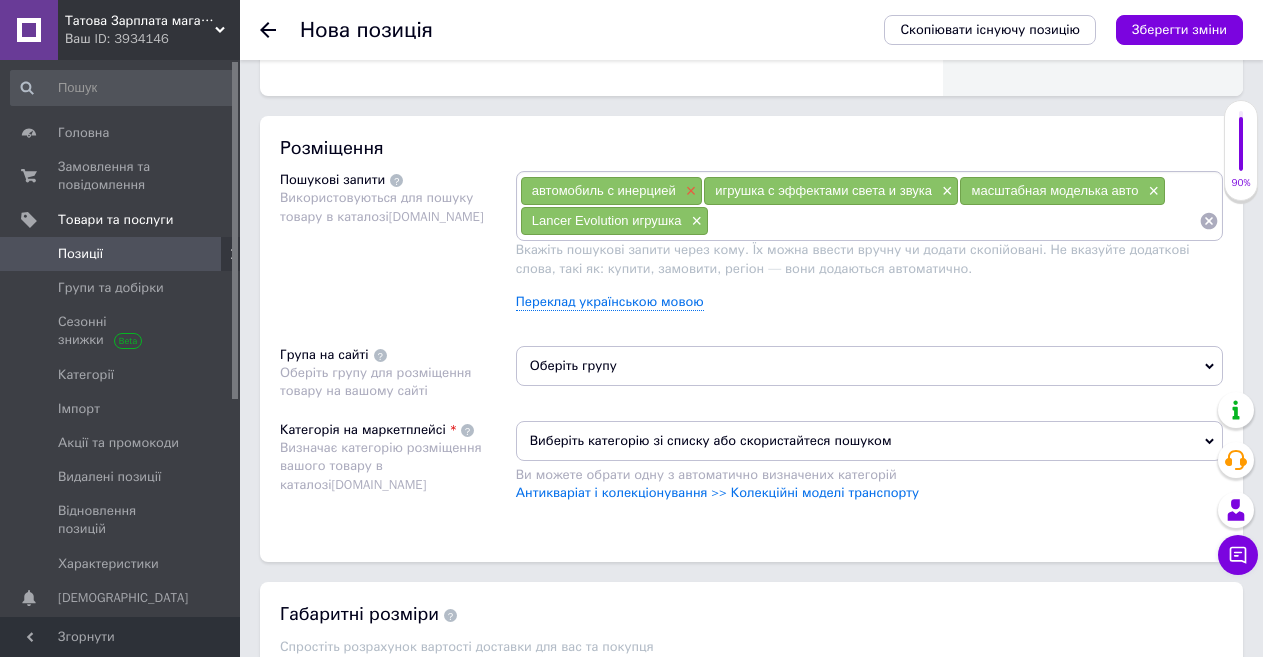 click on "×" at bounding box center (689, 191) 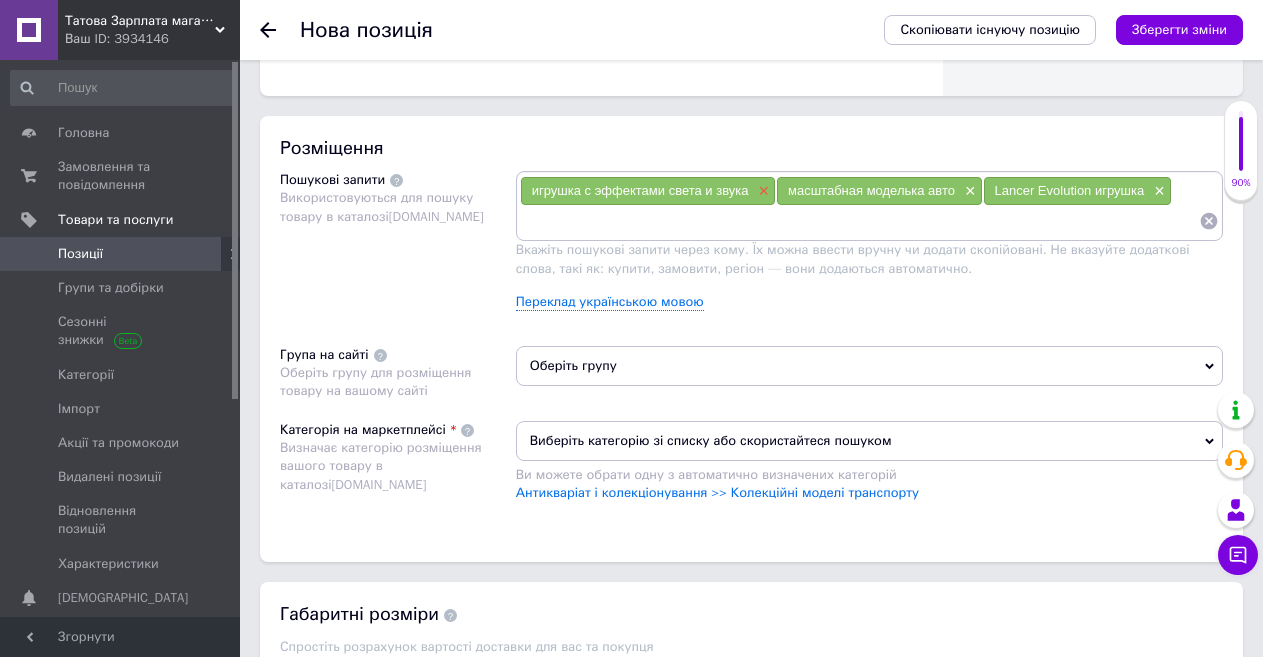 click on "×" at bounding box center (762, 191) 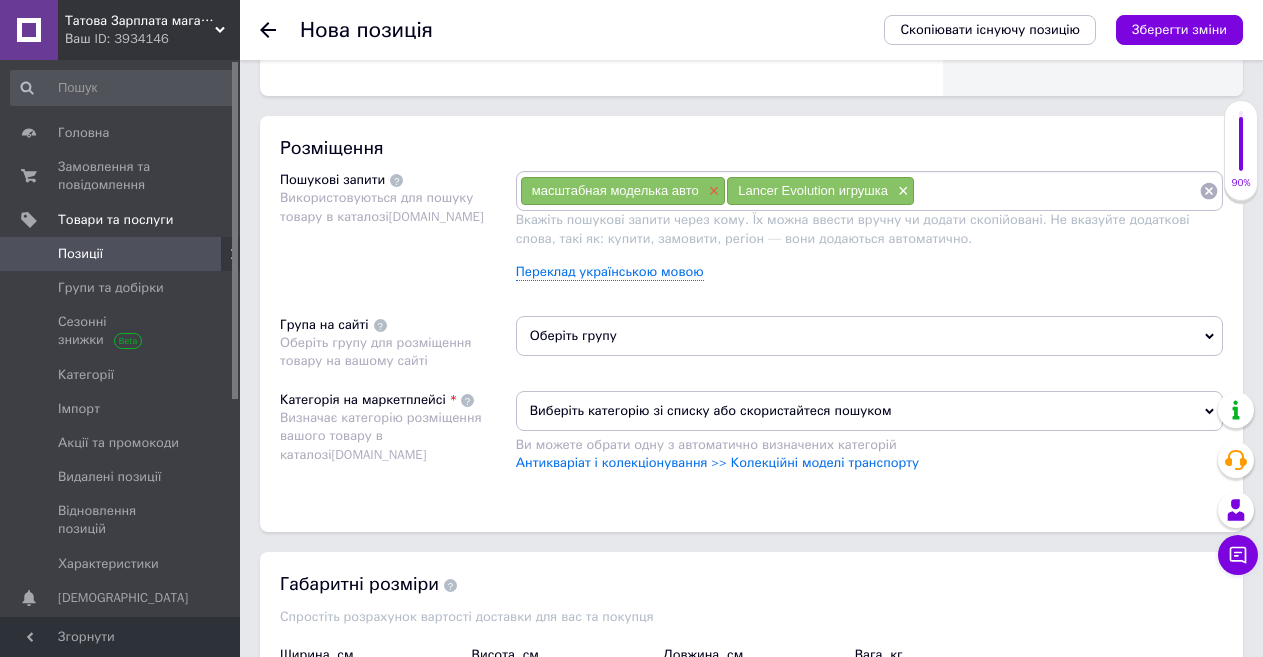 click on "×" at bounding box center [712, 191] 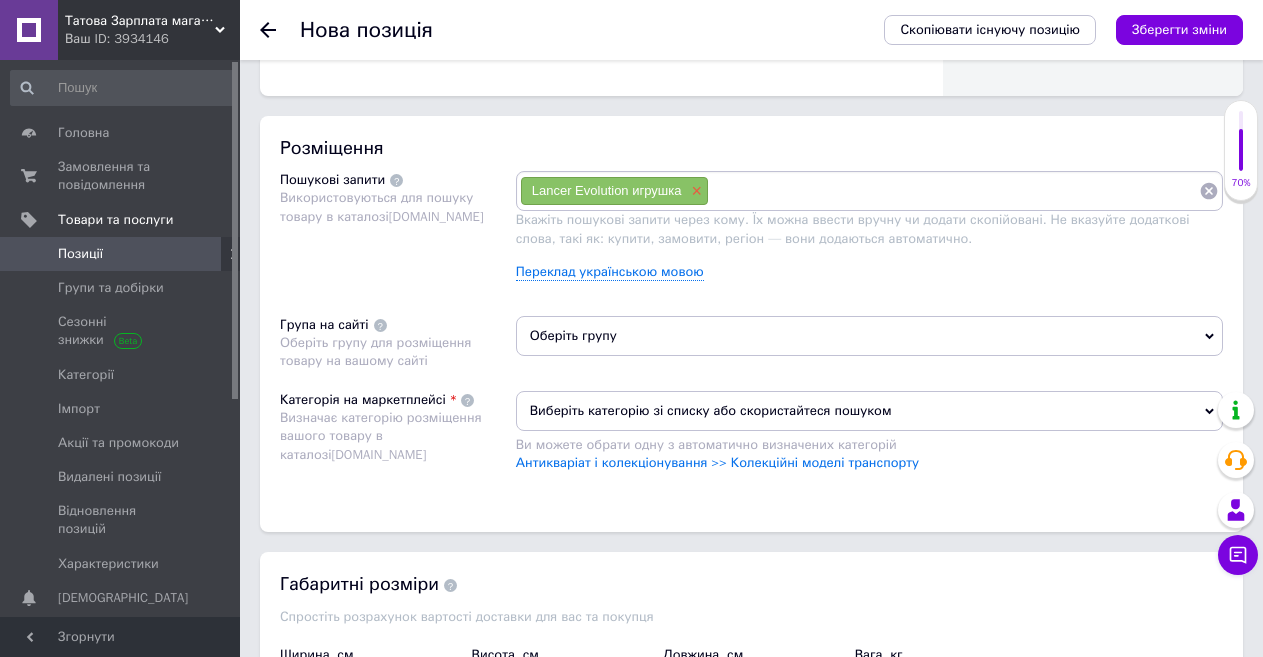 click on "×" at bounding box center (694, 191) 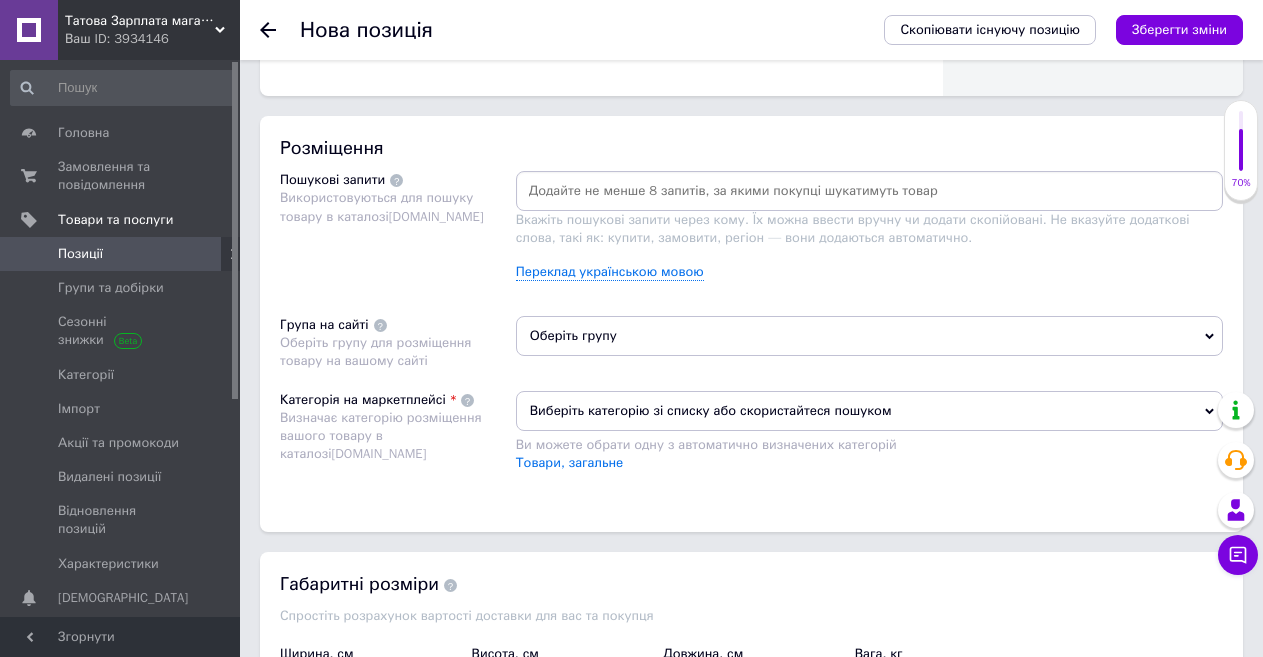 click at bounding box center (869, 191) 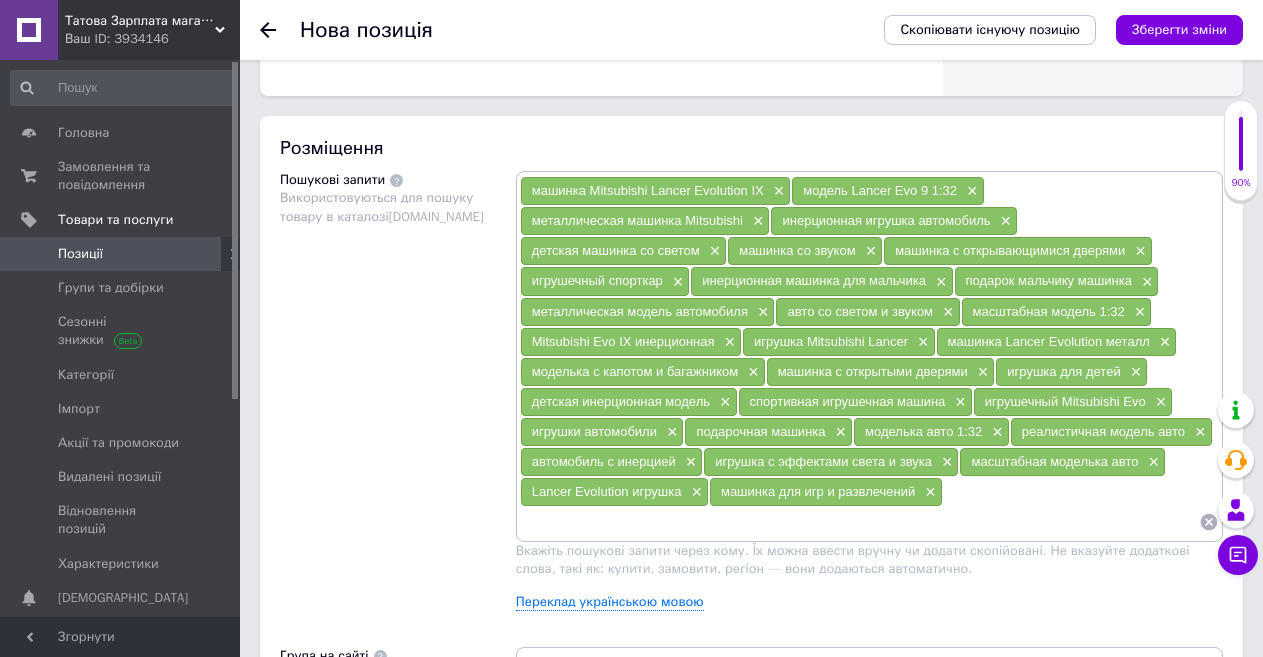 click on "Пошукові запити Використовуються для пошуку товару в каталозі  [DOMAIN_NAME]" at bounding box center (398, 398) 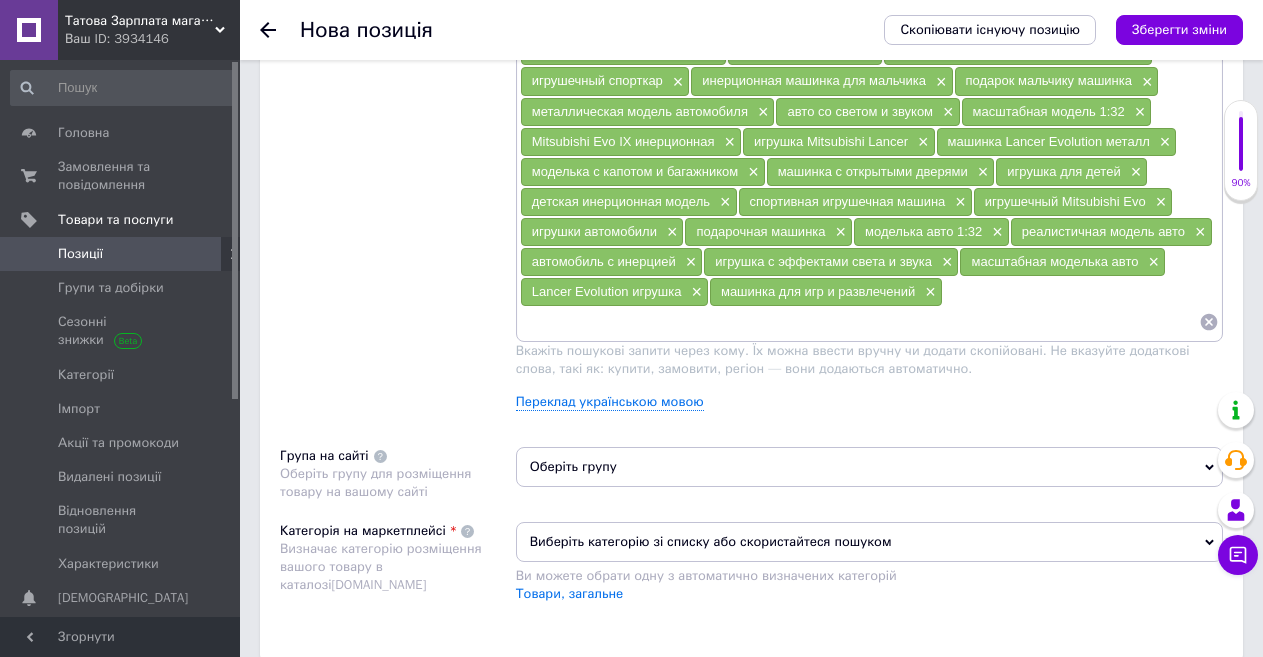 click on "Пошукові запити Використовуються для пошуку товару в каталозі  [DOMAIN_NAME]" at bounding box center [398, 198] 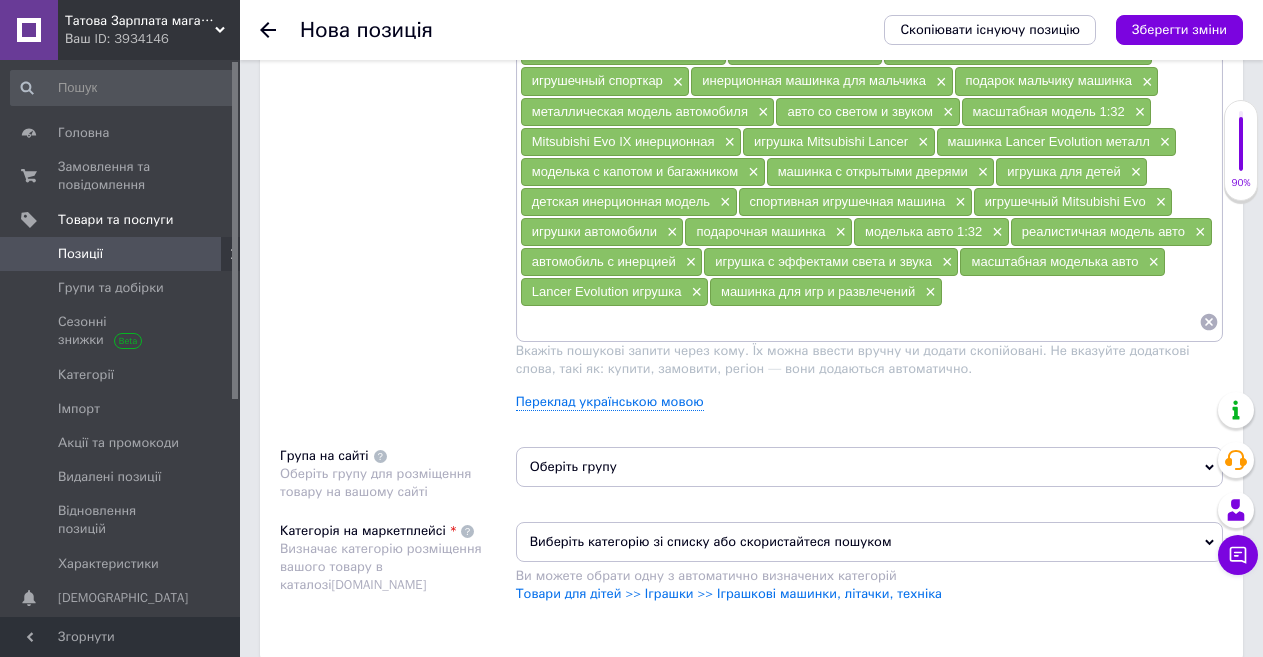 click on "Пошукові запити Використовуються для пошуку товару в каталозі  [DOMAIN_NAME]" at bounding box center (398, 198) 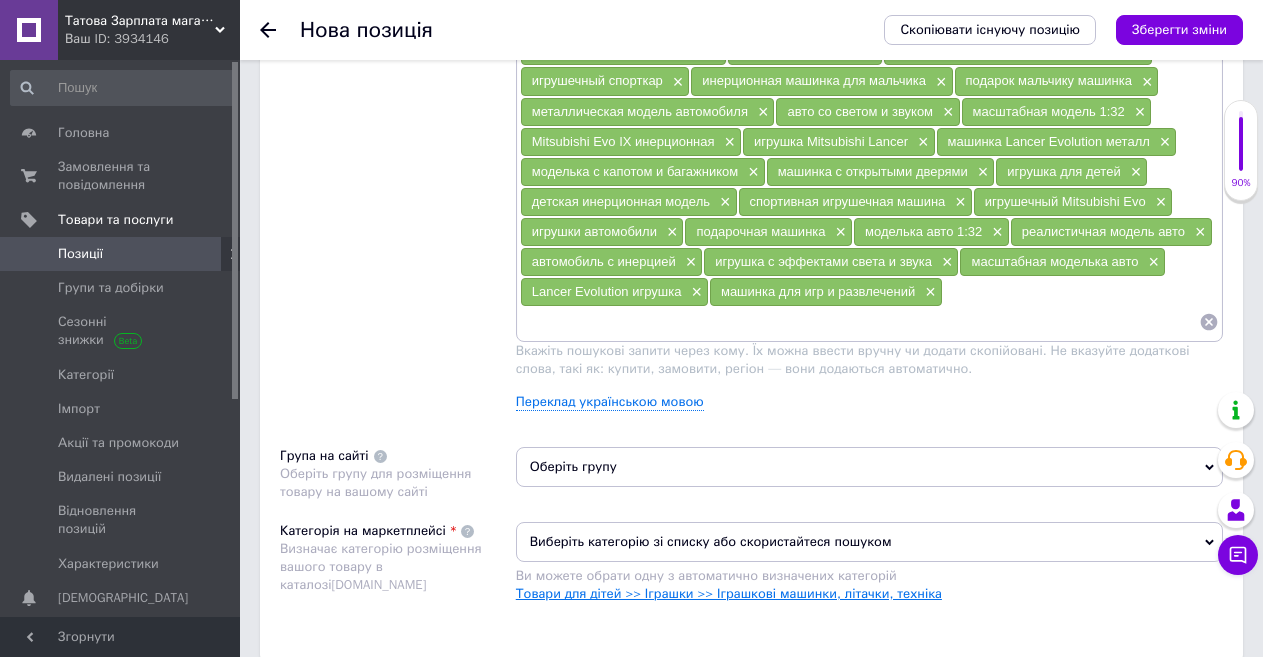 click on "Товари для дітей >> Іграшки >> Іграшкові машинки, літачки, техніка" at bounding box center [729, 593] 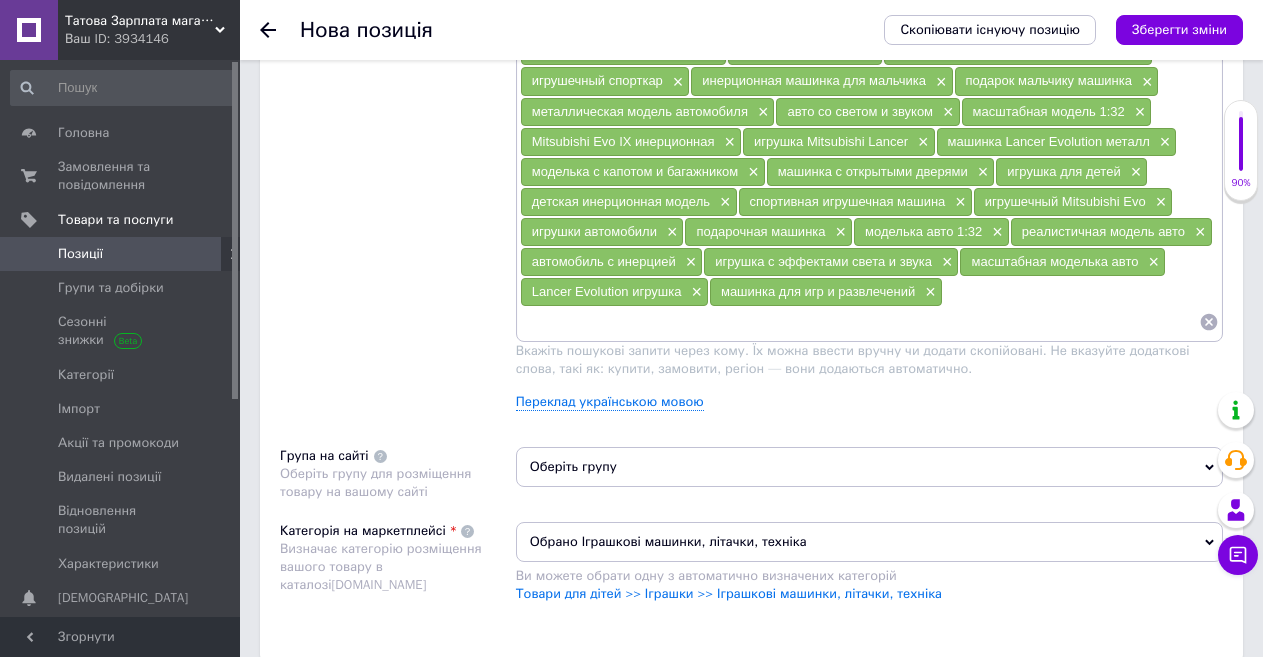 scroll, scrollTop: 1500, scrollLeft: 0, axis: vertical 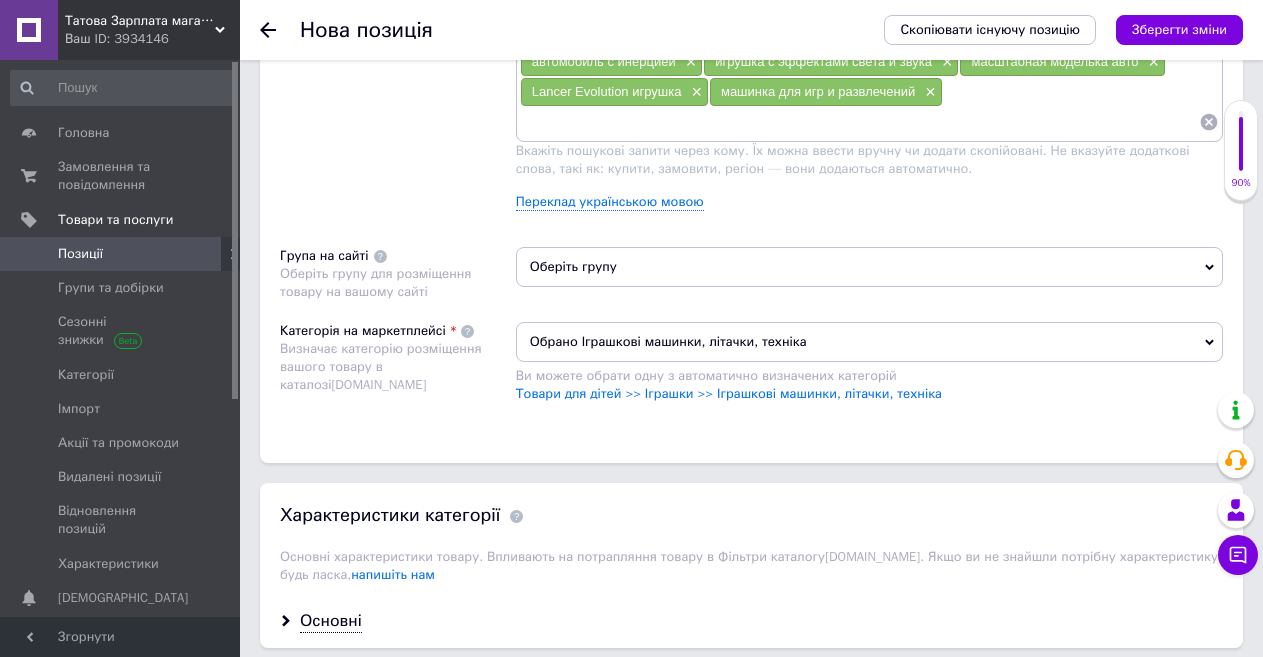 click on "Оберіть групу" at bounding box center (869, 267) 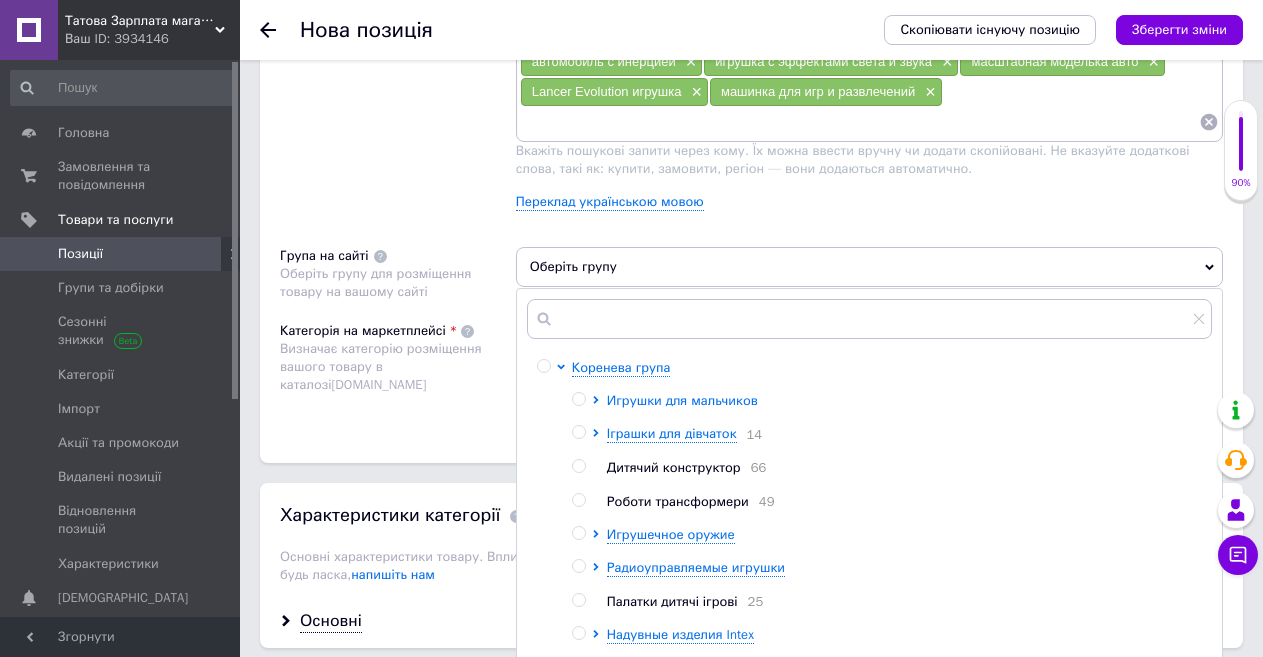 click 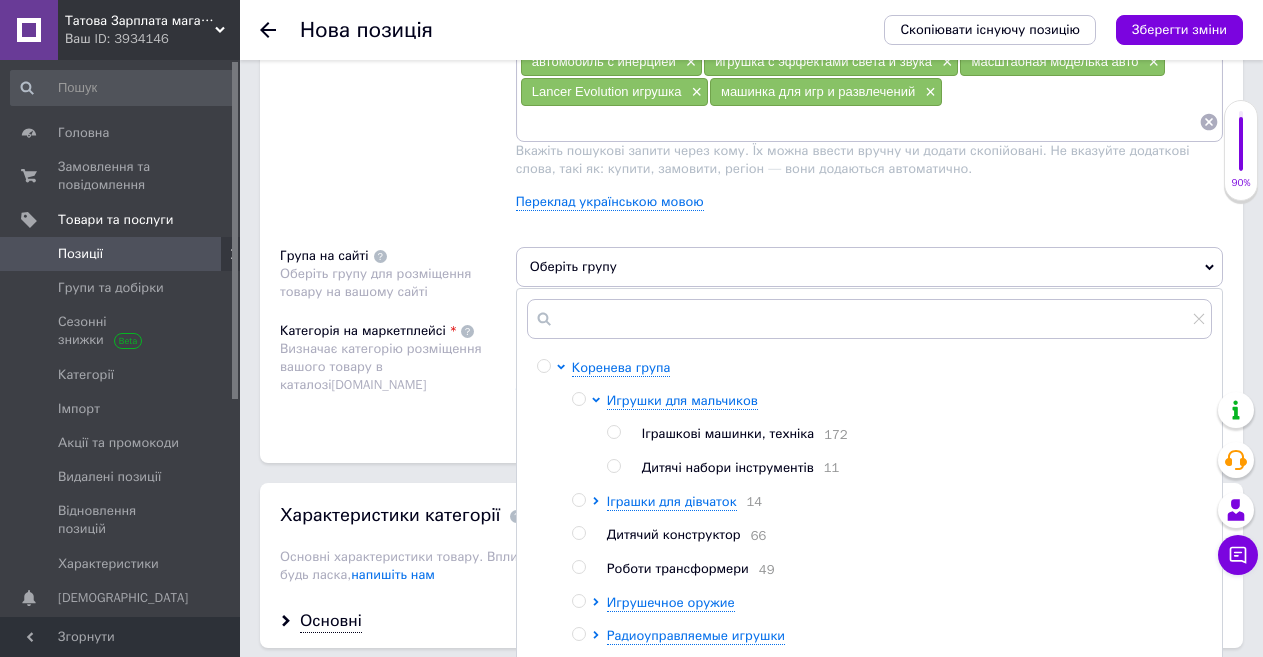 click at bounding box center (613, 432) 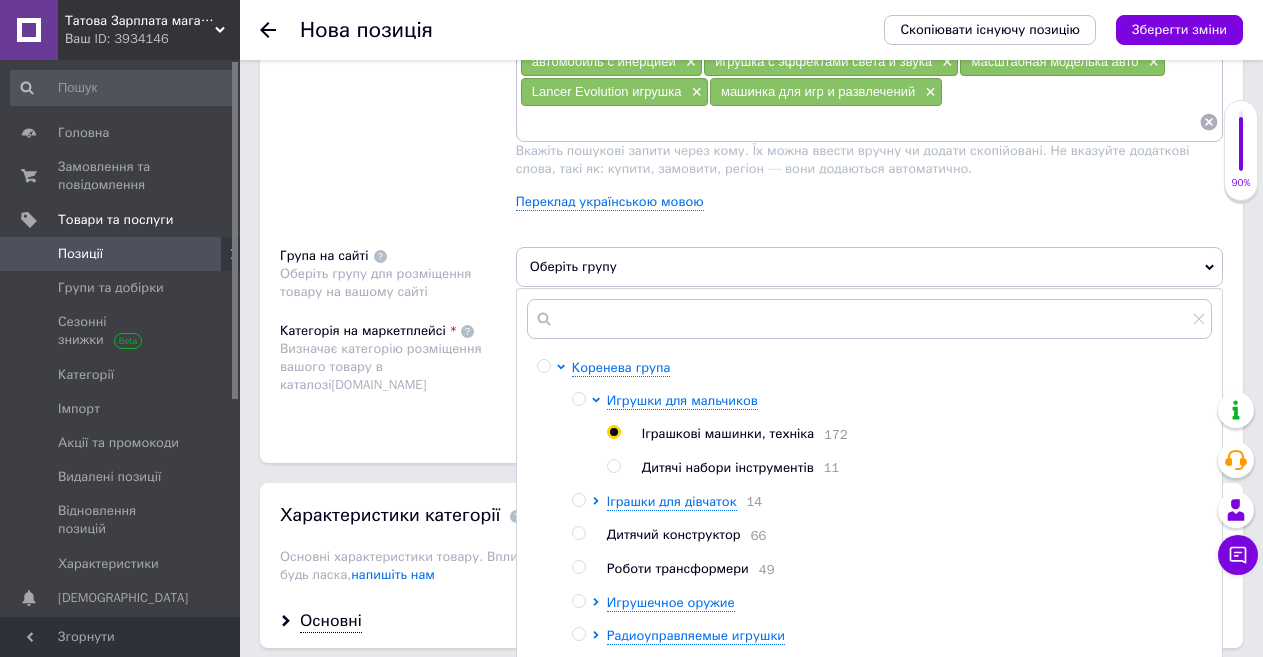 radio on "true" 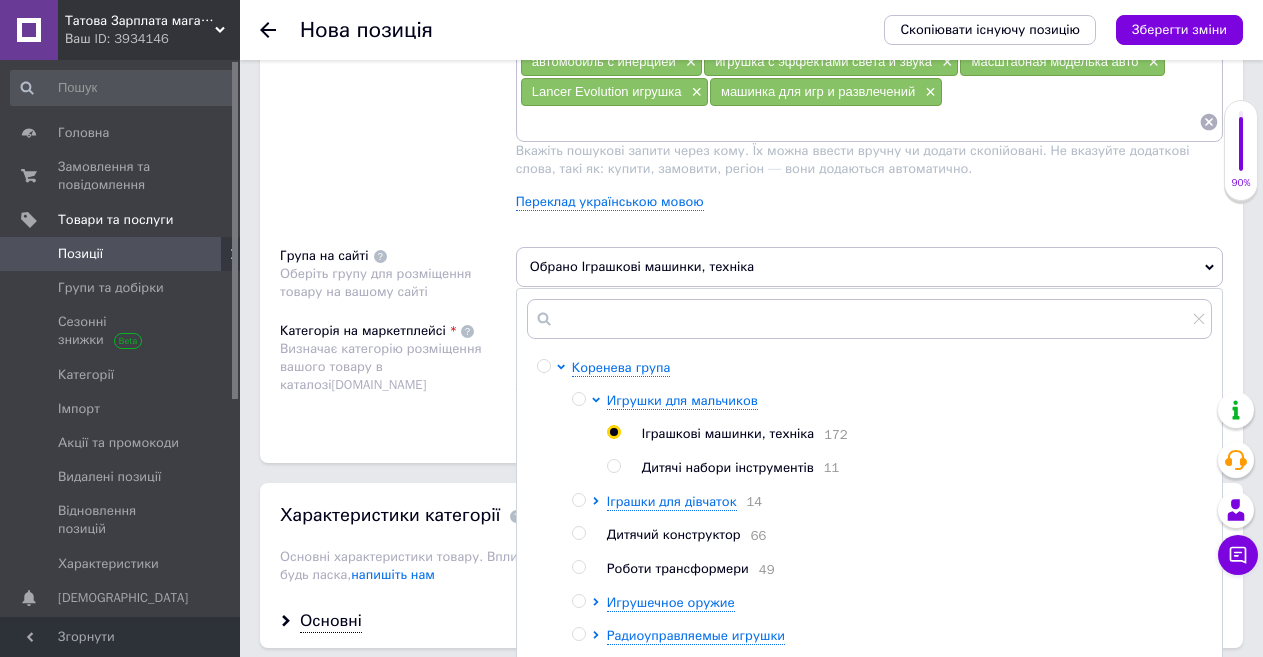 click on "Категорія на маркетплейсі Визначає категорію розміщення вашого товару в каталозі  [DOMAIN_NAME]" at bounding box center (398, 372) 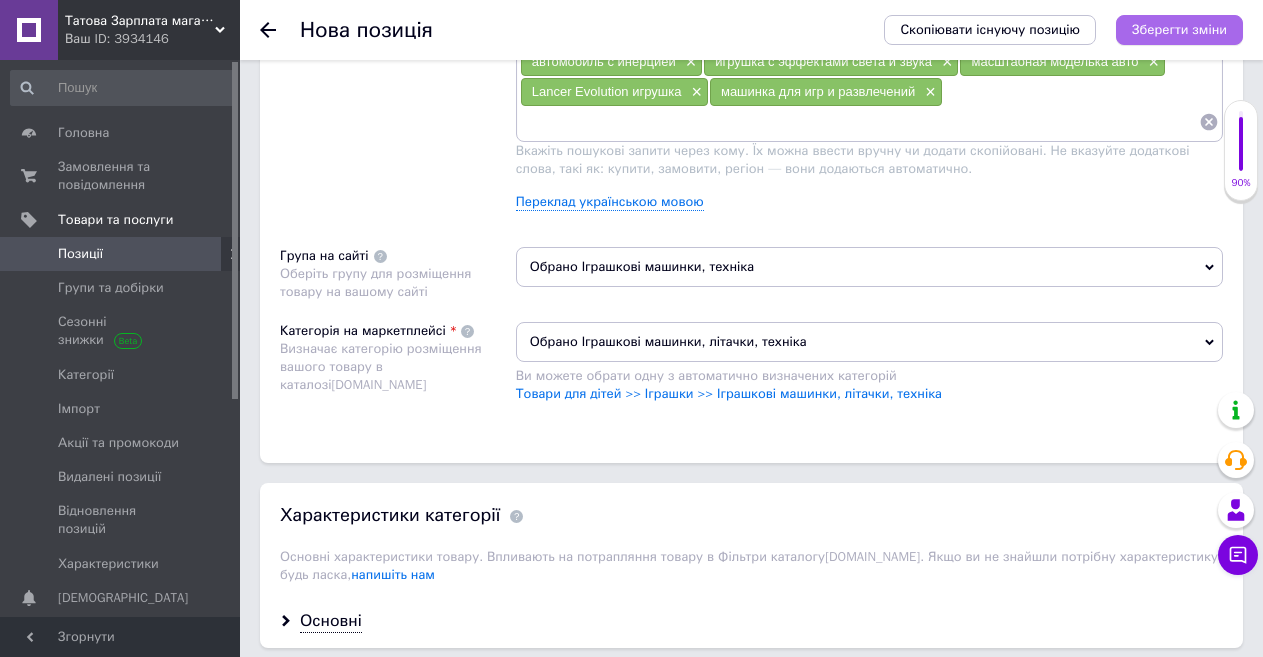click on "Зберегти зміни" at bounding box center [1179, 29] 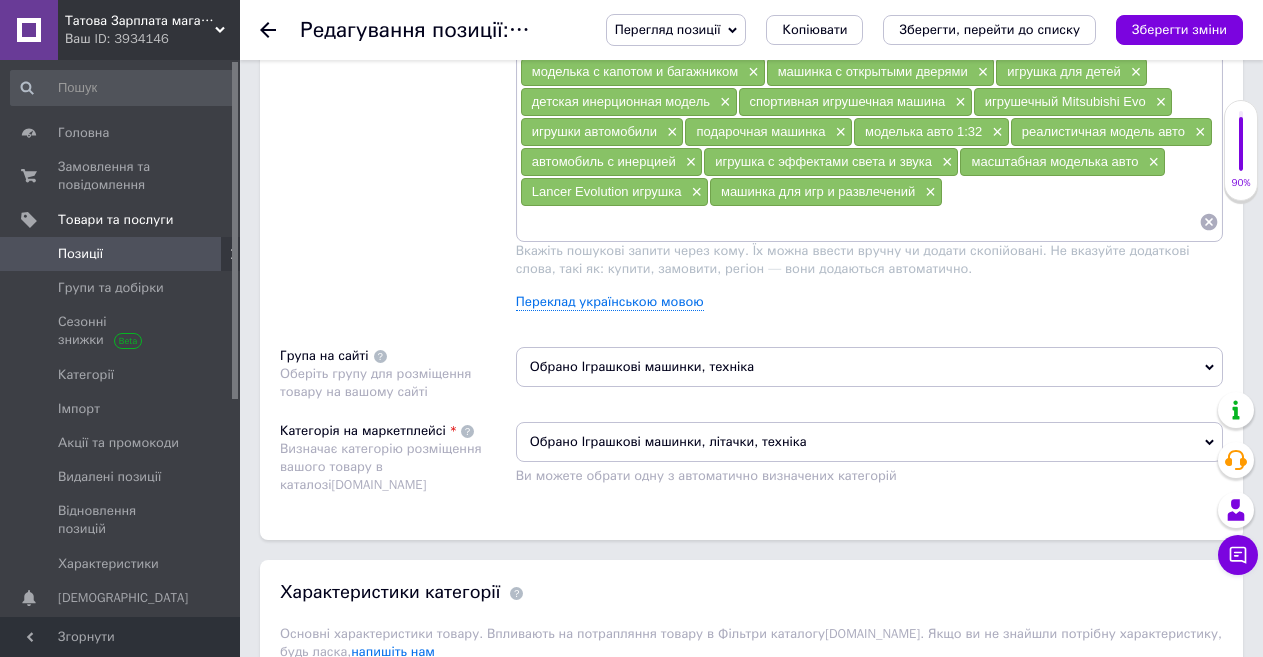 scroll, scrollTop: 1700, scrollLeft: 0, axis: vertical 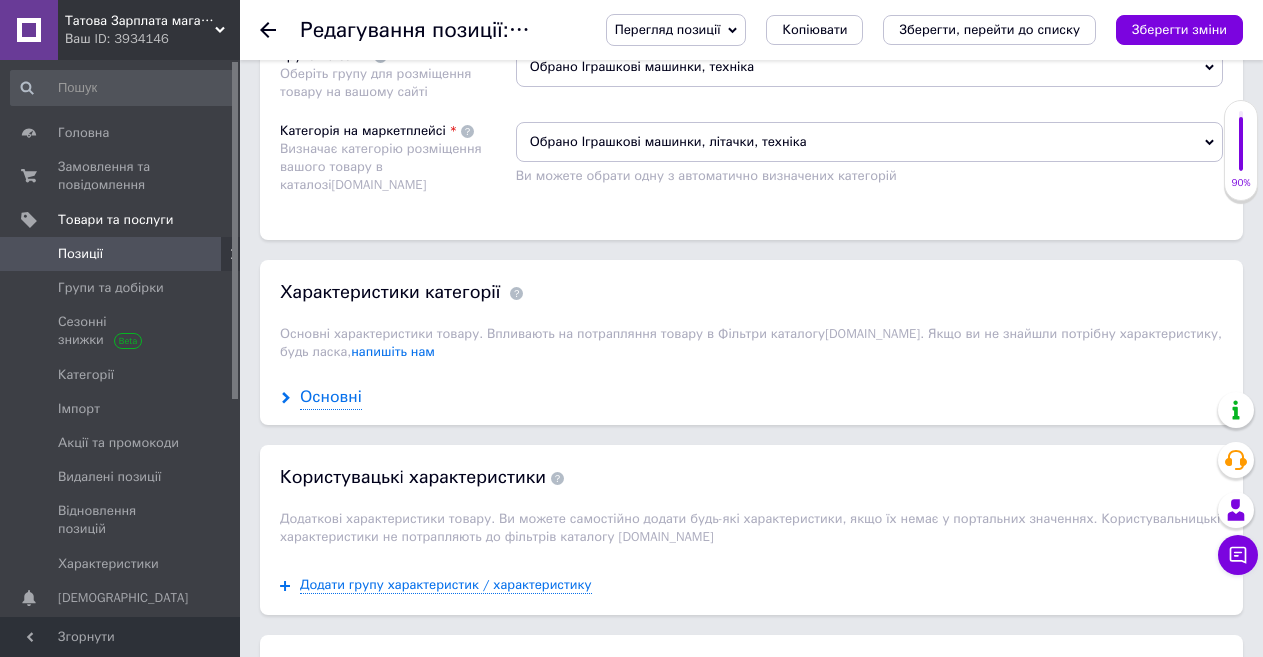click on "Основні" at bounding box center [331, 397] 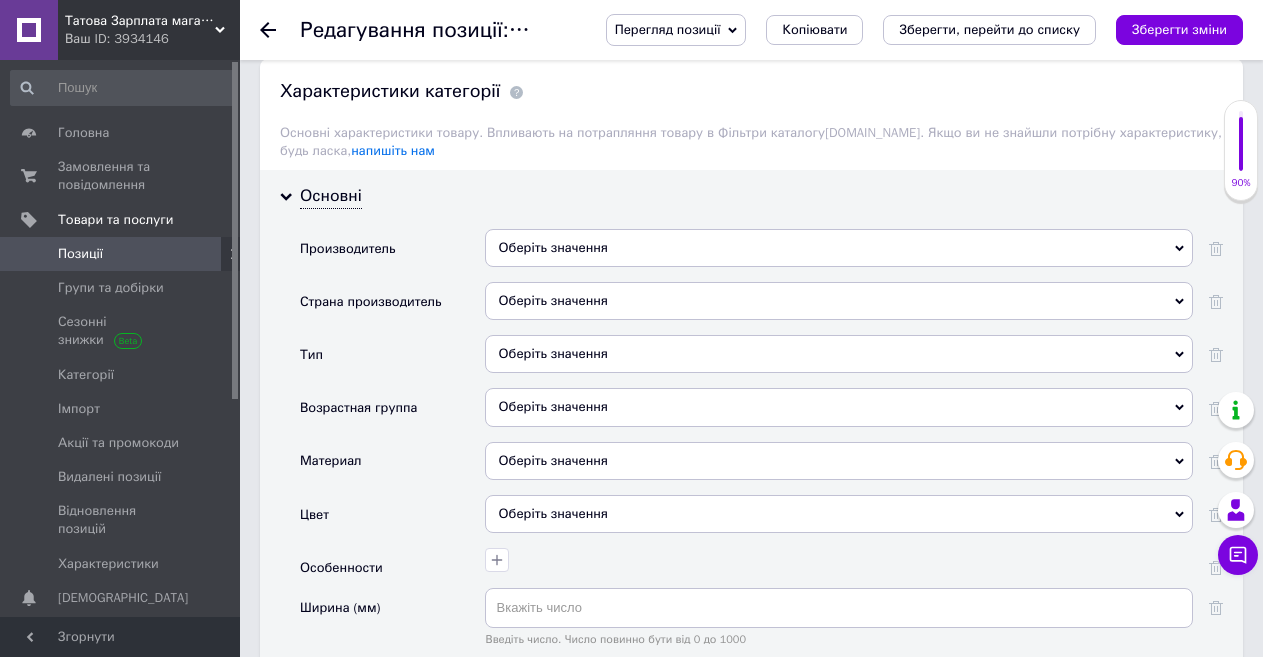 scroll, scrollTop: 2000, scrollLeft: 0, axis: vertical 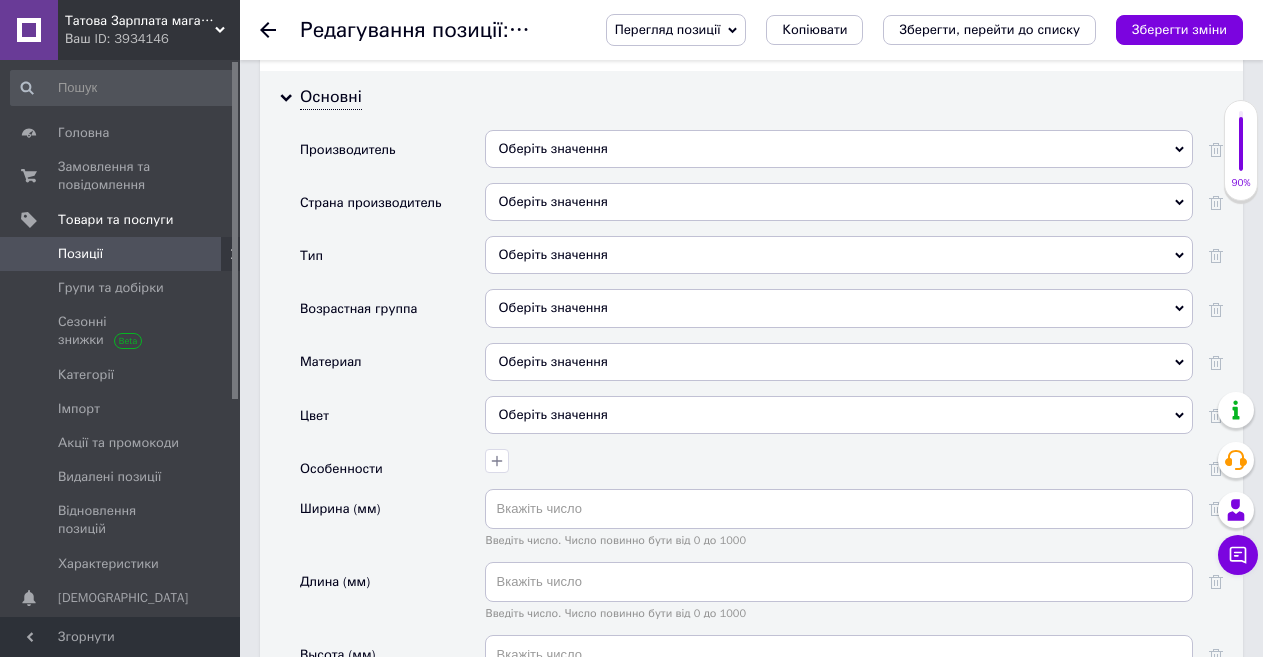 click on "Оберіть значення" at bounding box center [839, 149] 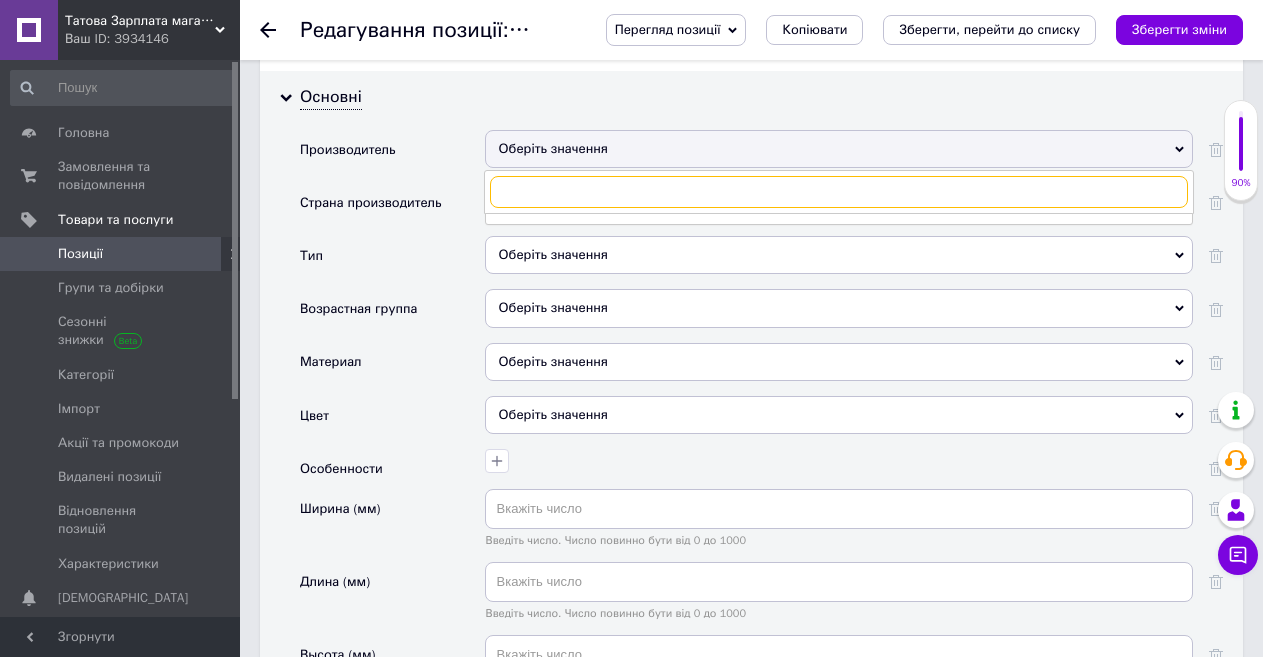 click at bounding box center [839, 192] 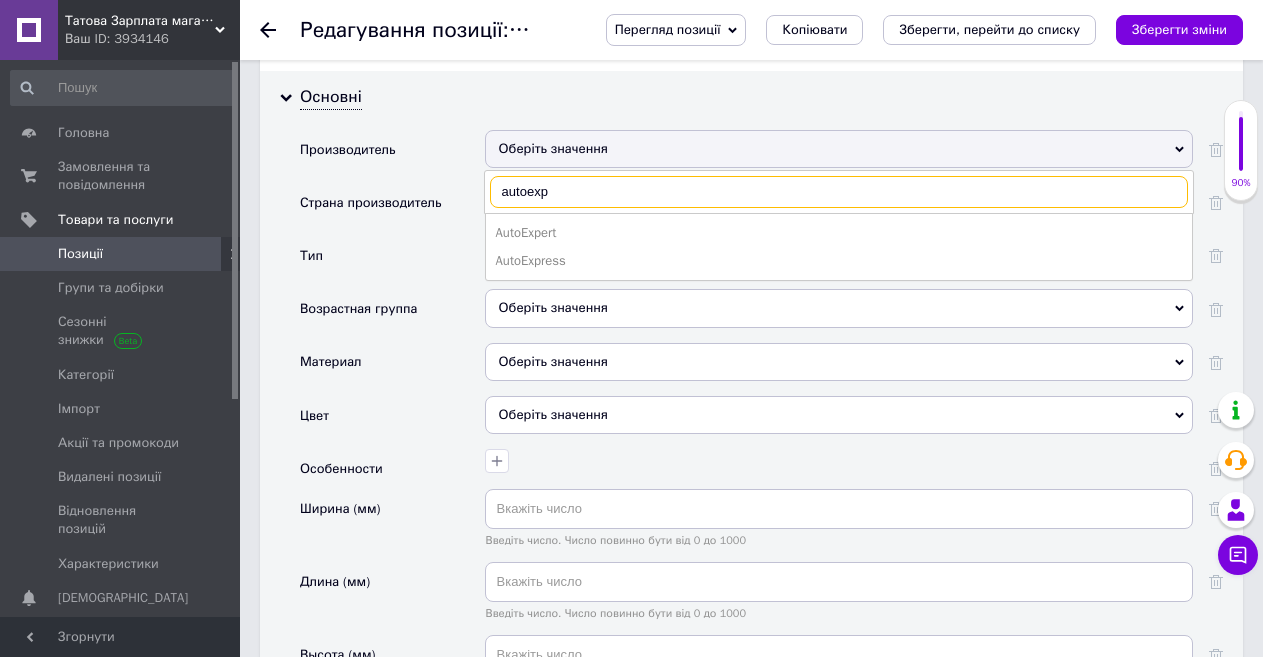 click on "autoexp" at bounding box center [839, 192] 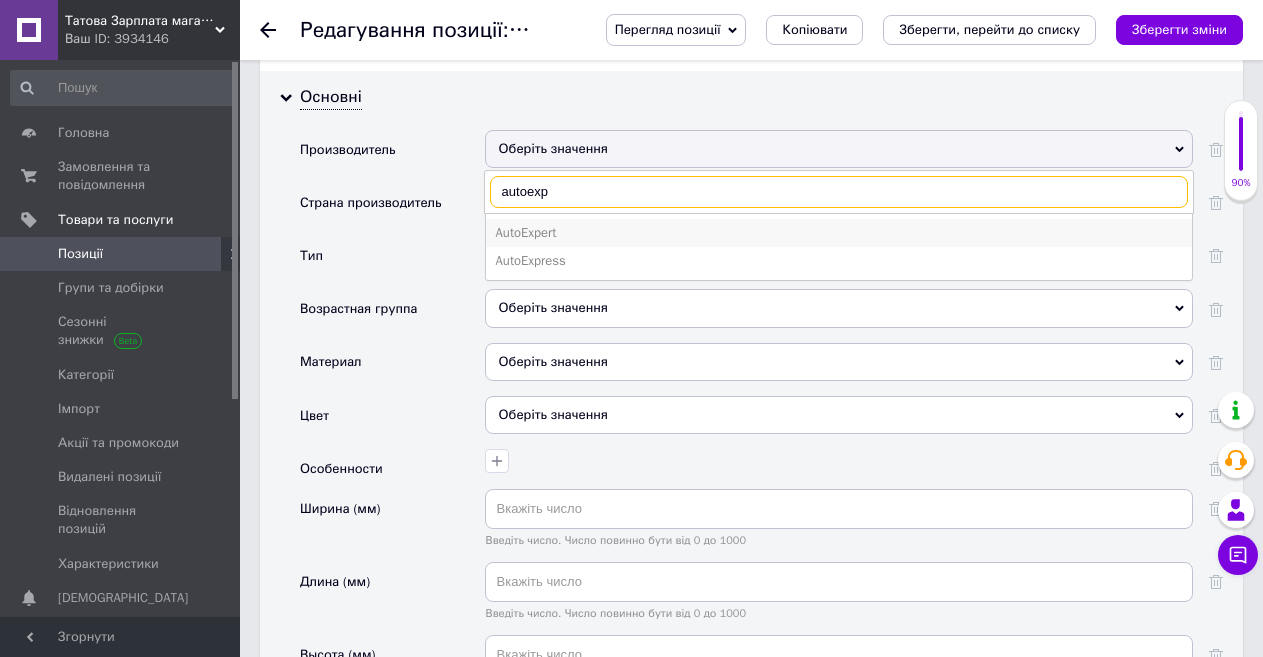 type on "autoexp" 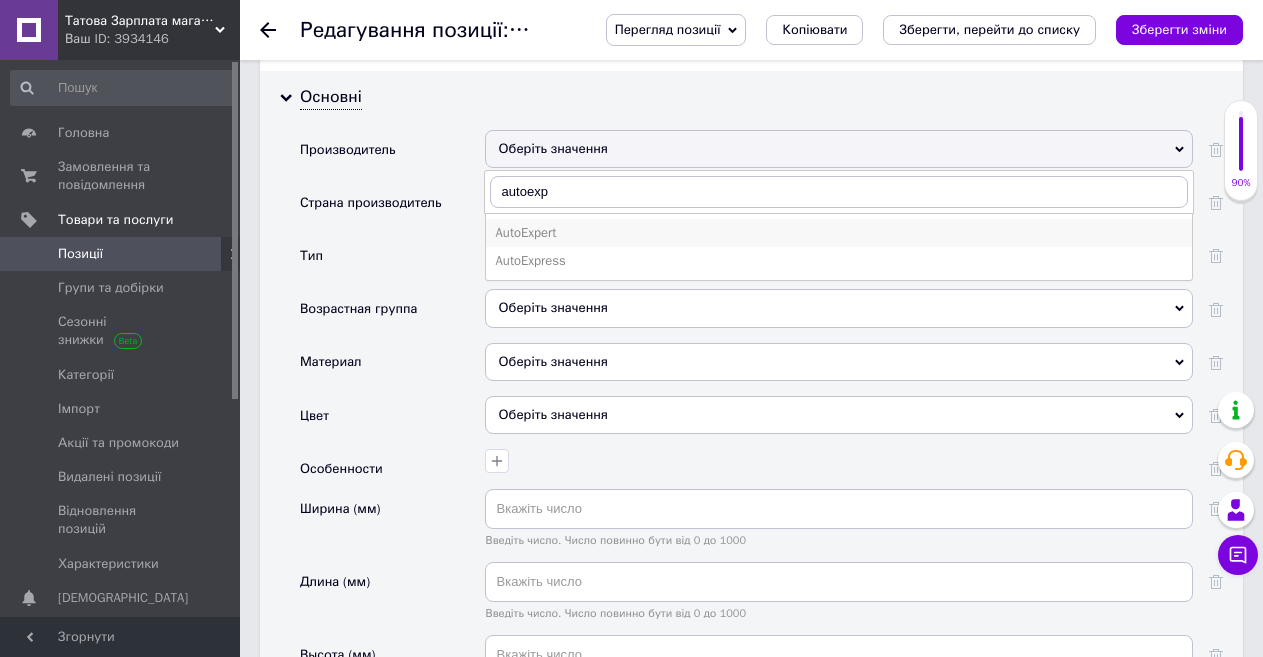 click on "AutoExpert" at bounding box center [839, 233] 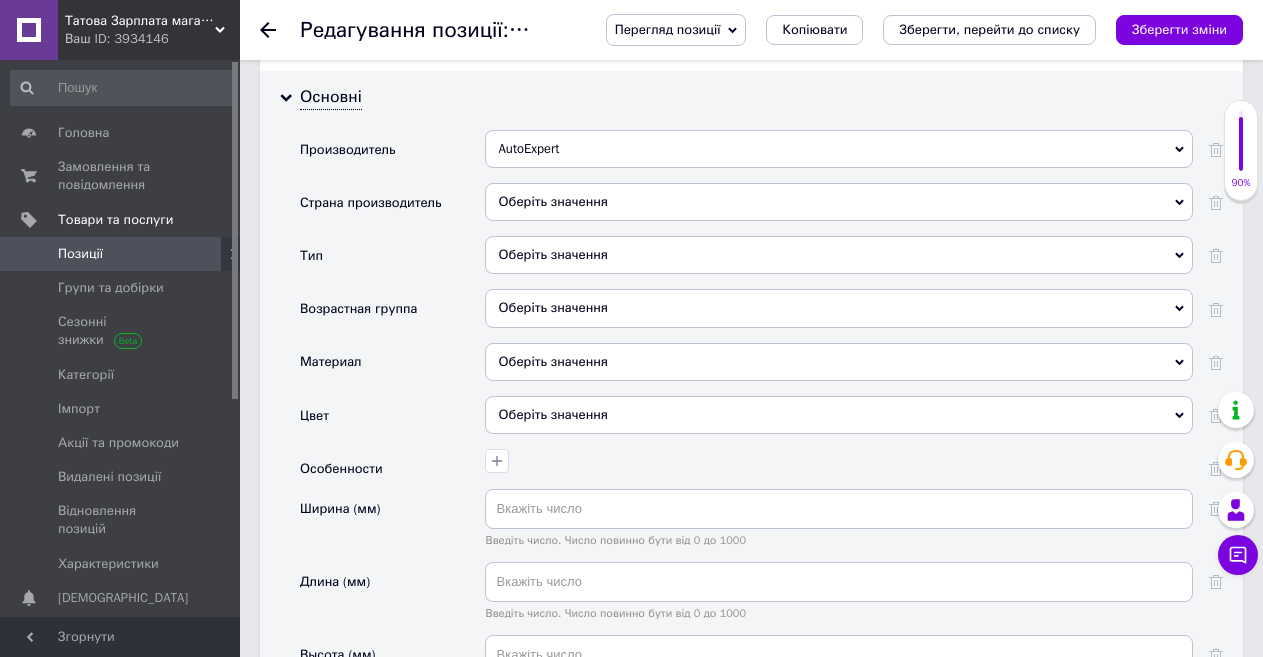 scroll, scrollTop: 2100, scrollLeft: 0, axis: vertical 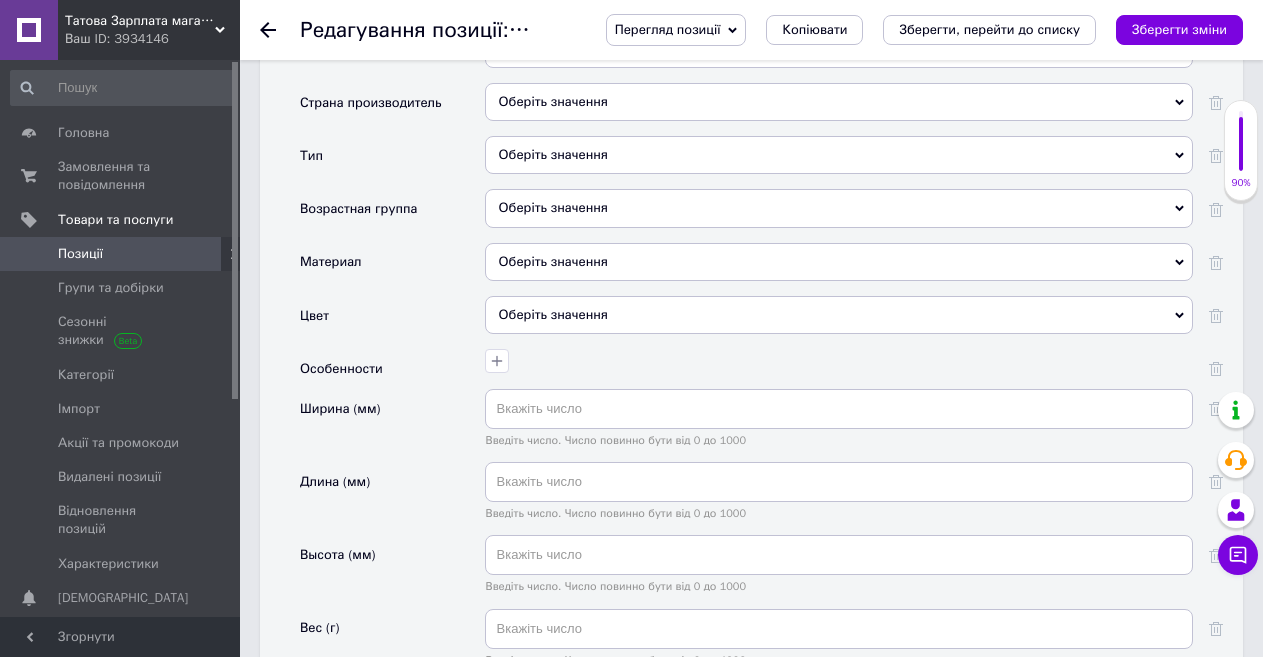 click on "Оберіть значення" at bounding box center (839, 155) 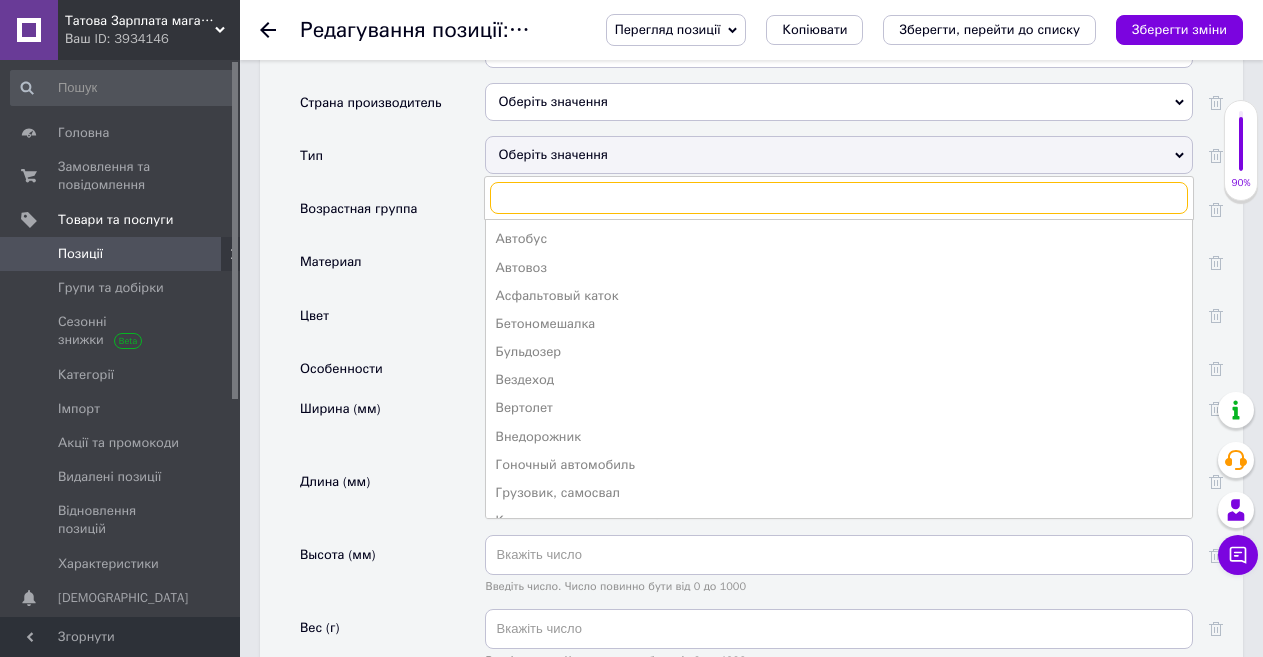 scroll, scrollTop: 200, scrollLeft: 0, axis: vertical 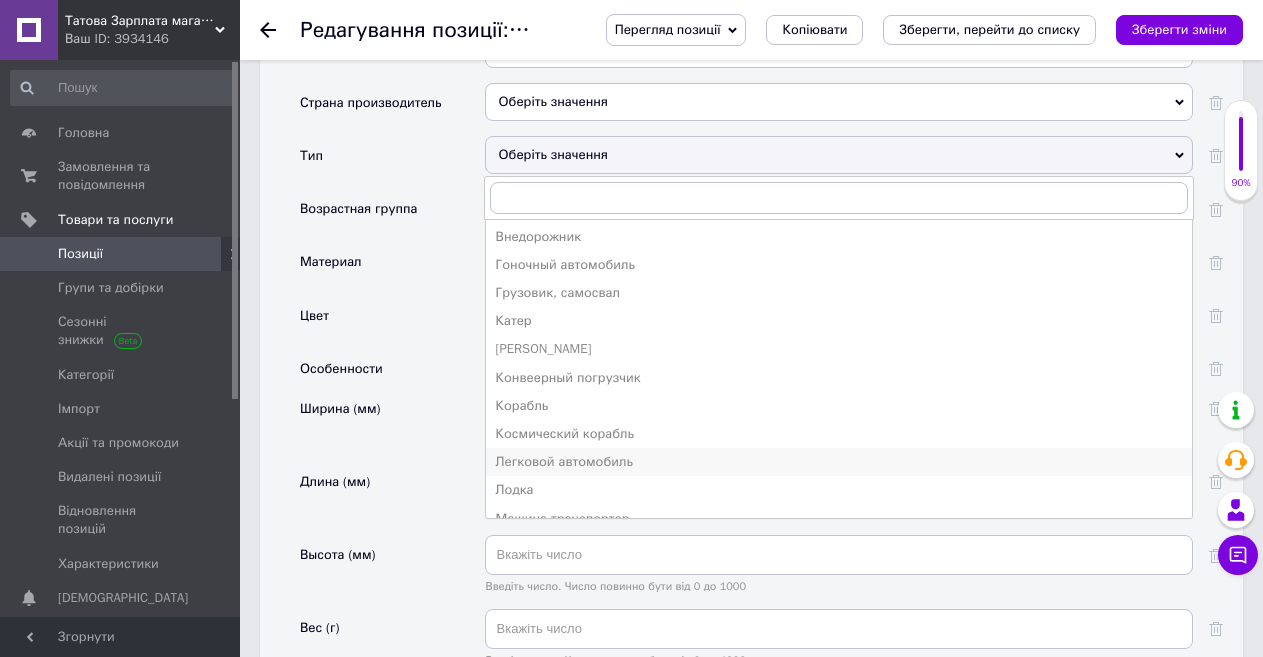 click on "Легковой автомобиль" at bounding box center (839, 462) 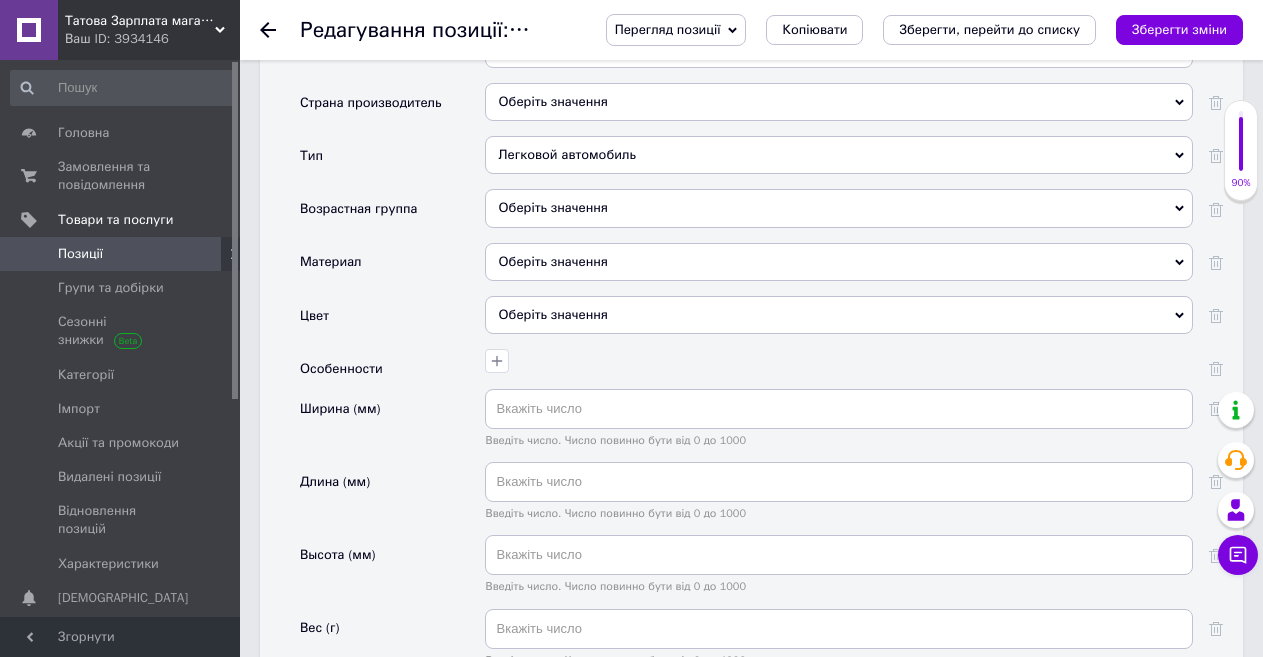 click on "Оберіть значення" at bounding box center [839, 208] 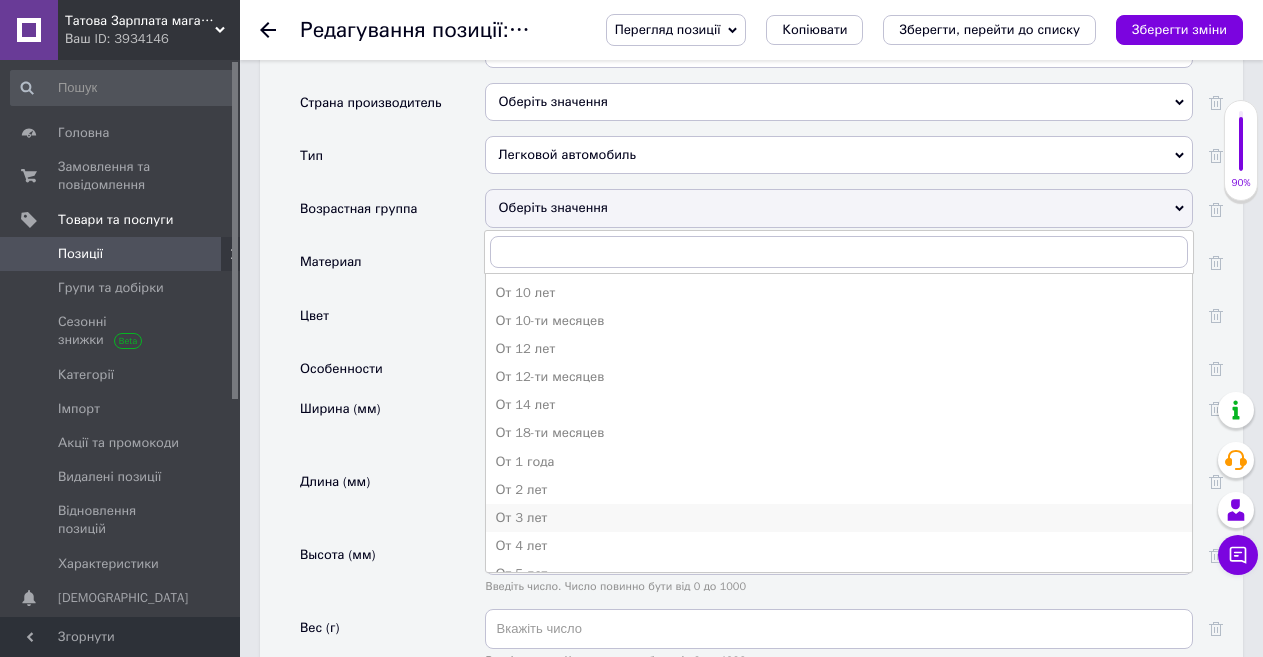 click on "От 3 лет" at bounding box center (839, 518) 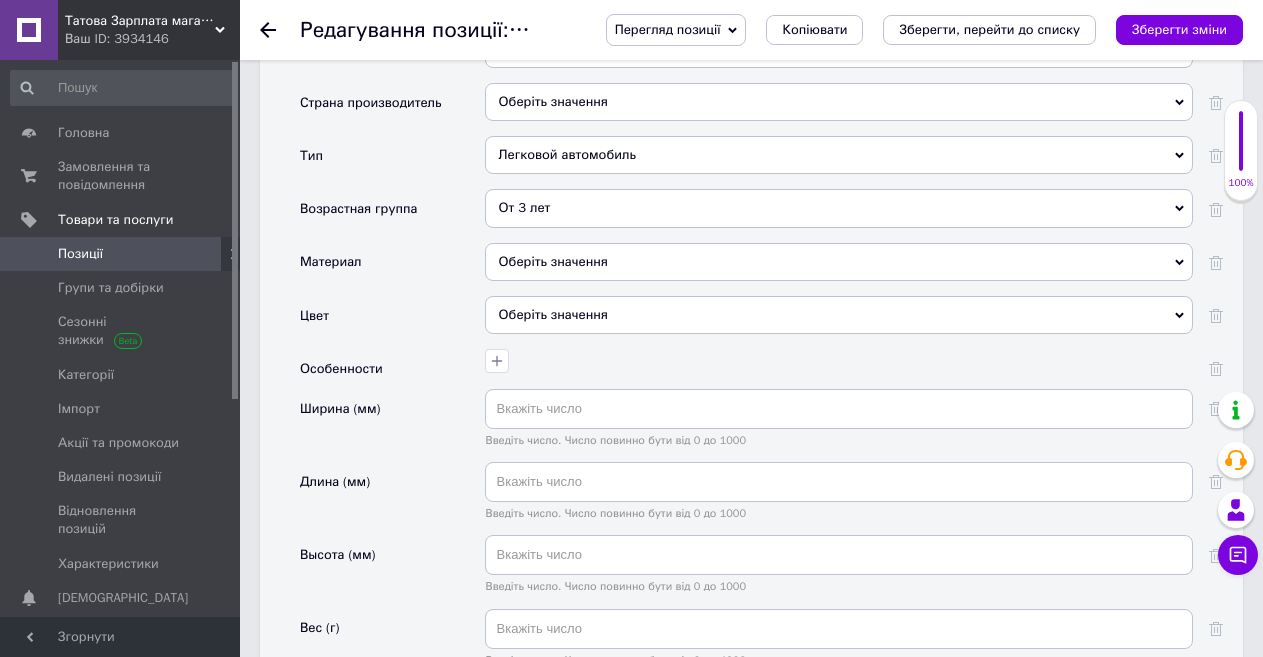 click on "Оберіть значення" at bounding box center [839, 262] 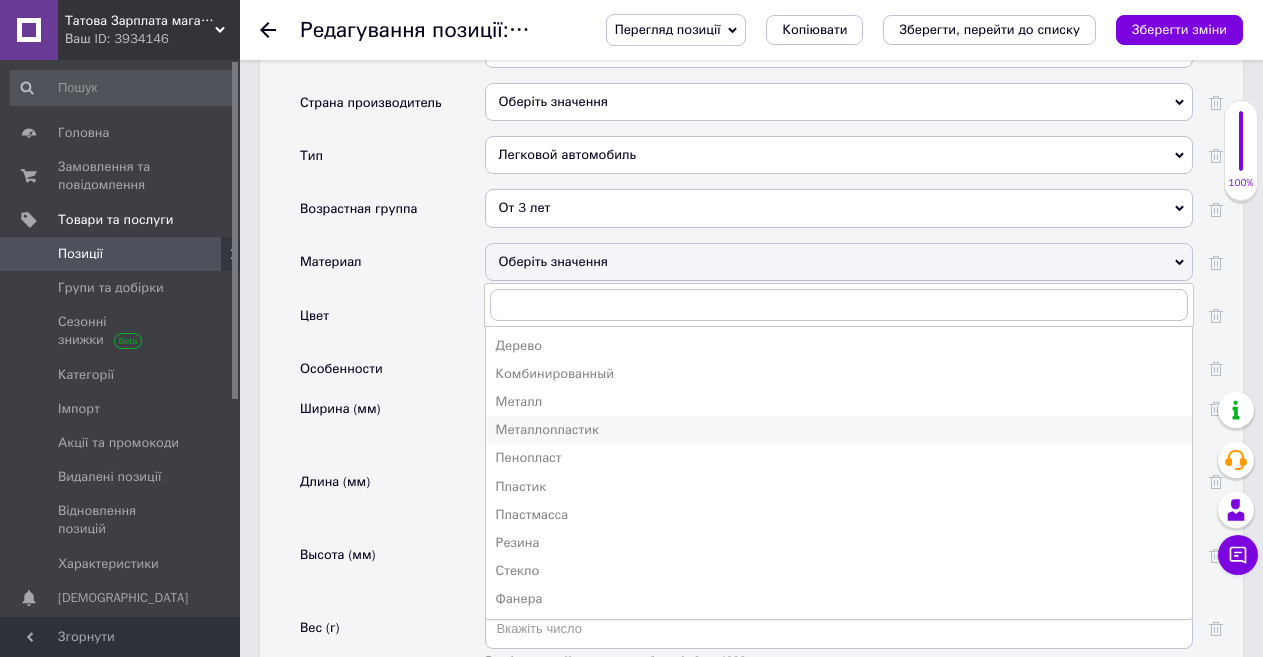 click on "Металлопластик" at bounding box center (839, 430) 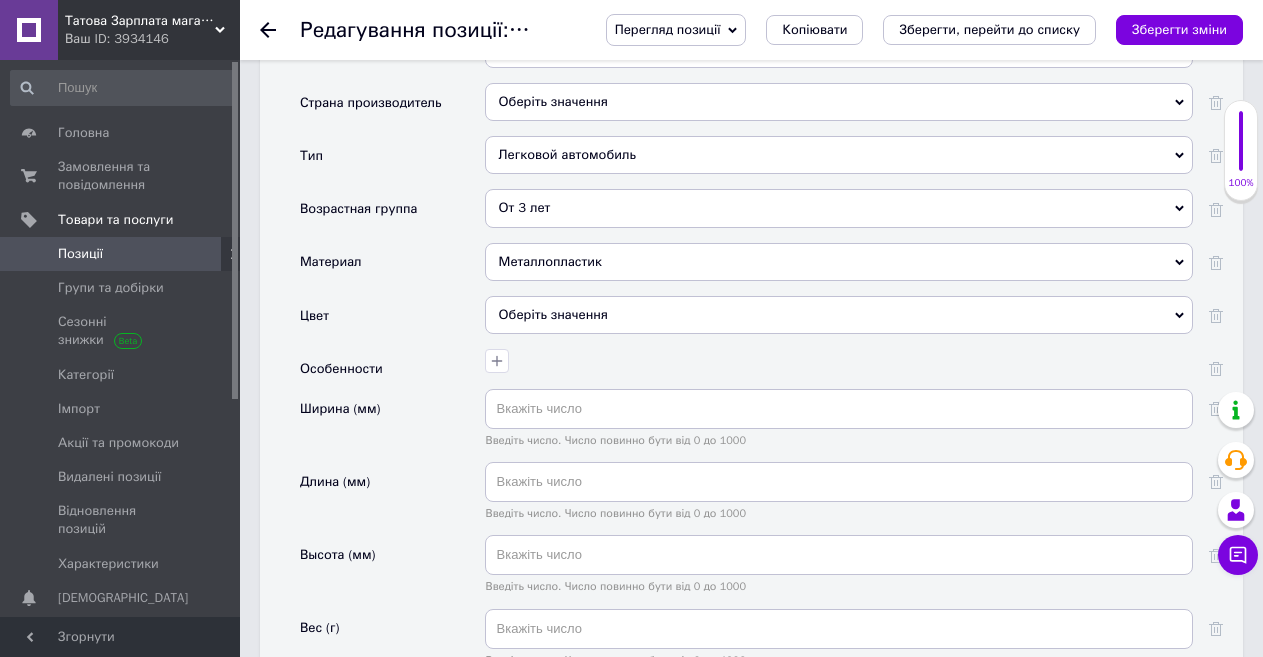 click on "Оберіть значення" at bounding box center [839, 315] 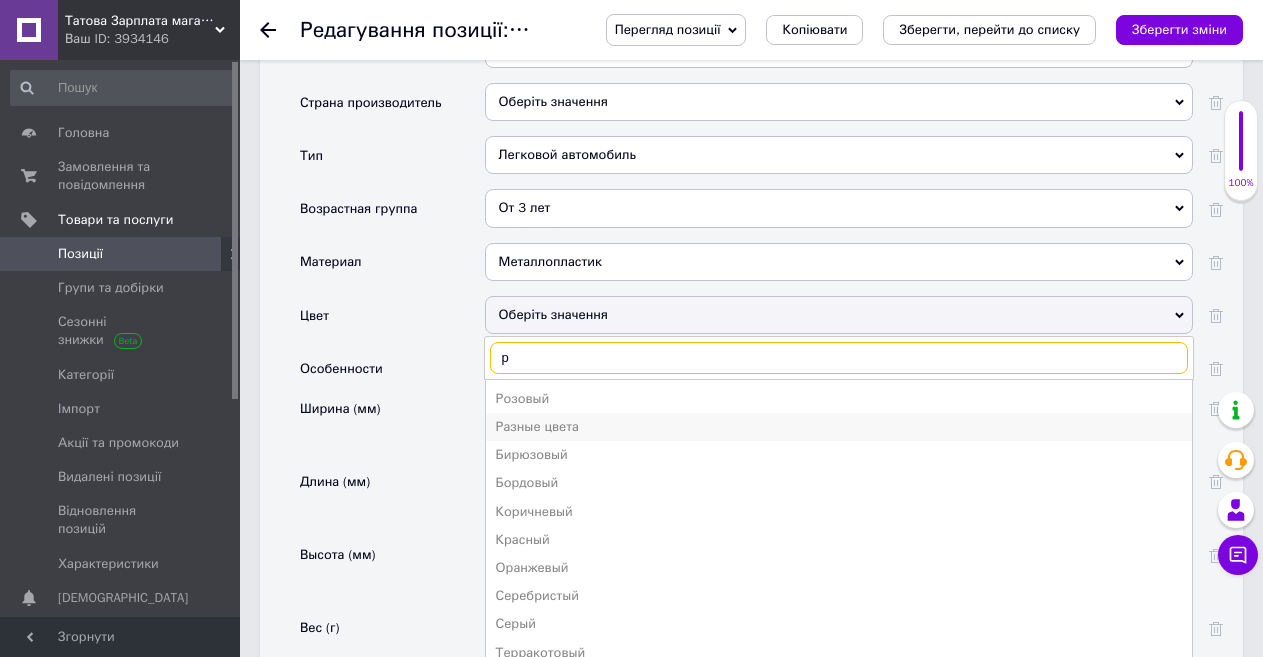 type on "р" 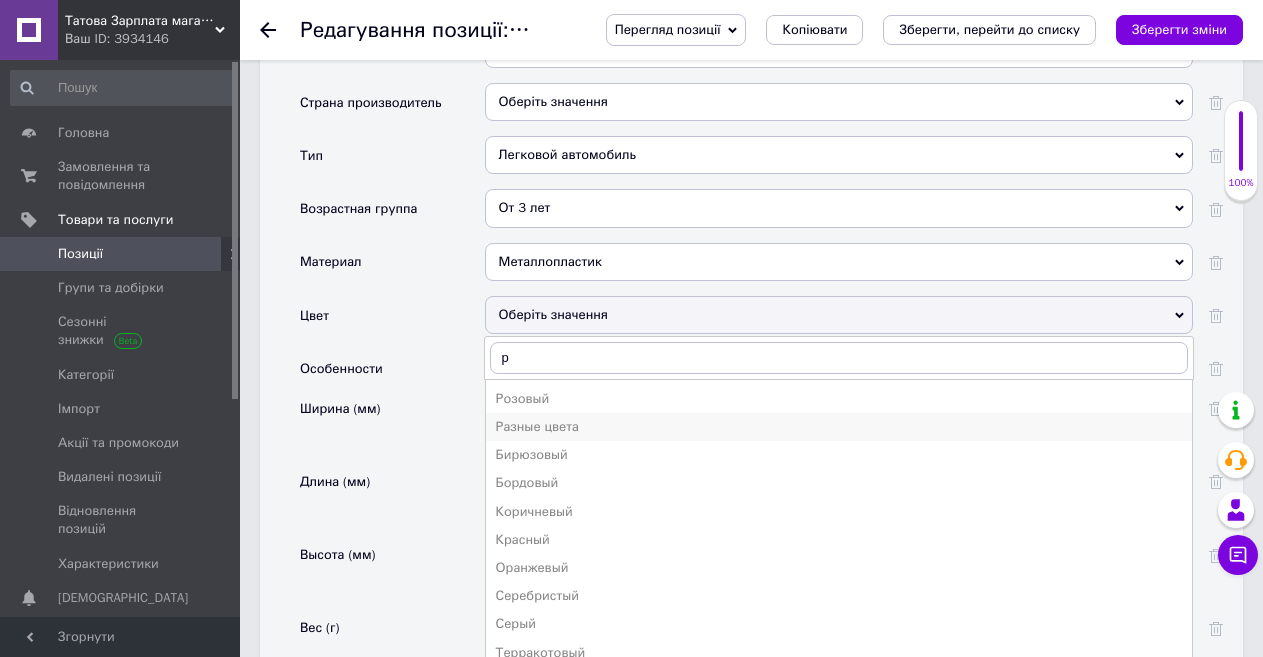 click on "Разные цвета" at bounding box center (839, 427) 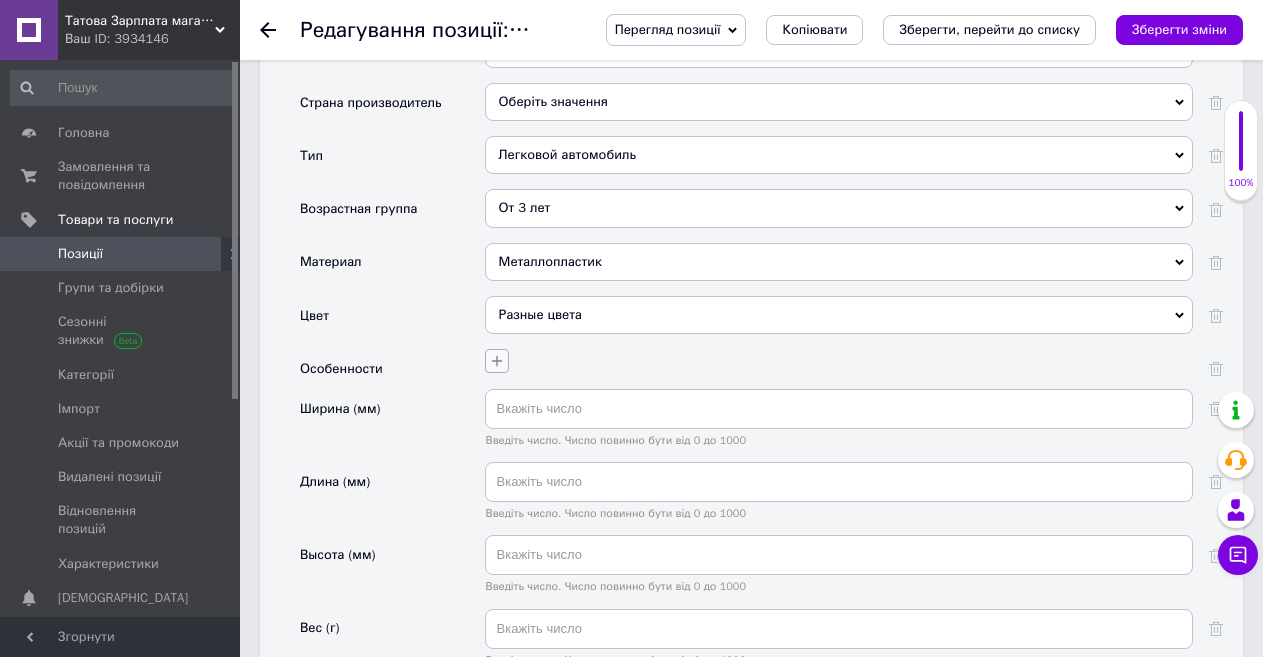 click 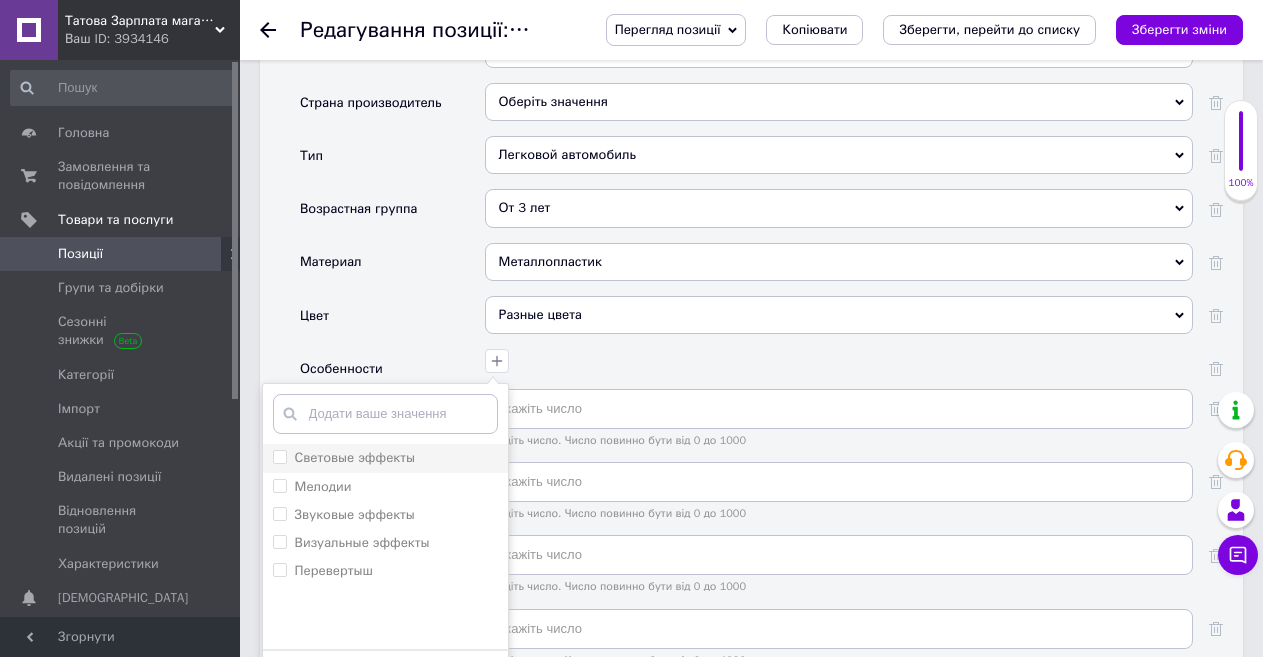 click on "Световые эффекты" at bounding box center [279, 456] 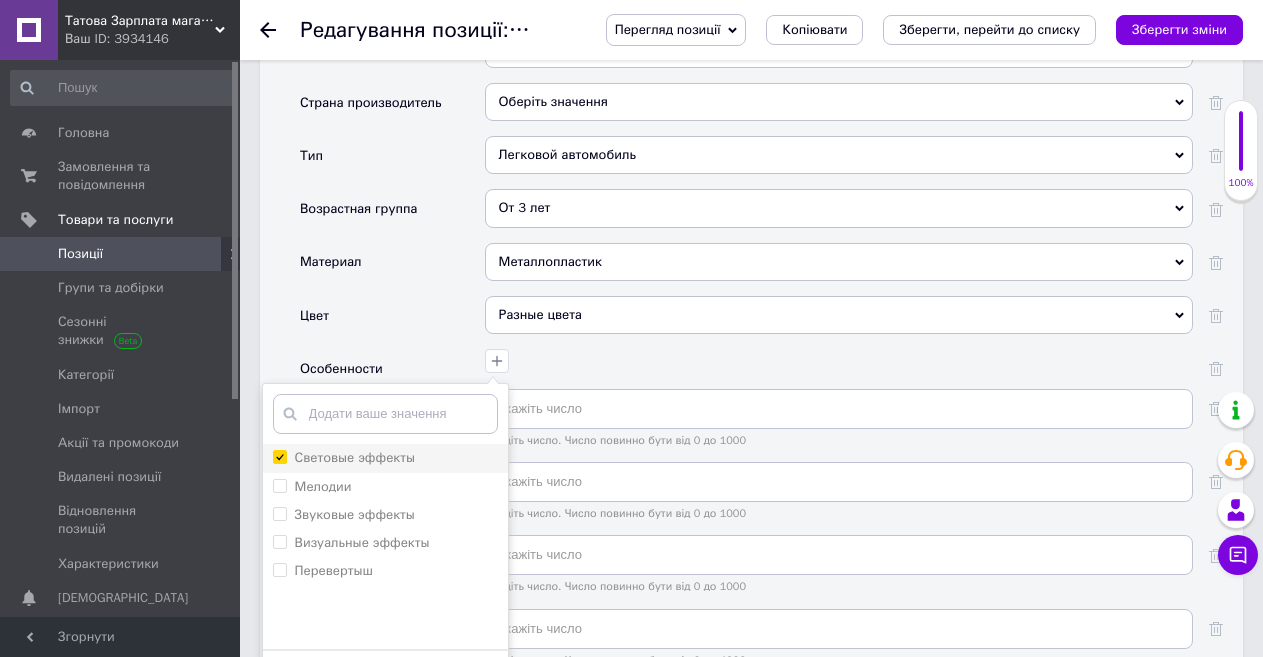 checkbox on "true" 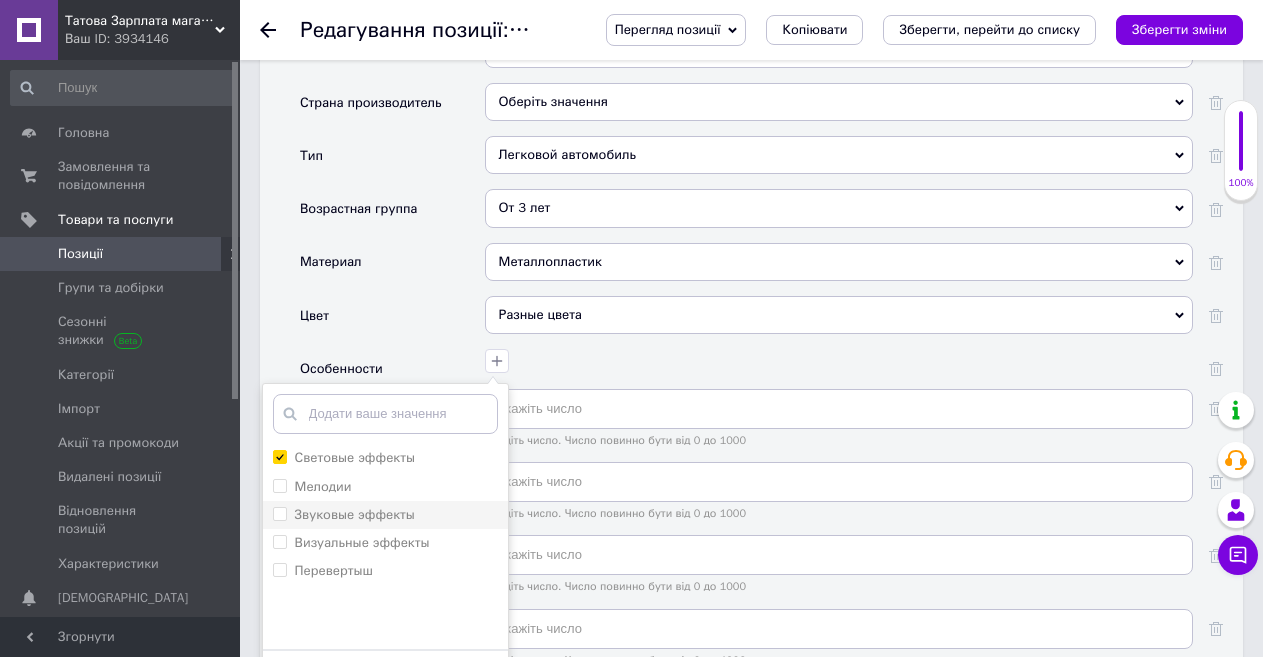 click on "Звуковые эффекты" at bounding box center [279, 513] 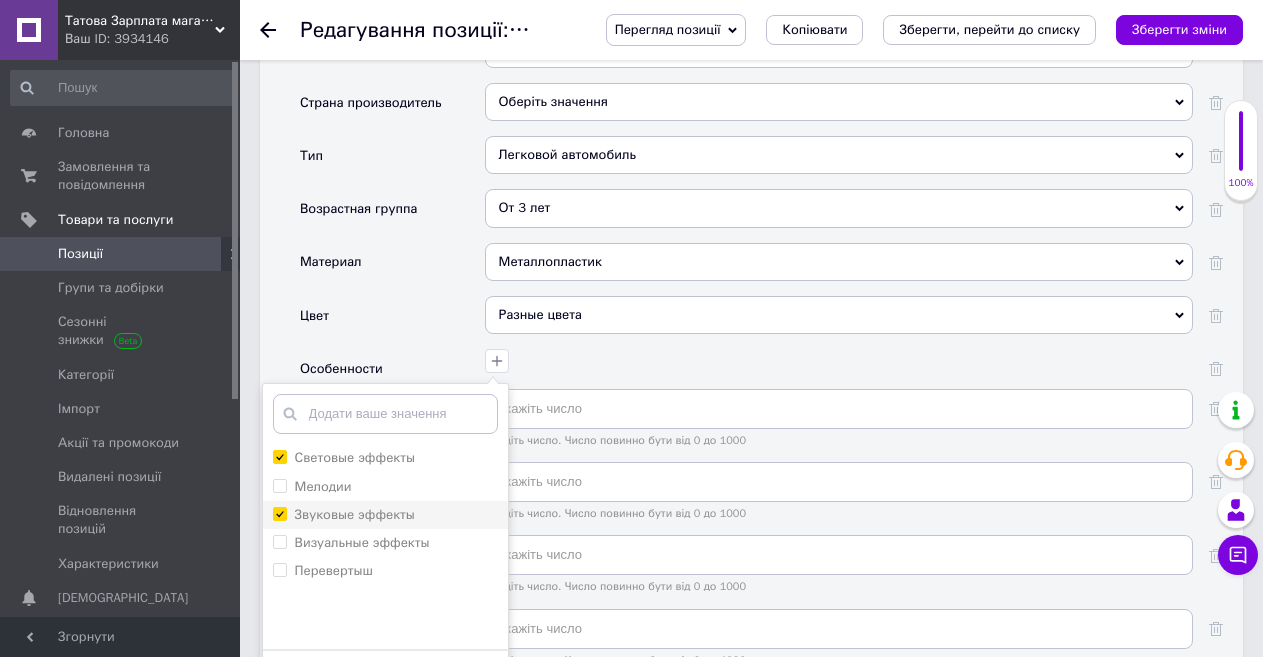 checkbox on "true" 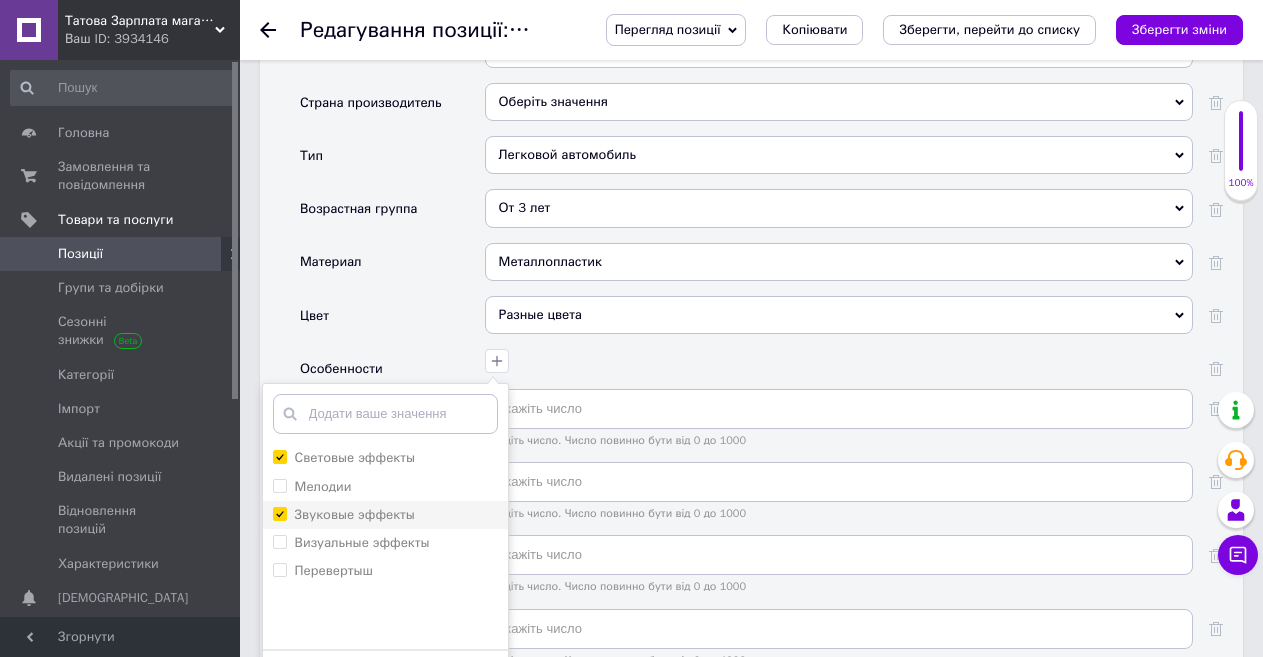 scroll, scrollTop: 2200, scrollLeft: 0, axis: vertical 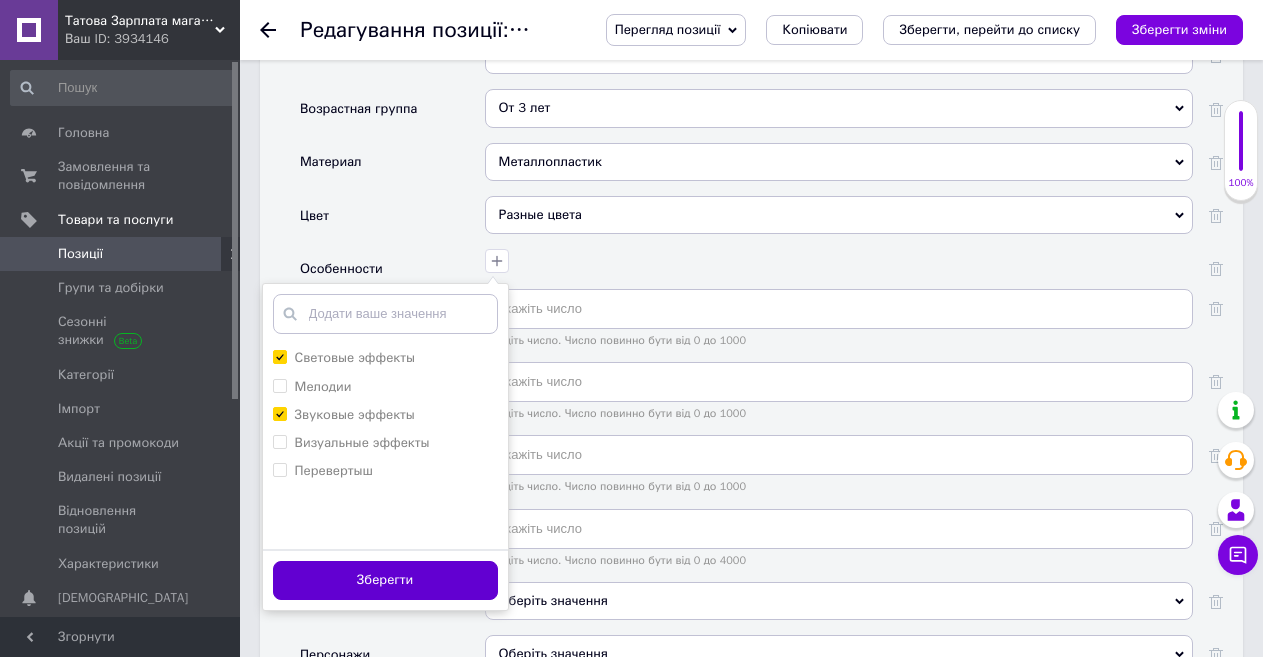 click on "Зберегти" at bounding box center [385, 580] 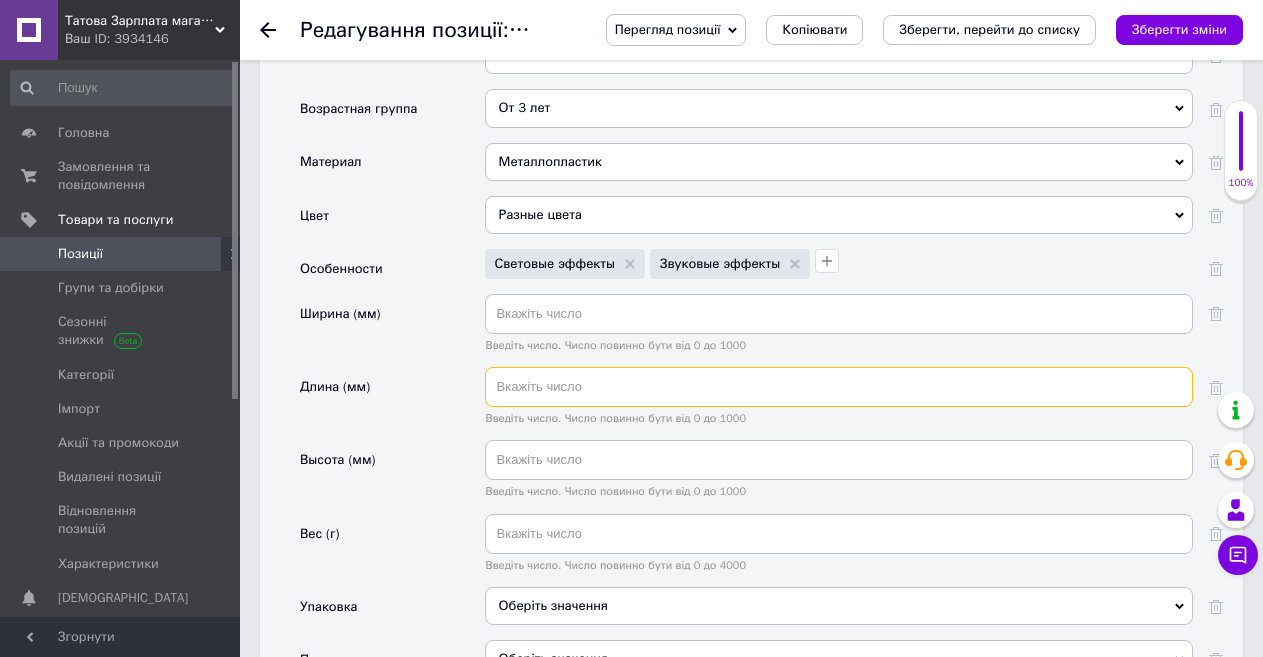 click at bounding box center [839, 387] 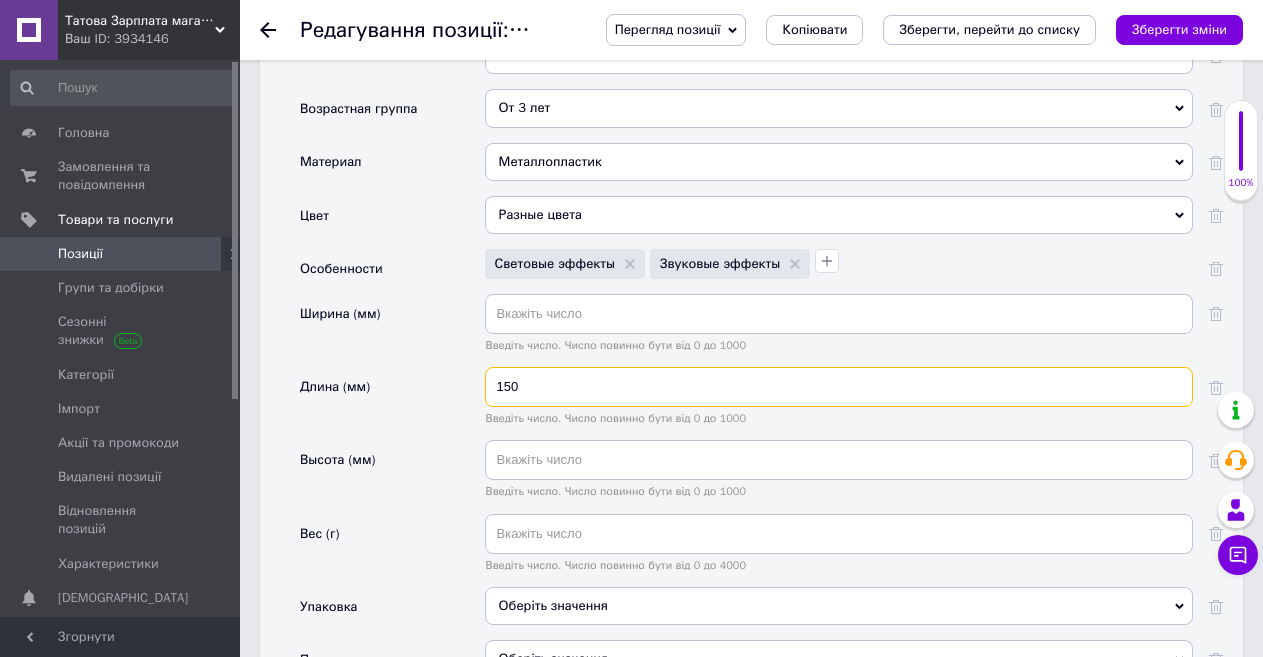 type on "150" 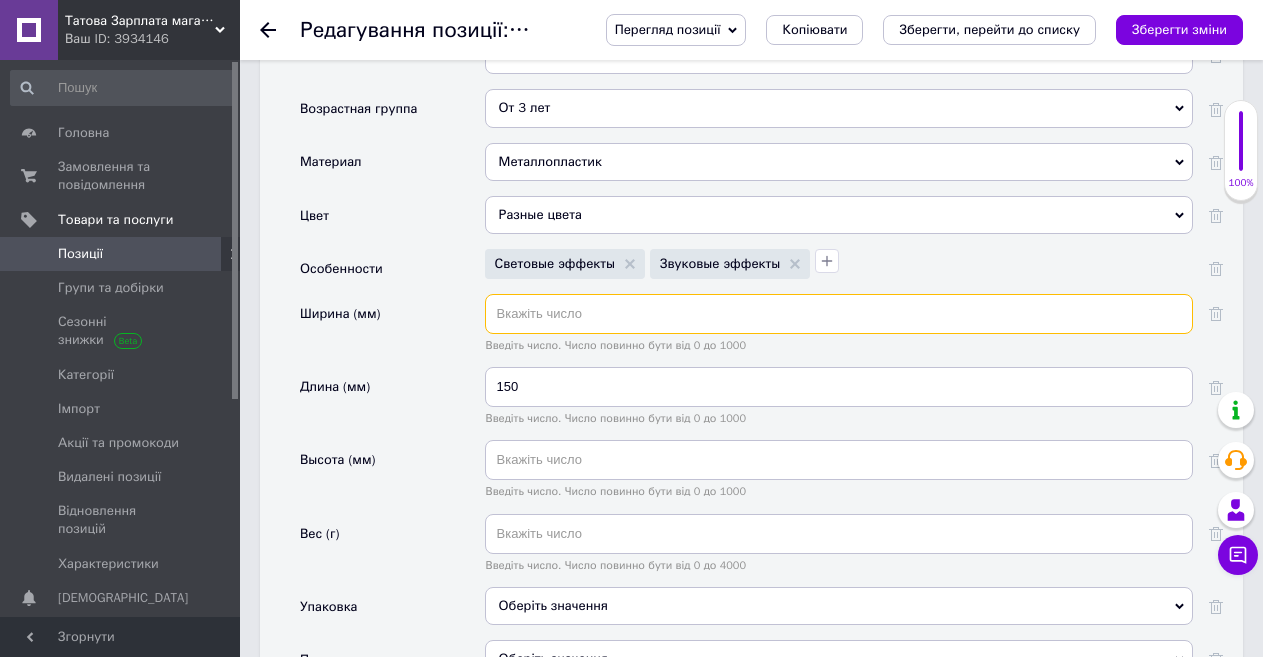 click at bounding box center [839, 314] 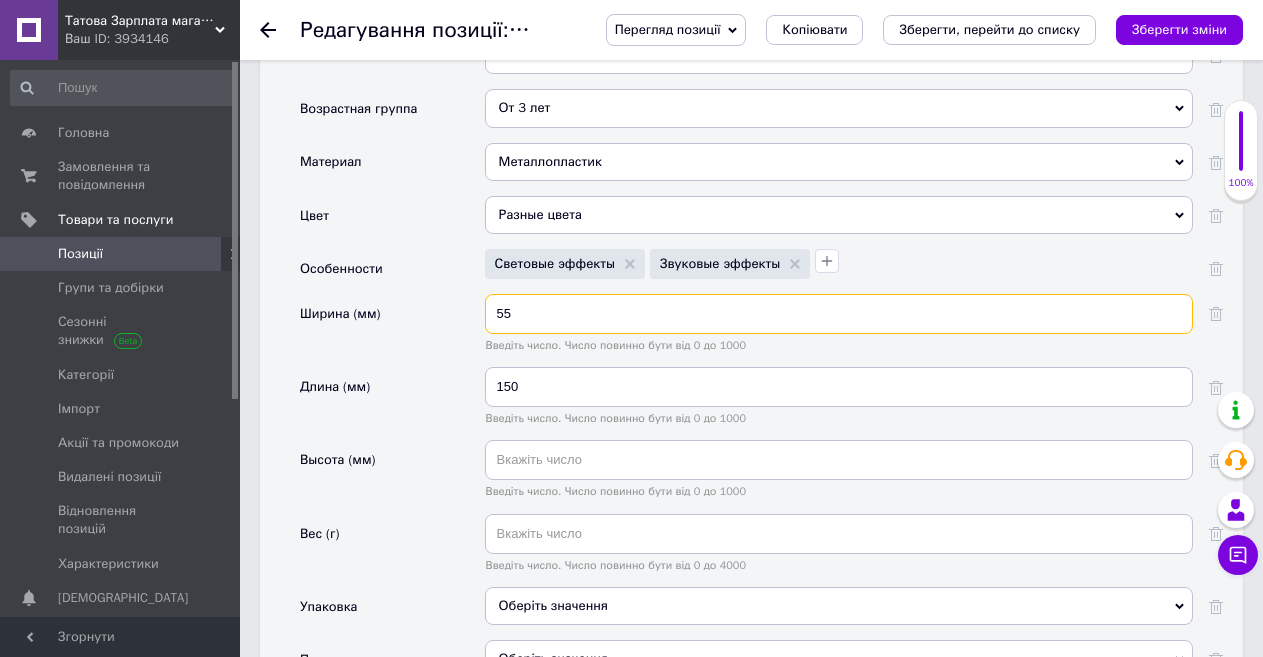 type on "55" 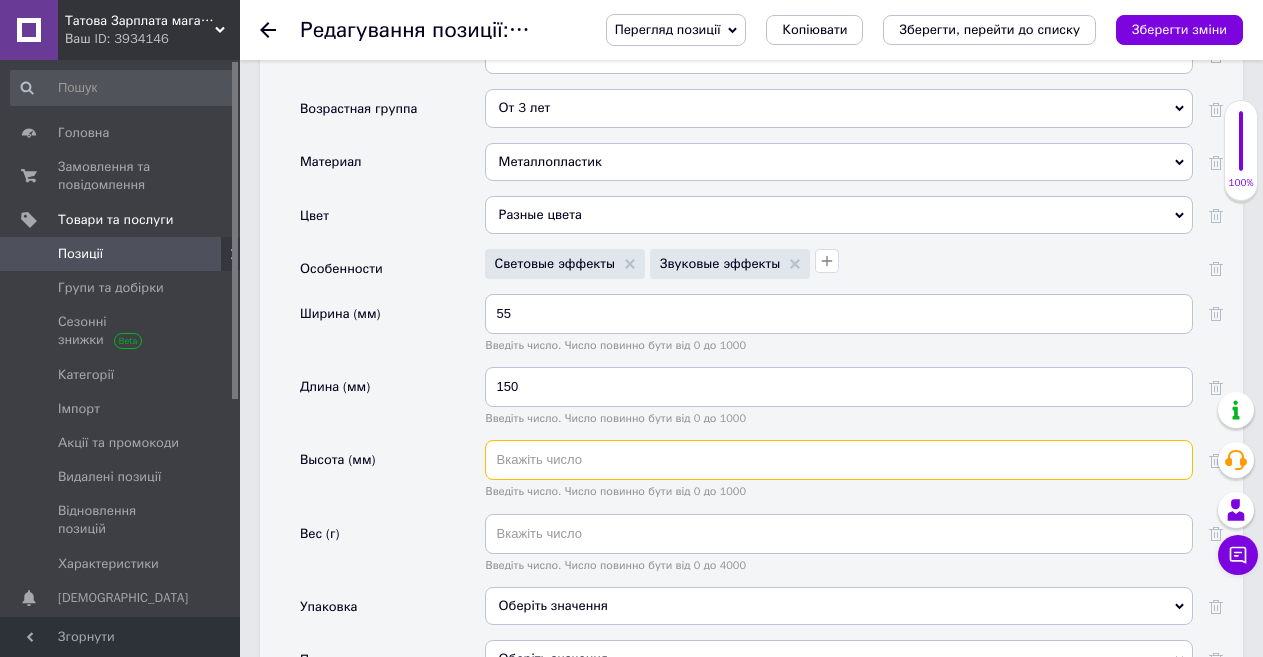 click at bounding box center (839, 460) 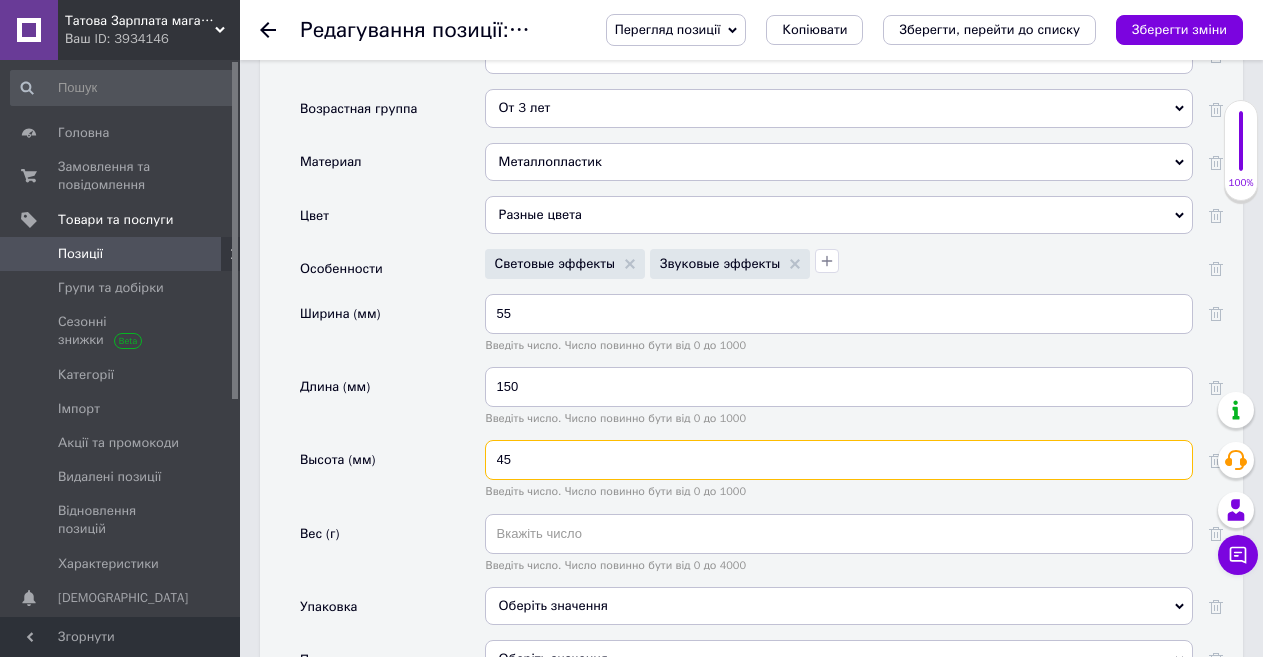 type on "45" 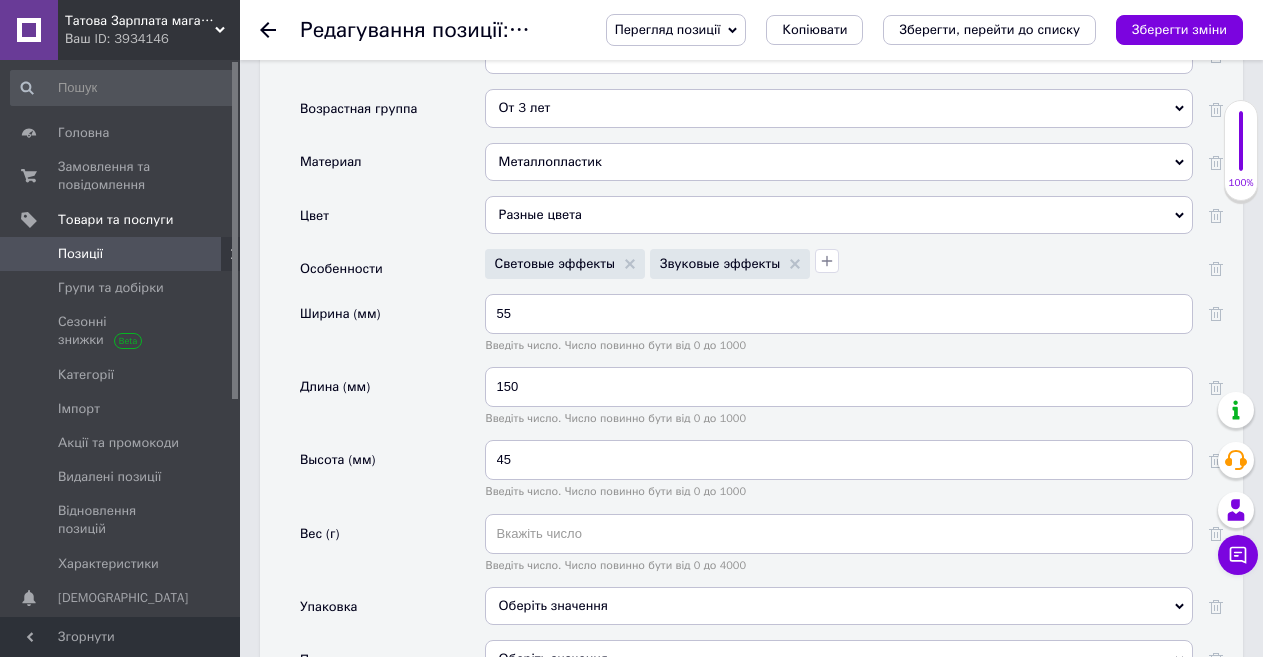 click on "Высота (мм)" at bounding box center (392, 476) 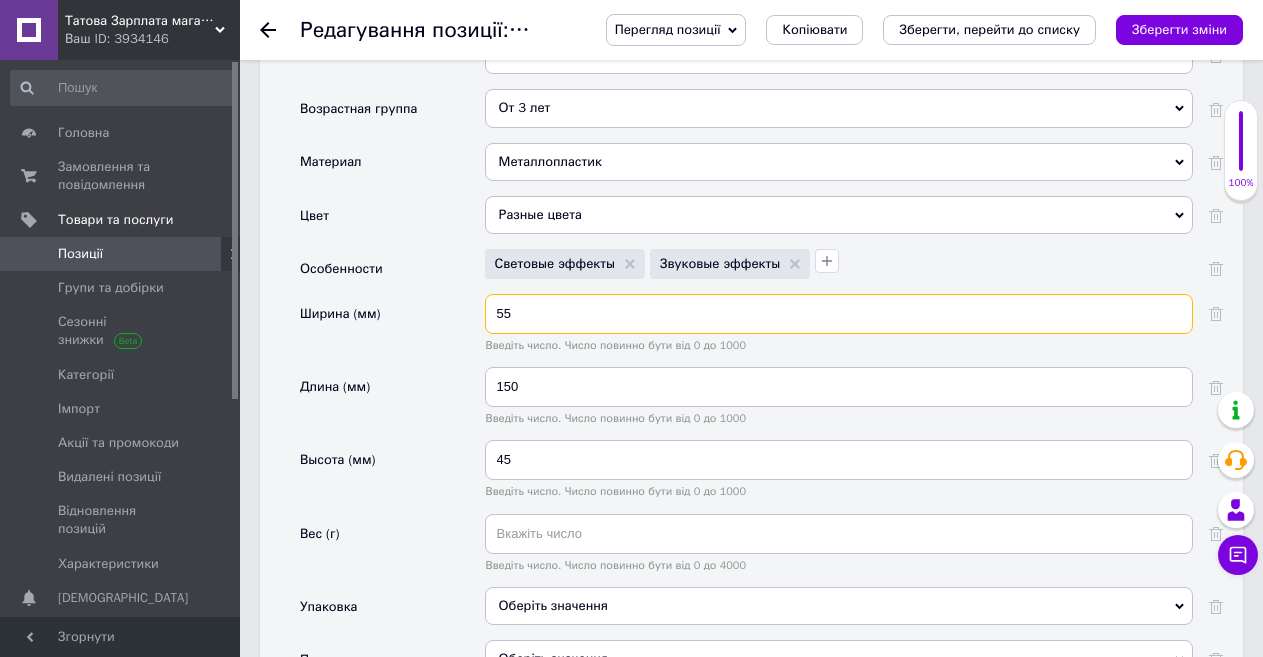 drag, startPoint x: 519, startPoint y: 308, endPoint x: 488, endPoint y: 314, distance: 31.575306 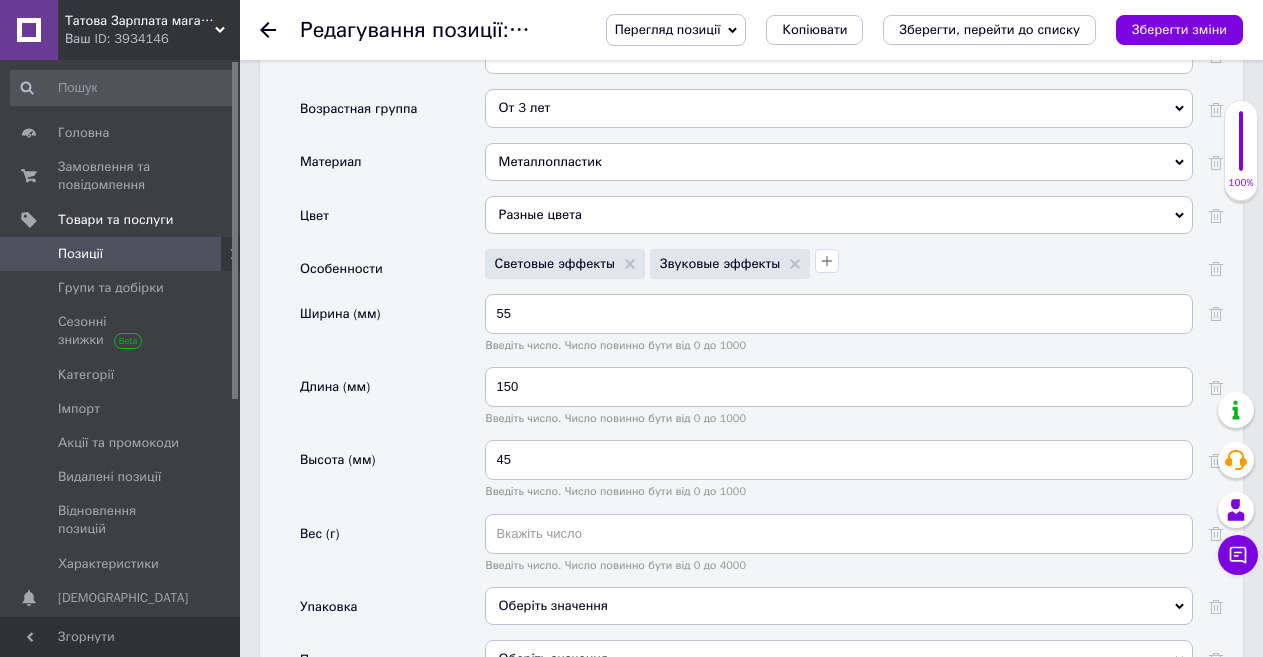 click on "Ширина (мм)" at bounding box center (392, 330) 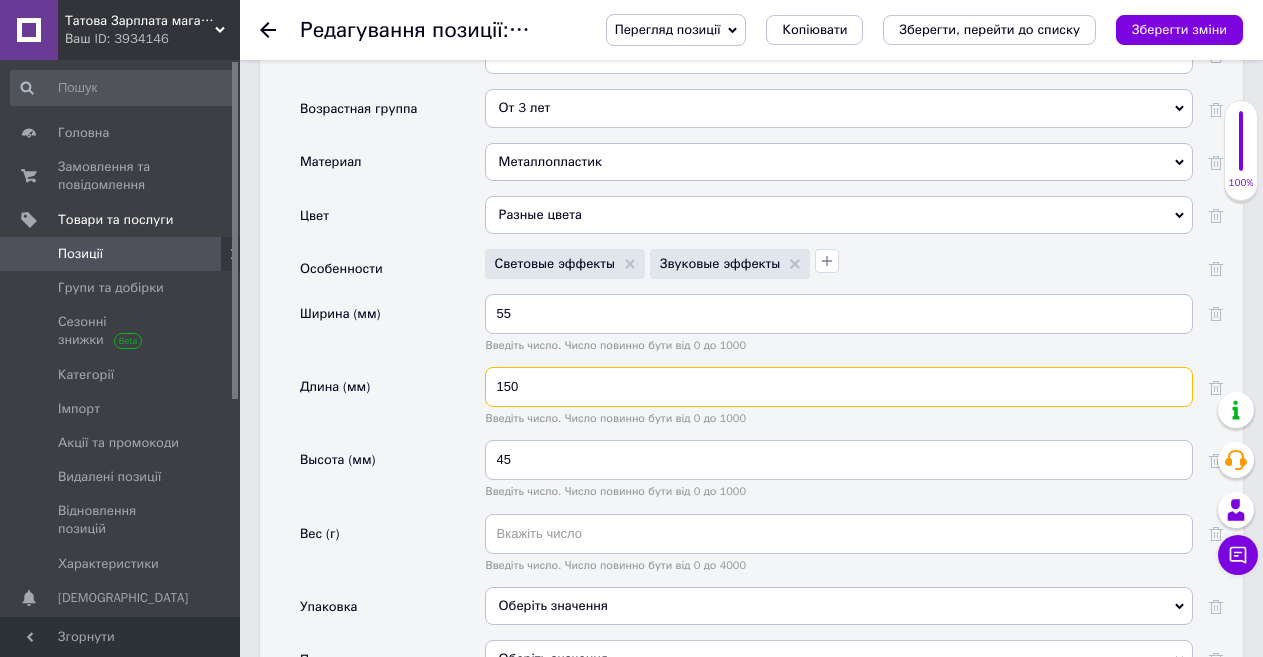 drag, startPoint x: 527, startPoint y: 388, endPoint x: 500, endPoint y: 390, distance: 27.073973 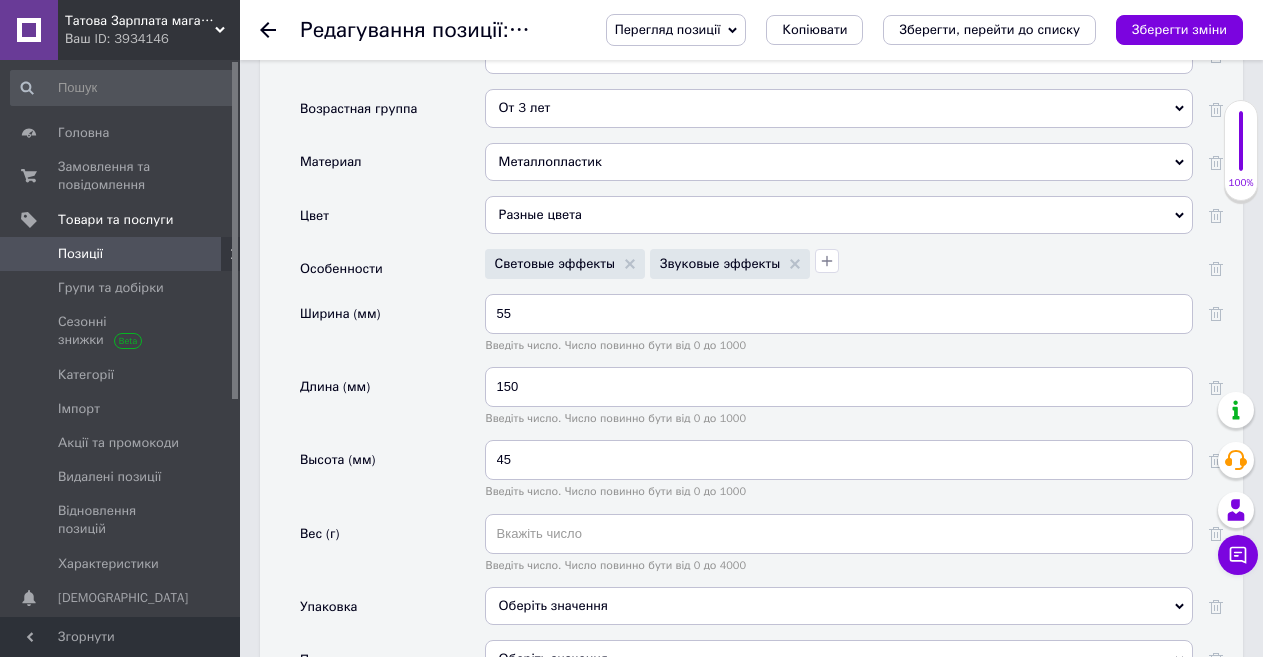 click on "Длина (мм)" at bounding box center (392, 403) 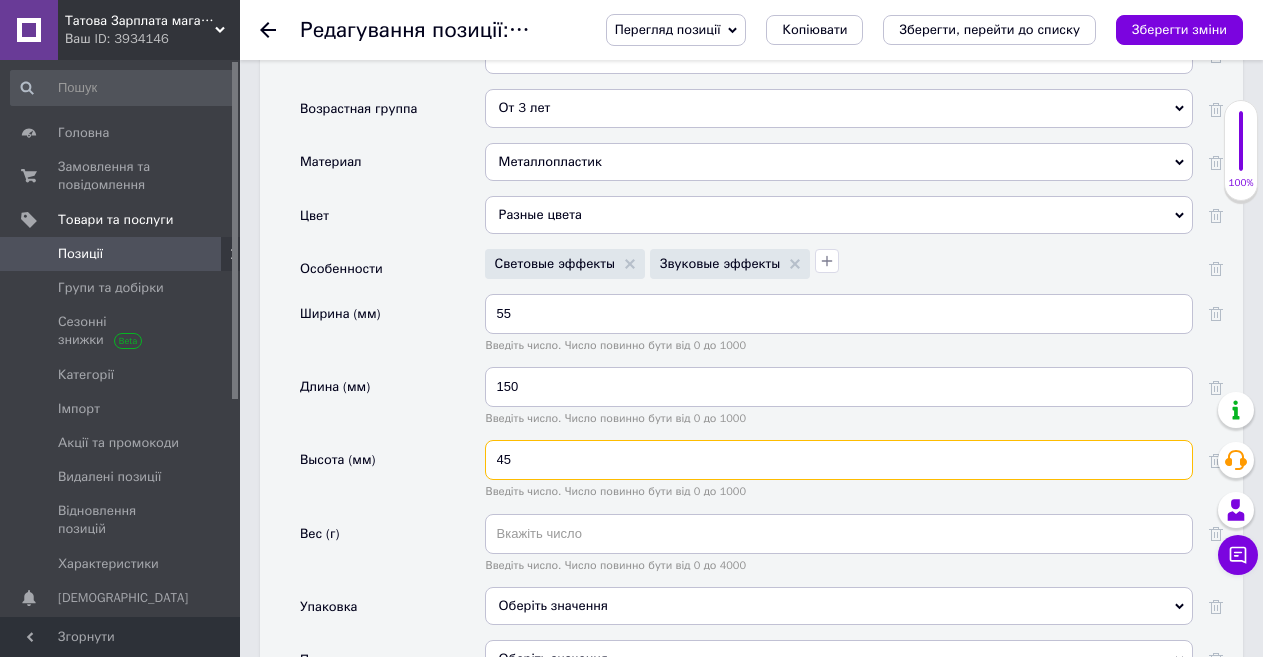 click on "45" at bounding box center (839, 460) 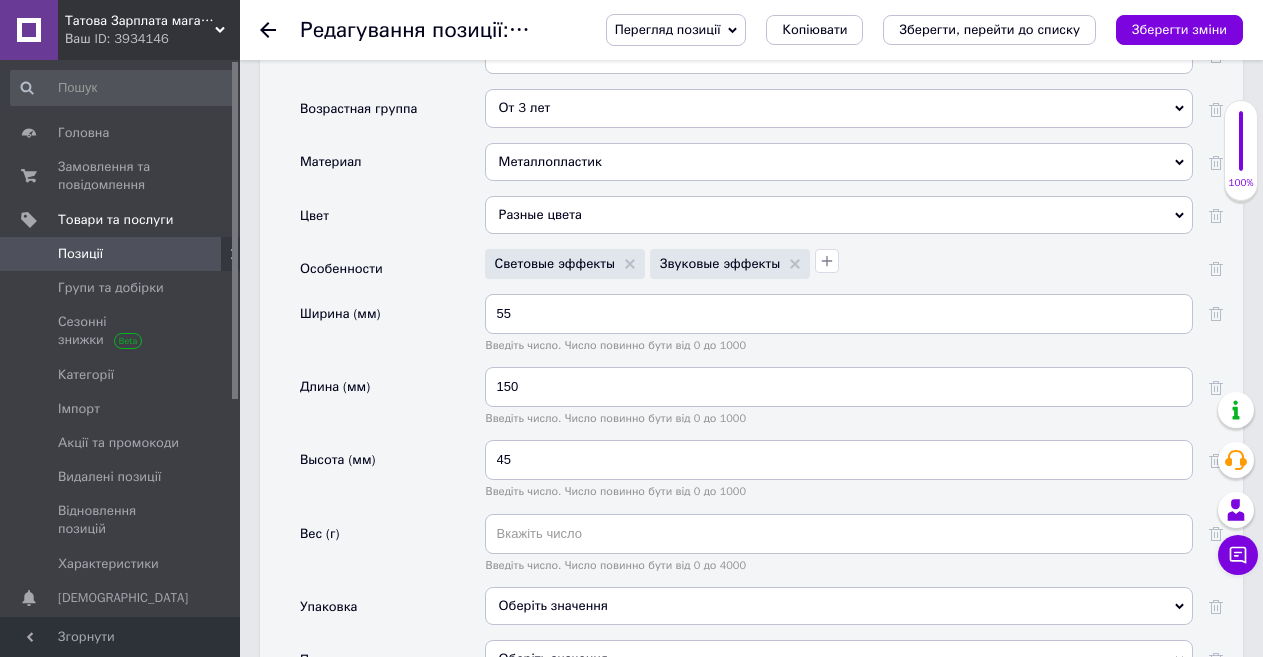 click on "Высота (мм)" at bounding box center [392, 476] 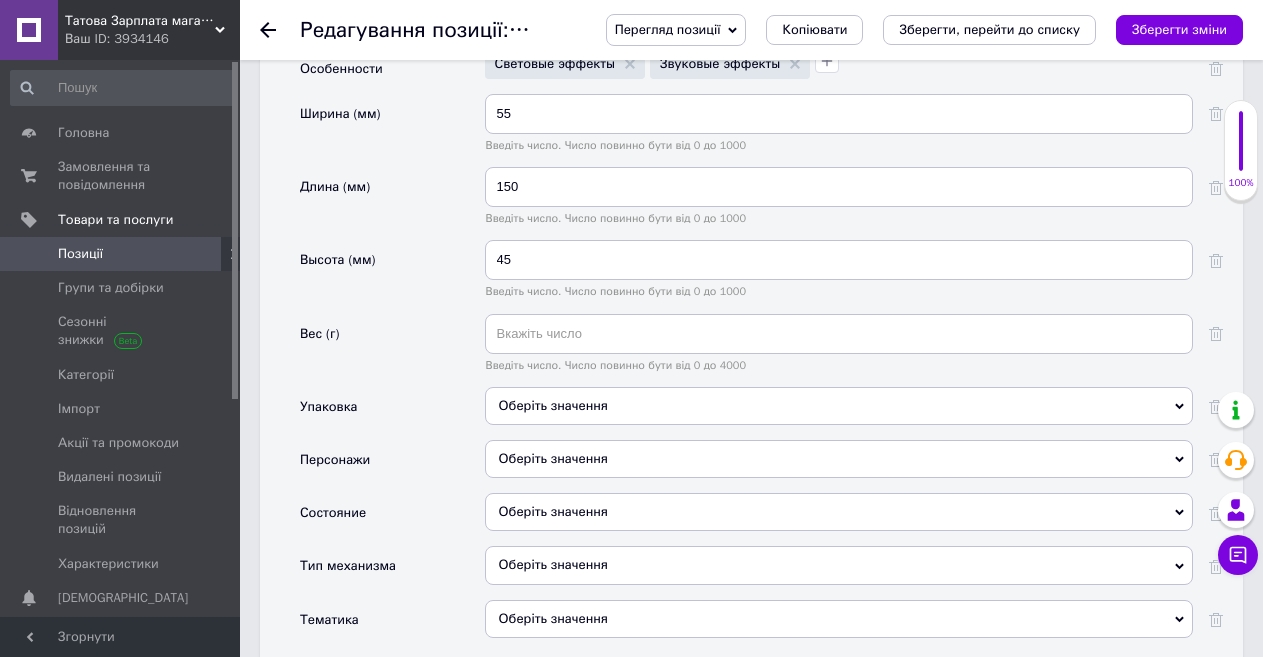 scroll, scrollTop: 2500, scrollLeft: 0, axis: vertical 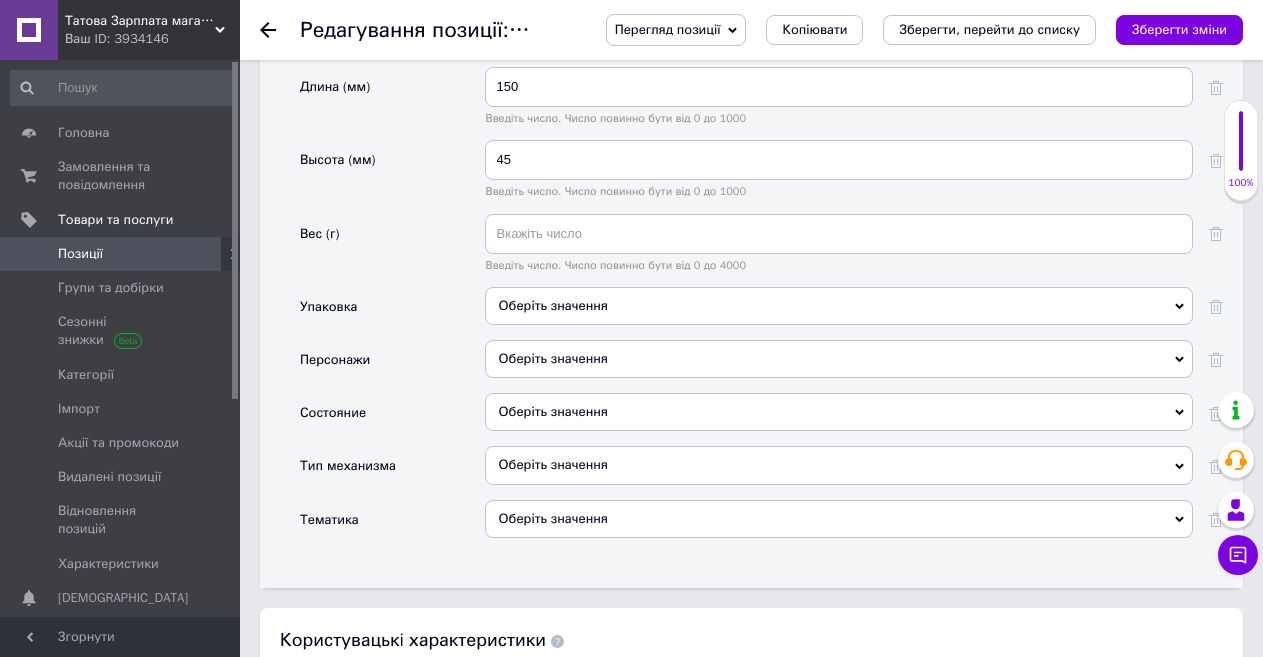 click on "Оберіть значення" at bounding box center (839, 306) 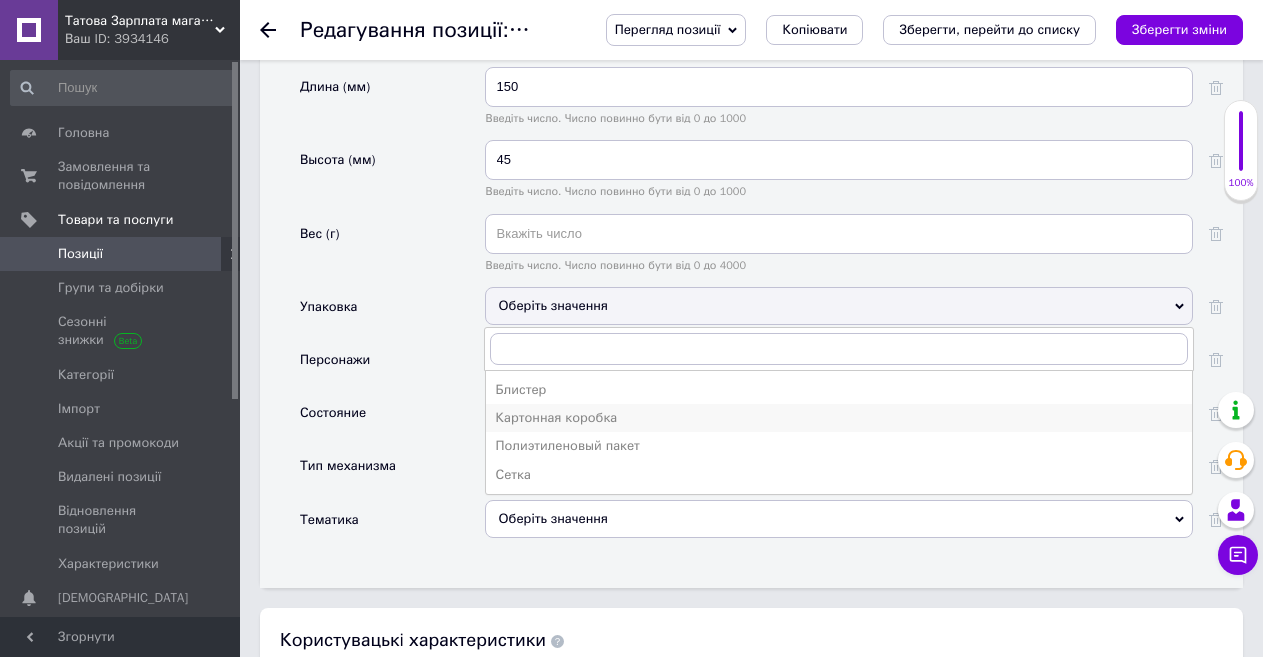 click on "Картонная коробка" at bounding box center (839, 418) 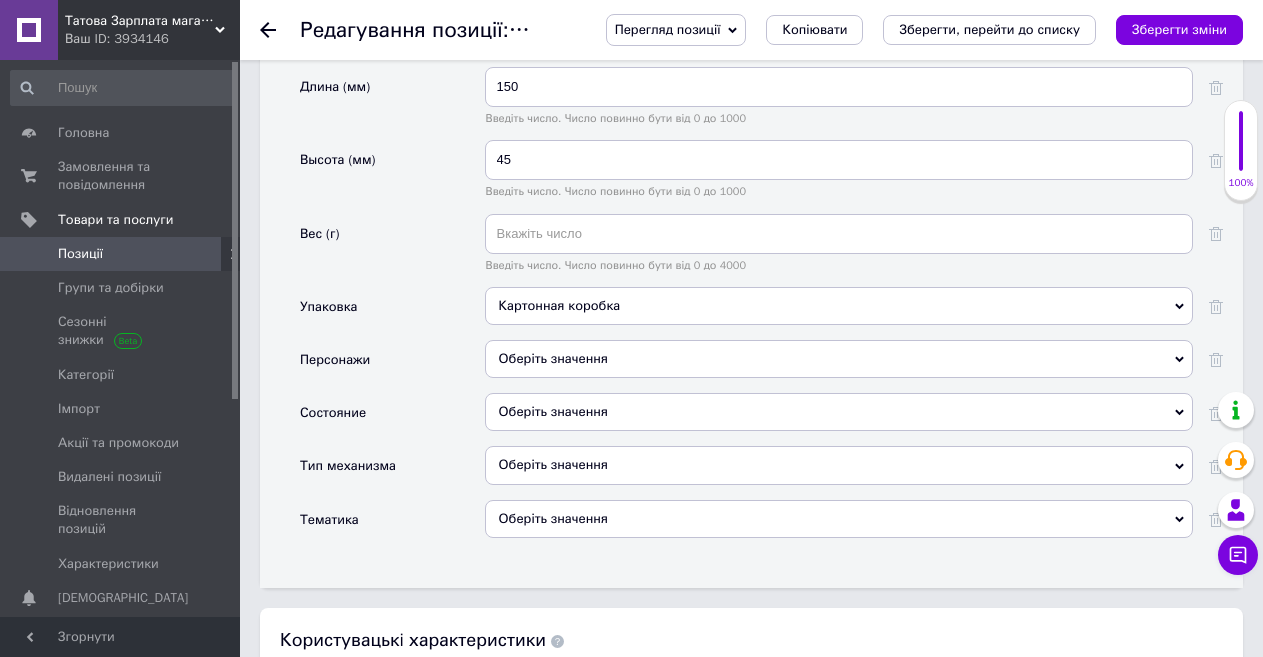 click on "Оберіть значення" at bounding box center (839, 412) 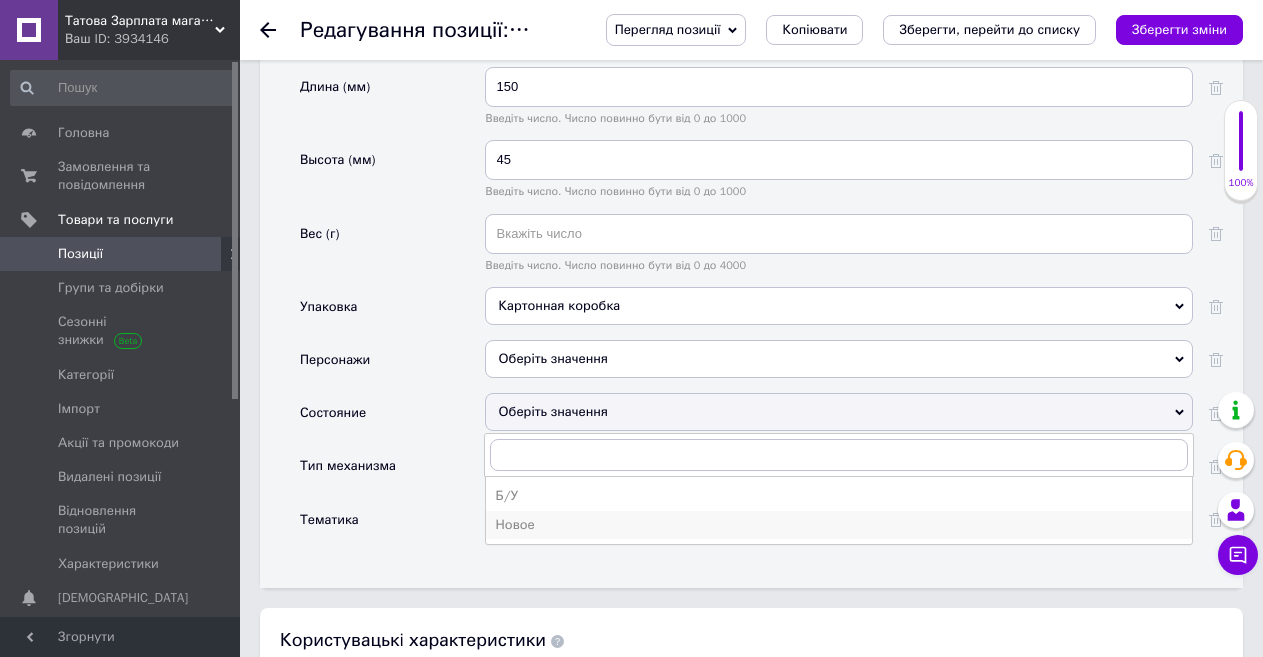 click on "Новое" at bounding box center [839, 525] 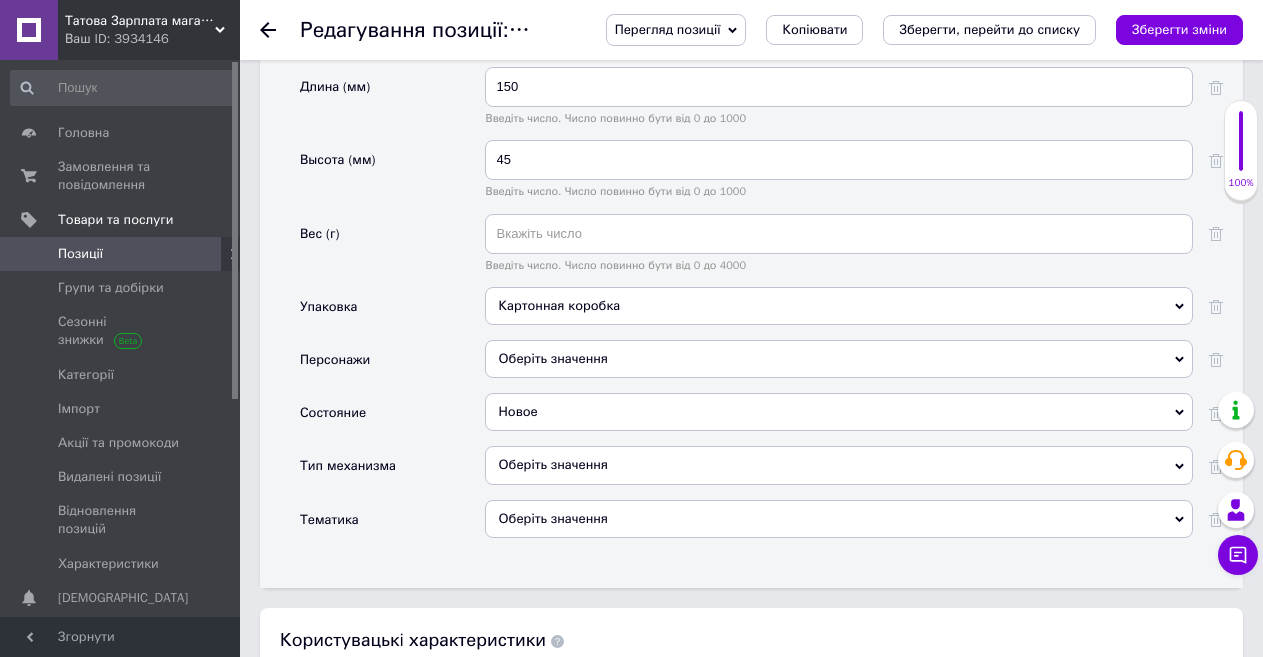 click on "Оберіть значення" at bounding box center [839, 465] 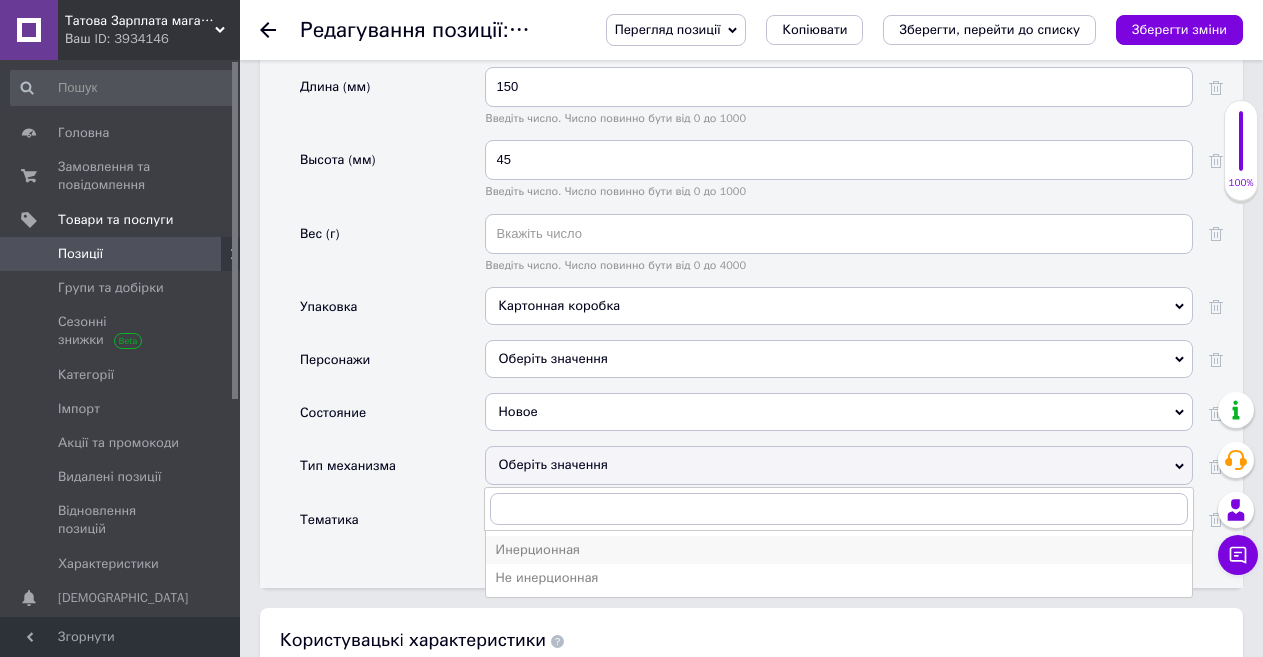 click on "Инерционная" at bounding box center (839, 550) 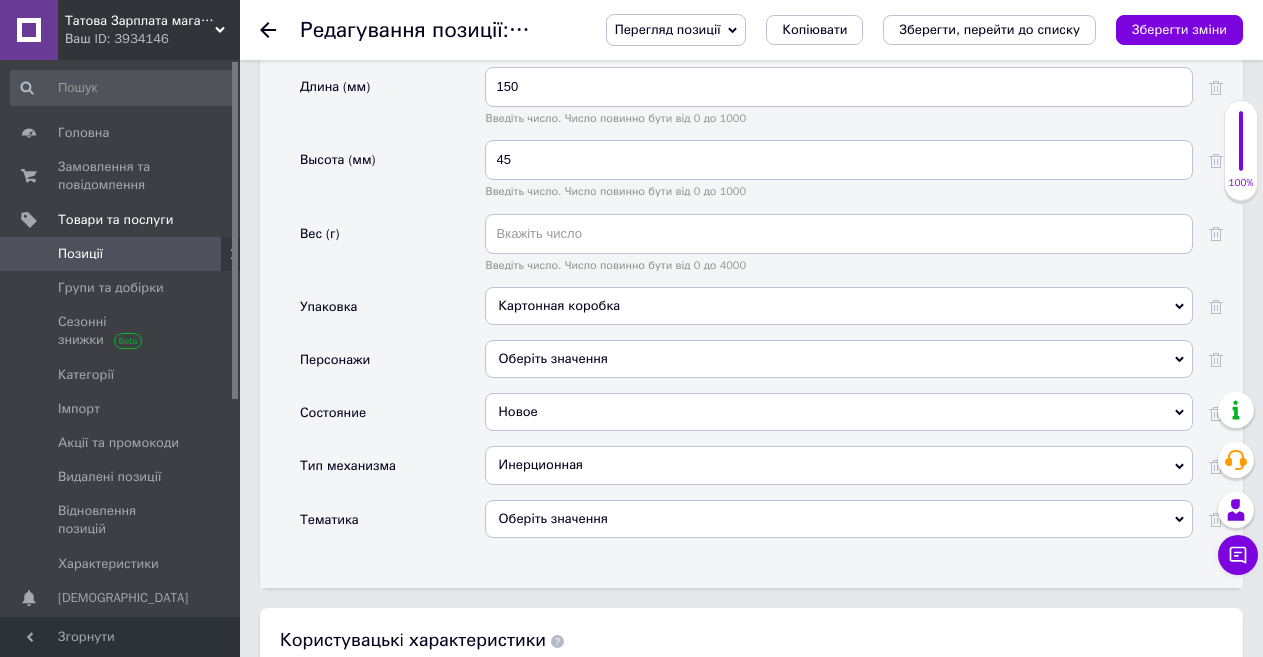 click on "Тематика" at bounding box center (392, 526) 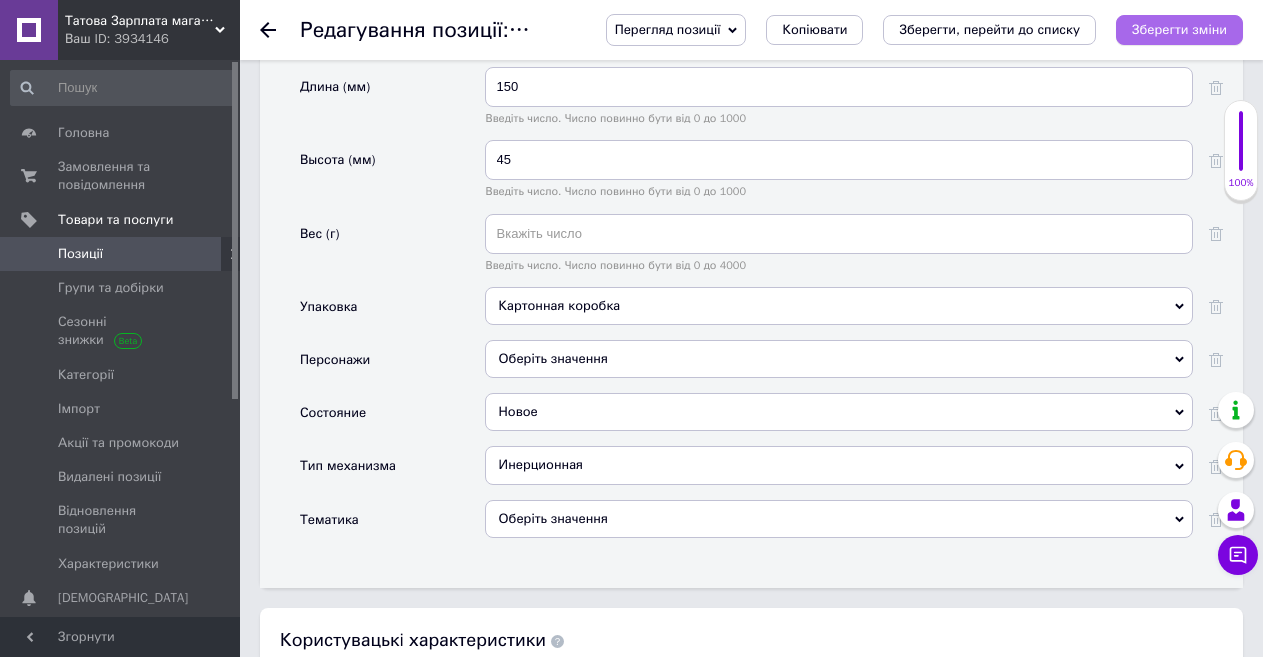 click on "Зберегти зміни" at bounding box center [1179, 29] 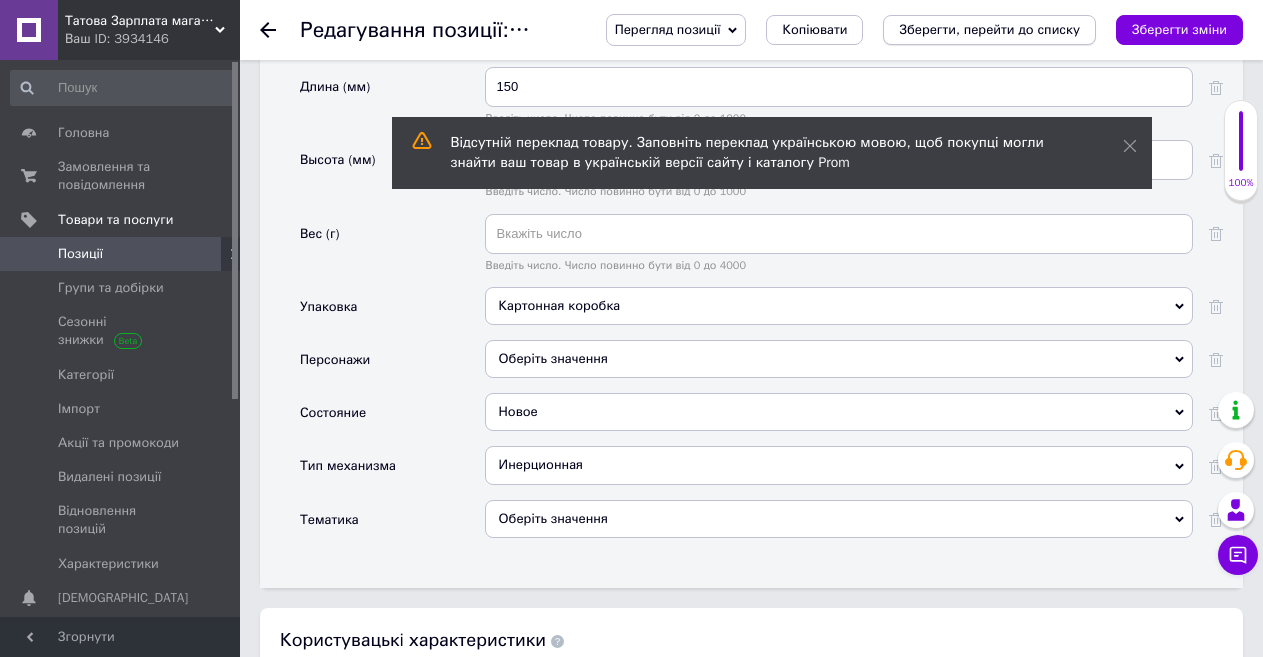 click on "Зберегти, перейти до списку" at bounding box center [989, 29] 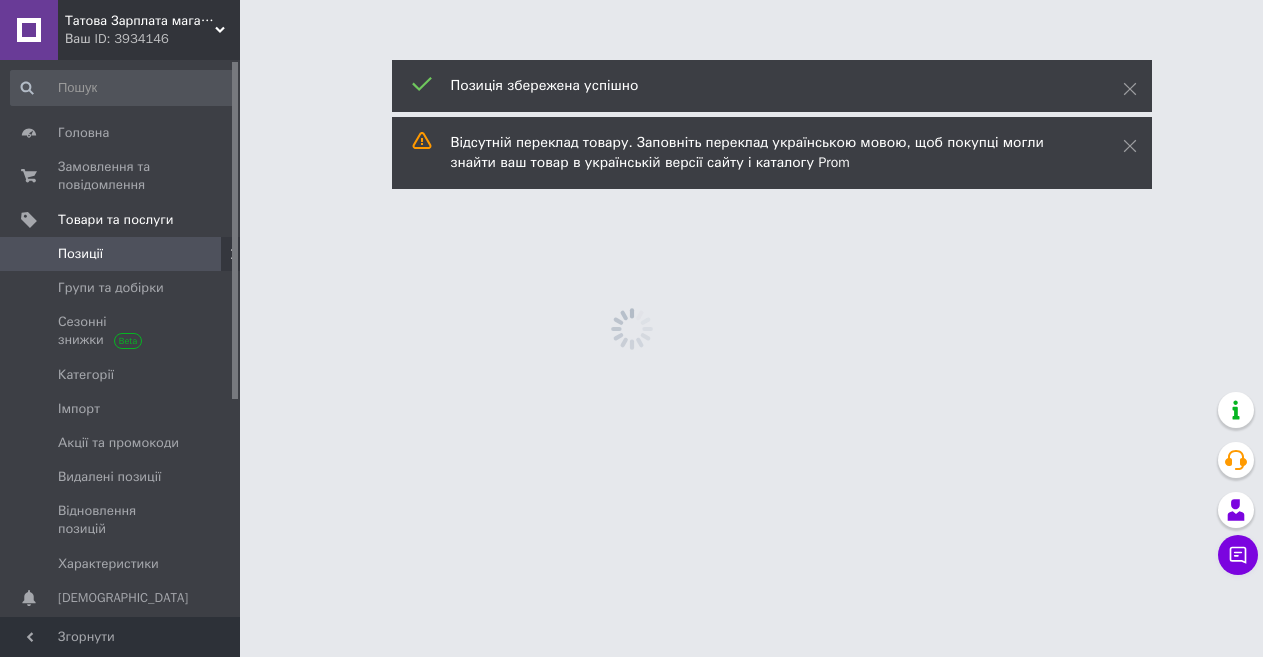 scroll, scrollTop: 0, scrollLeft: 0, axis: both 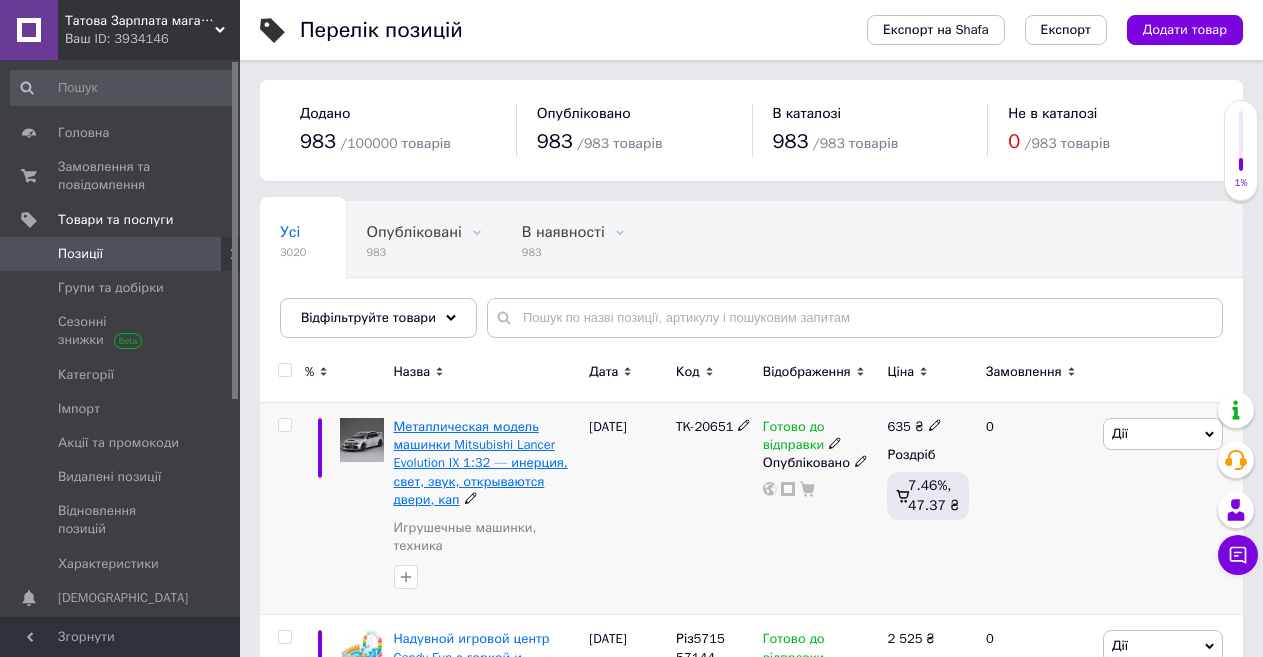 click on "Металлическая модель машинки Mitsubishi Lancer Evolution IX 1:32 — инерция, свет, звук, открываются двери, кап" at bounding box center (481, 463) 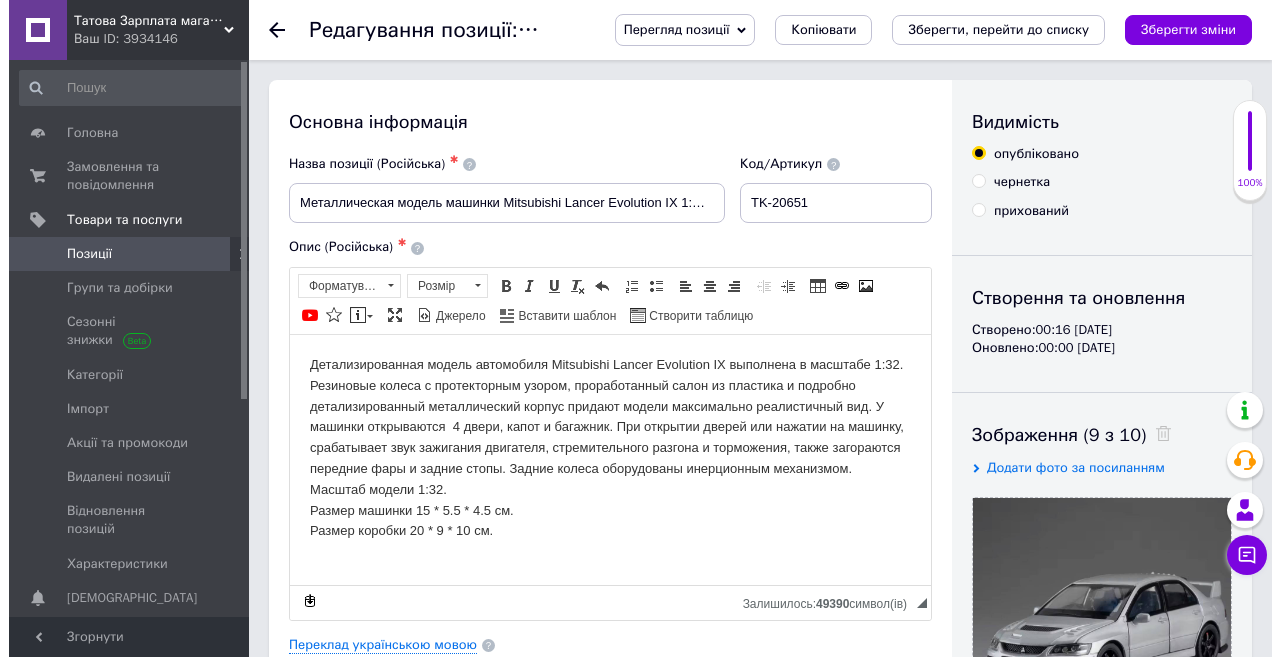 scroll, scrollTop: 0, scrollLeft: 0, axis: both 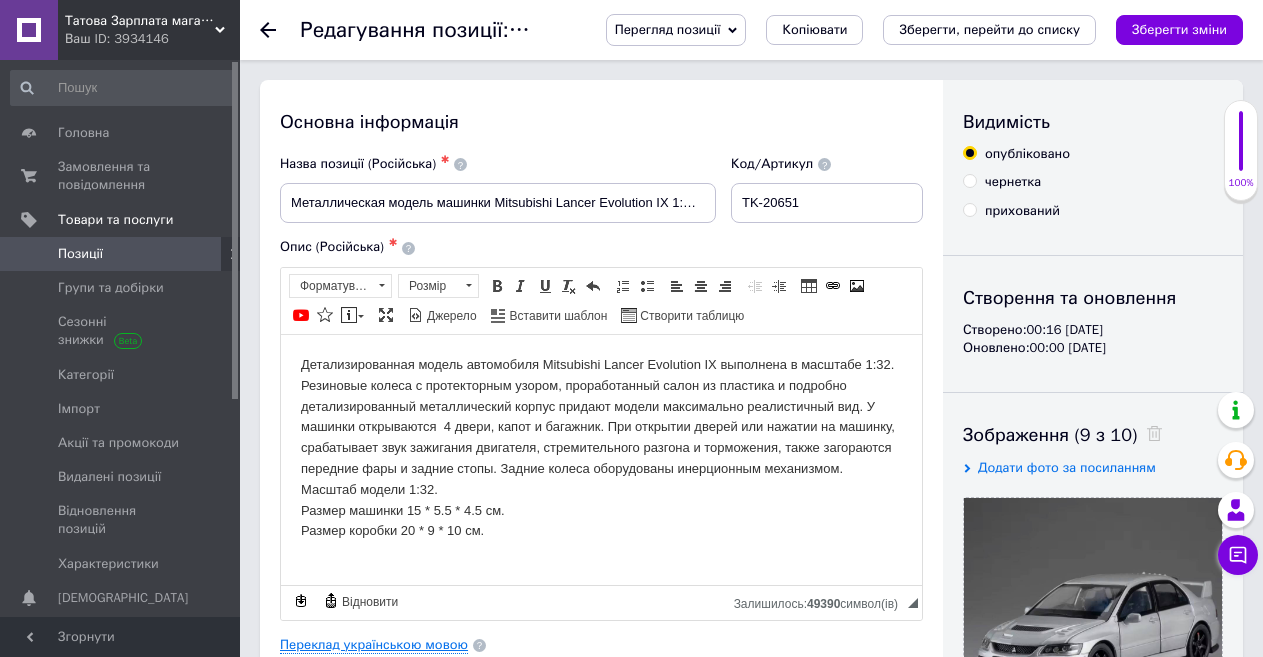 click on "Переклад українською мовою" at bounding box center [374, 645] 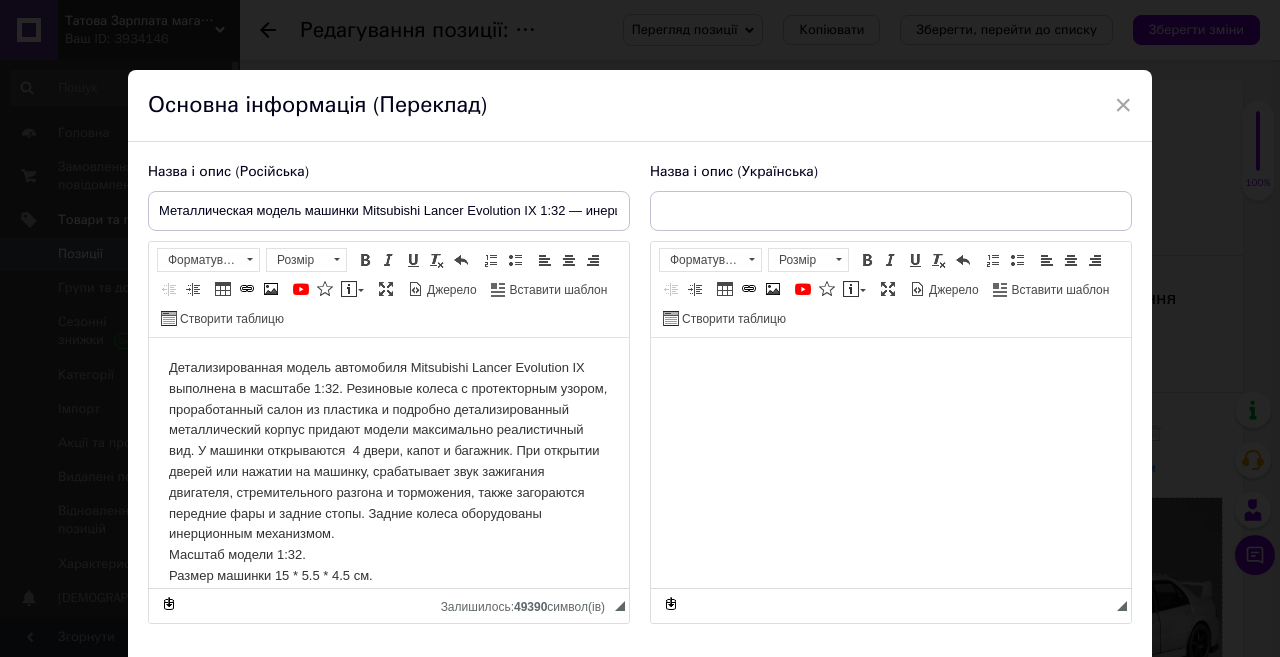 scroll, scrollTop: 0, scrollLeft: 0, axis: both 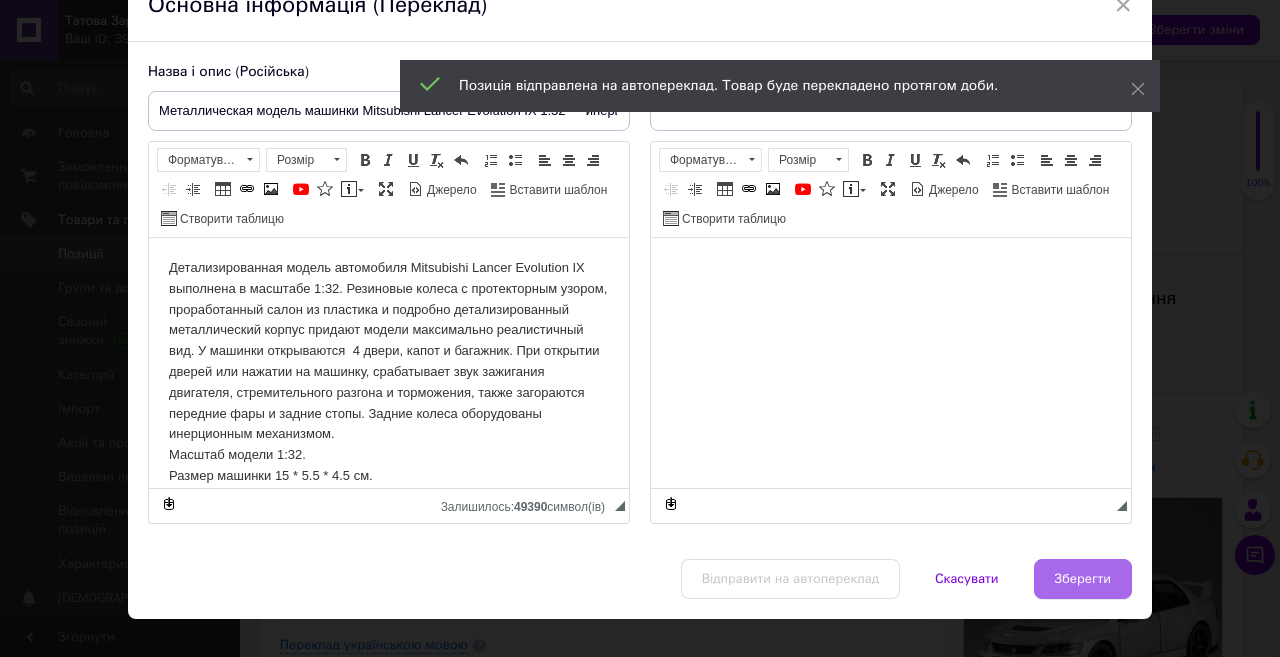 click on "Зберегти" at bounding box center [1083, 579] 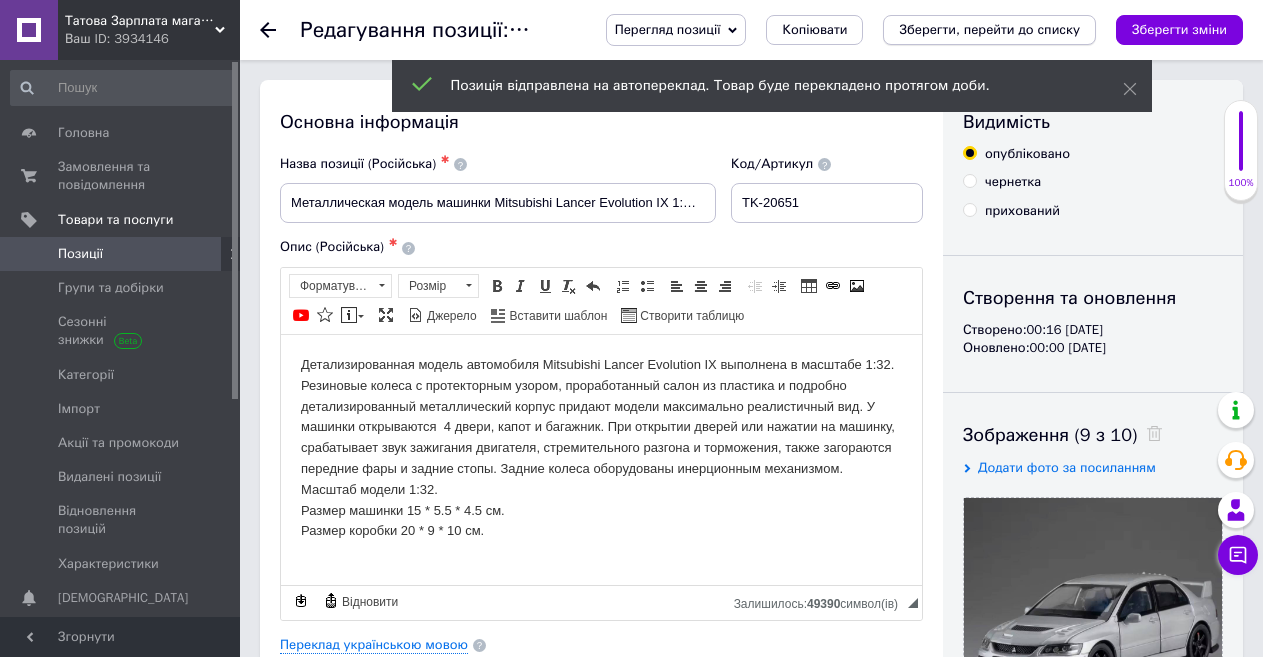 click on "Зберегти, перейти до списку" at bounding box center (989, 30) 